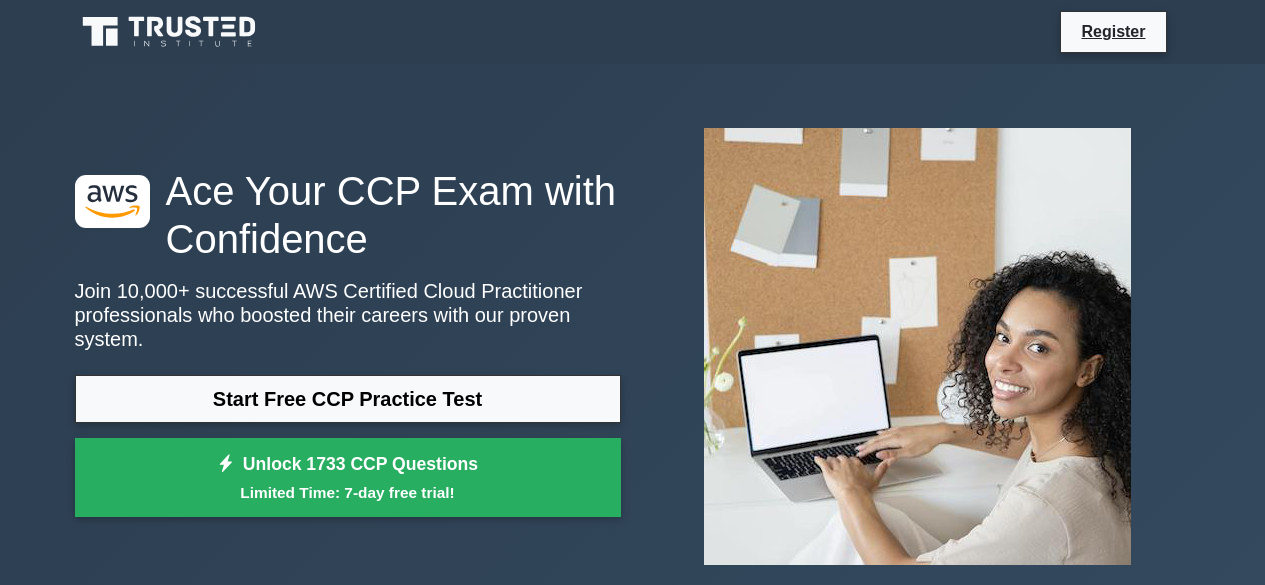 scroll, scrollTop: 0, scrollLeft: 0, axis: both 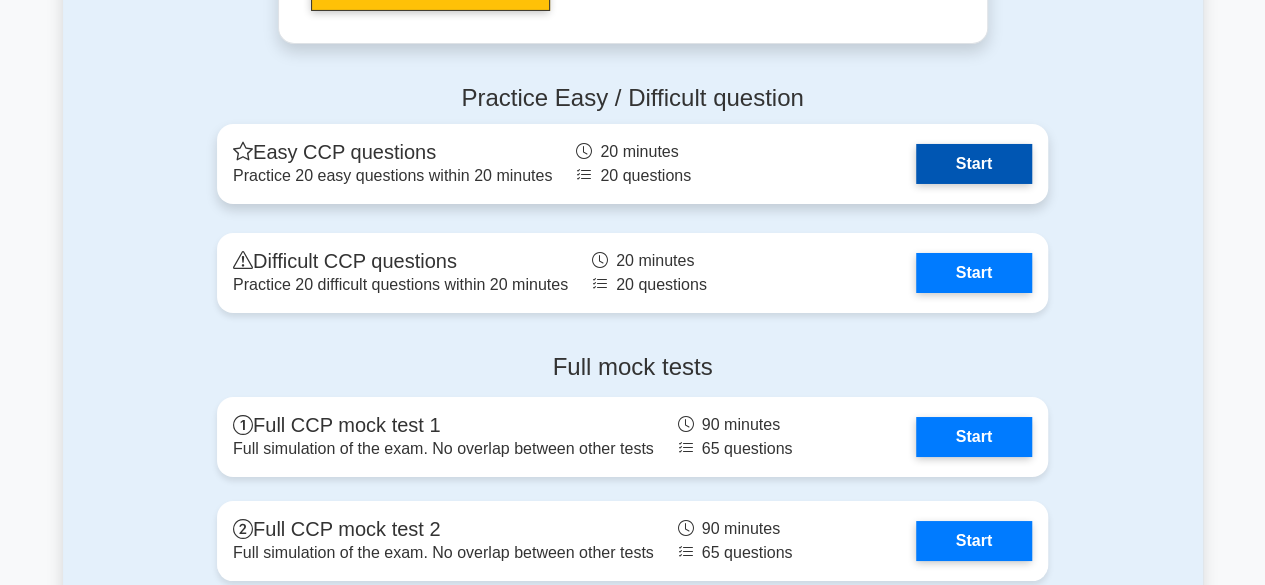 click on "Start" at bounding box center (974, 164) 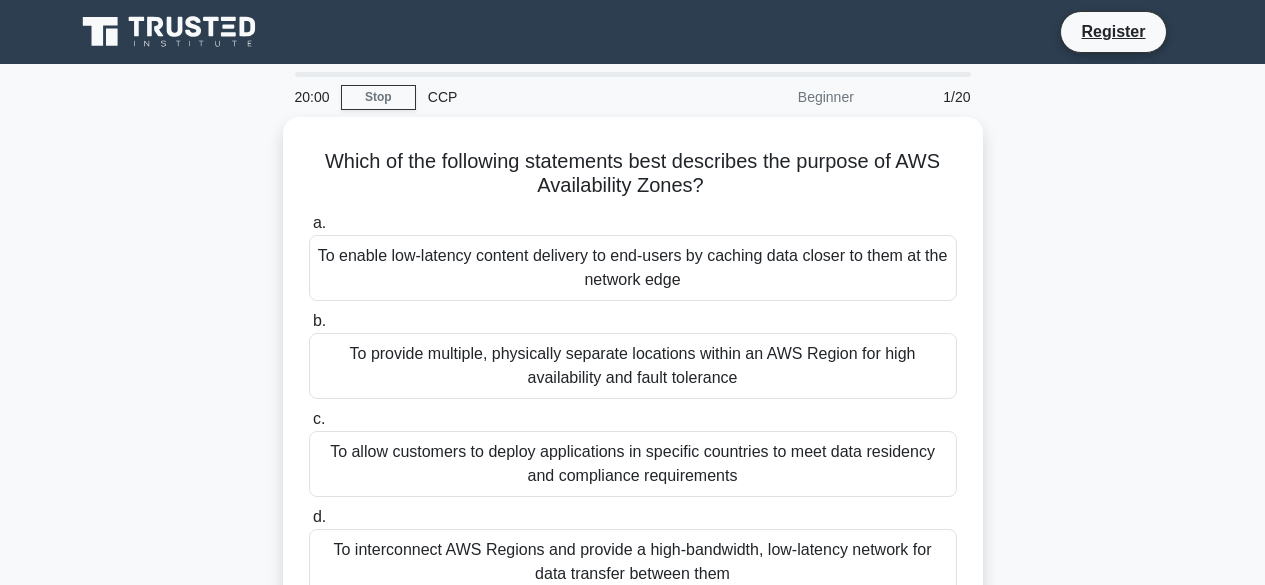 scroll, scrollTop: 0, scrollLeft: 0, axis: both 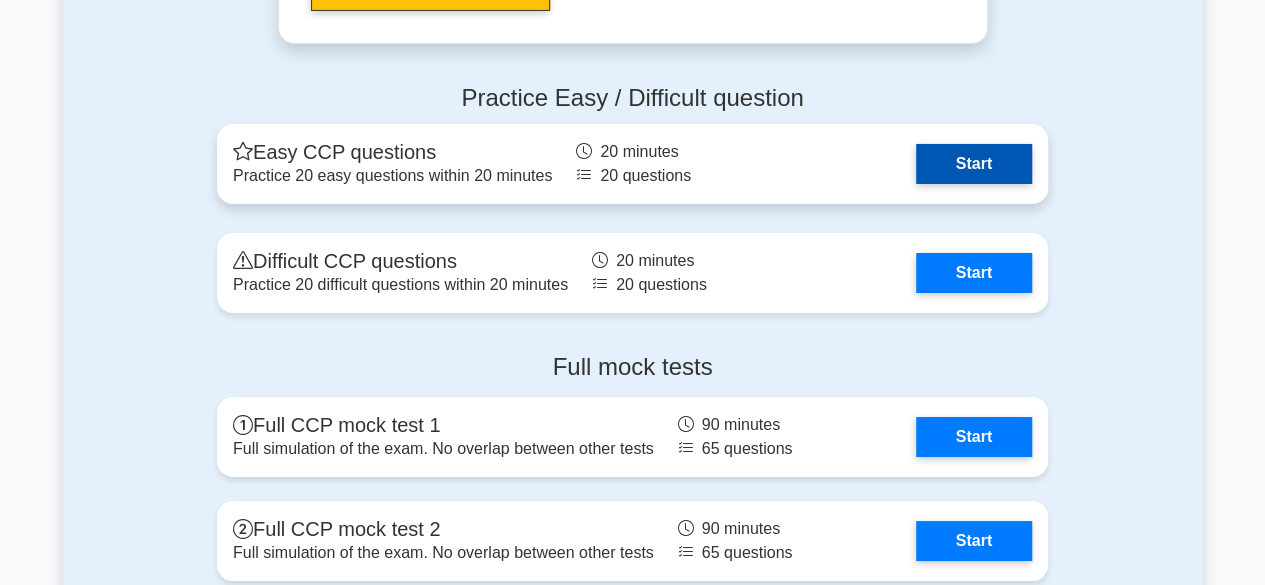 click on "Start" at bounding box center (974, 164) 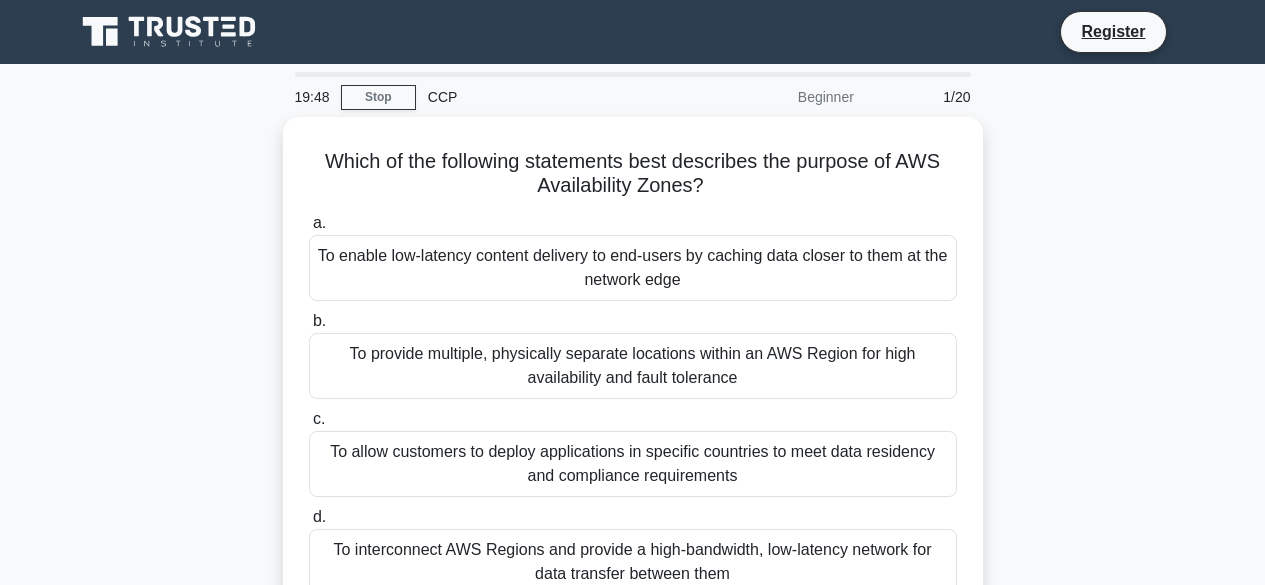 scroll, scrollTop: 0, scrollLeft: 0, axis: both 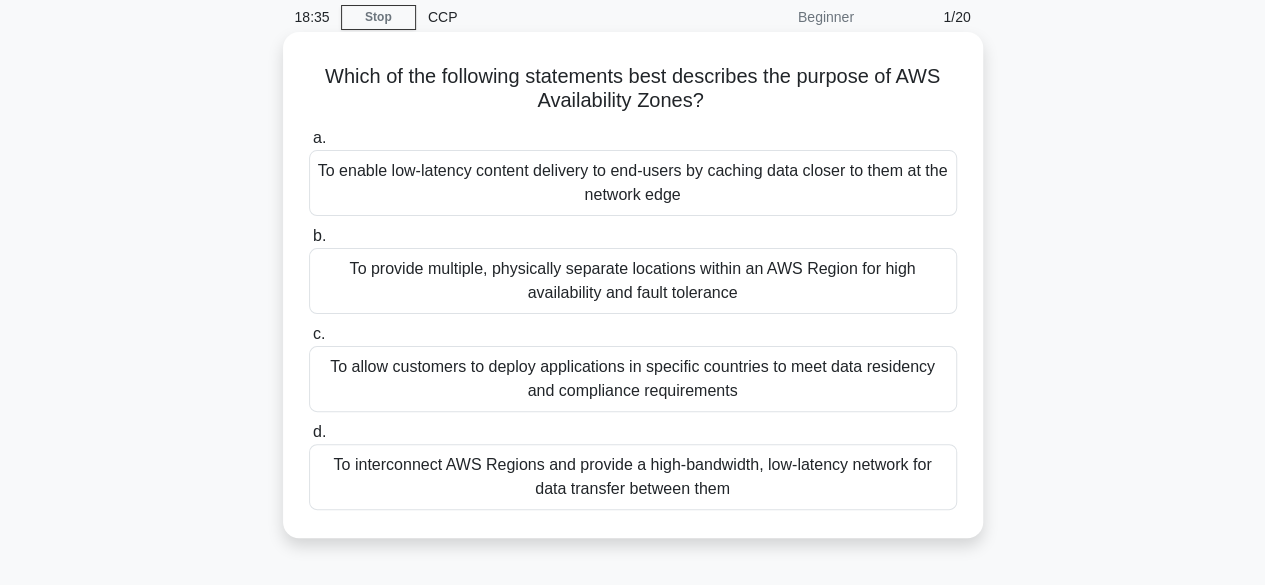 click on "To enable low-latency content delivery to end-users by caching data closer to them at the network edge" at bounding box center [633, 183] 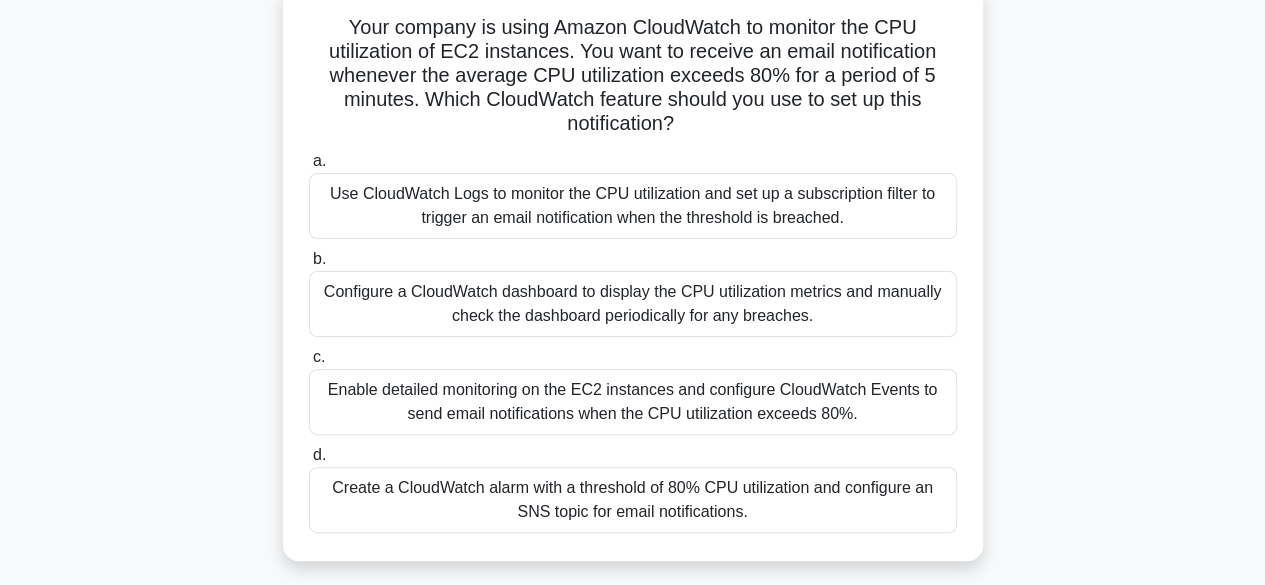 scroll, scrollTop: 135, scrollLeft: 0, axis: vertical 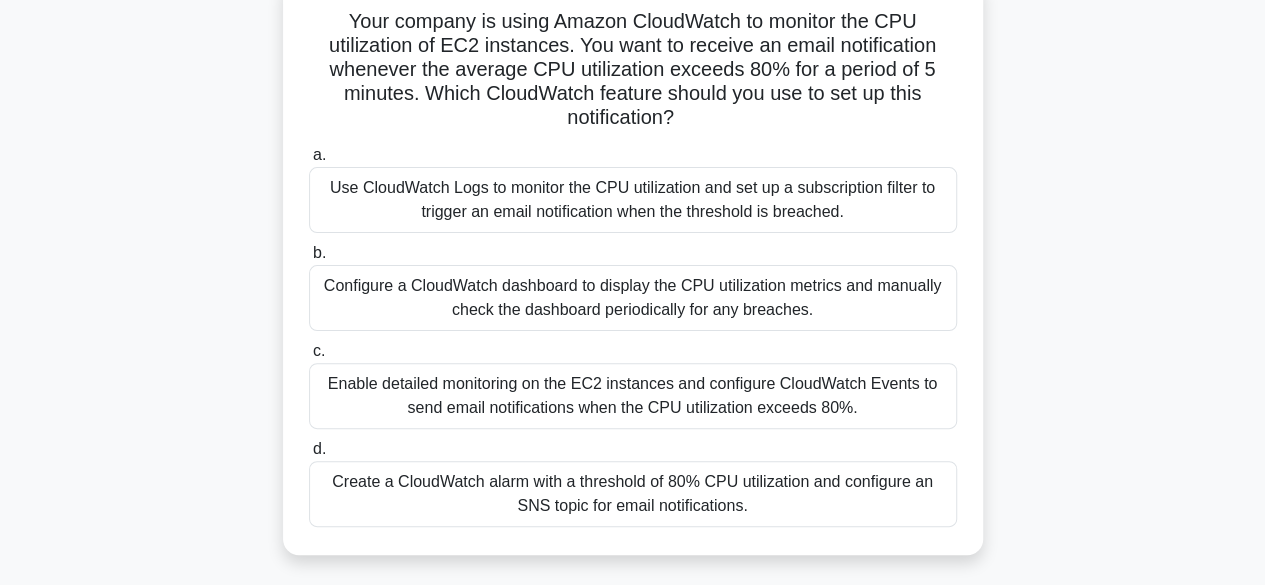 click on "Create a CloudWatch alarm with a threshold of 80% CPU utilization and configure an SNS topic for email notifications." at bounding box center [633, 494] 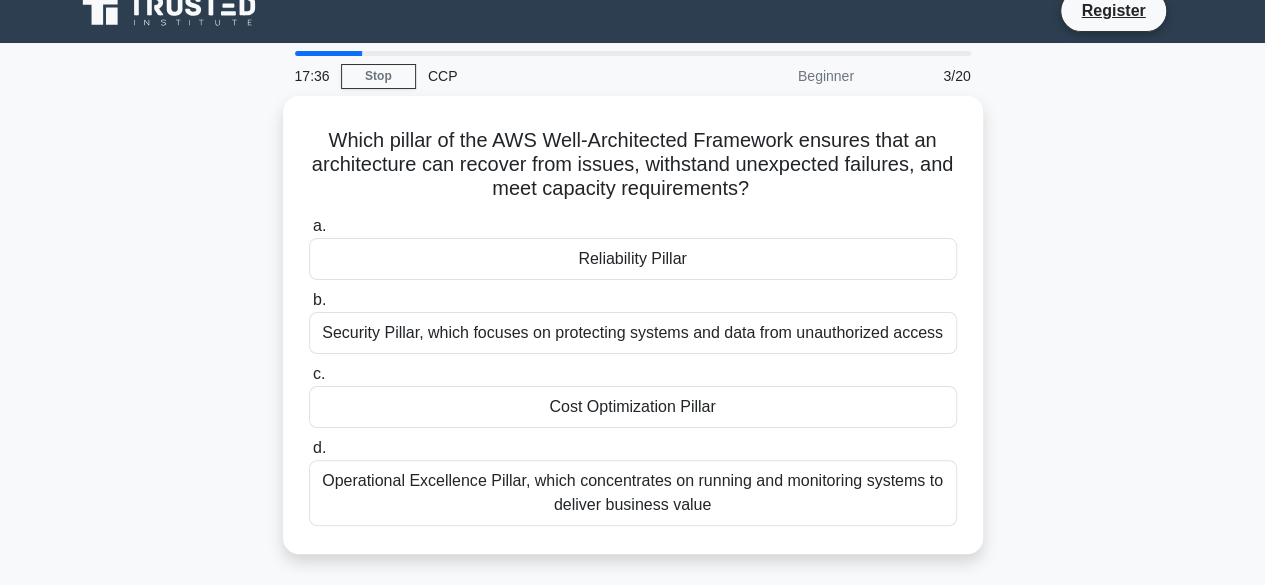 scroll, scrollTop: 22, scrollLeft: 0, axis: vertical 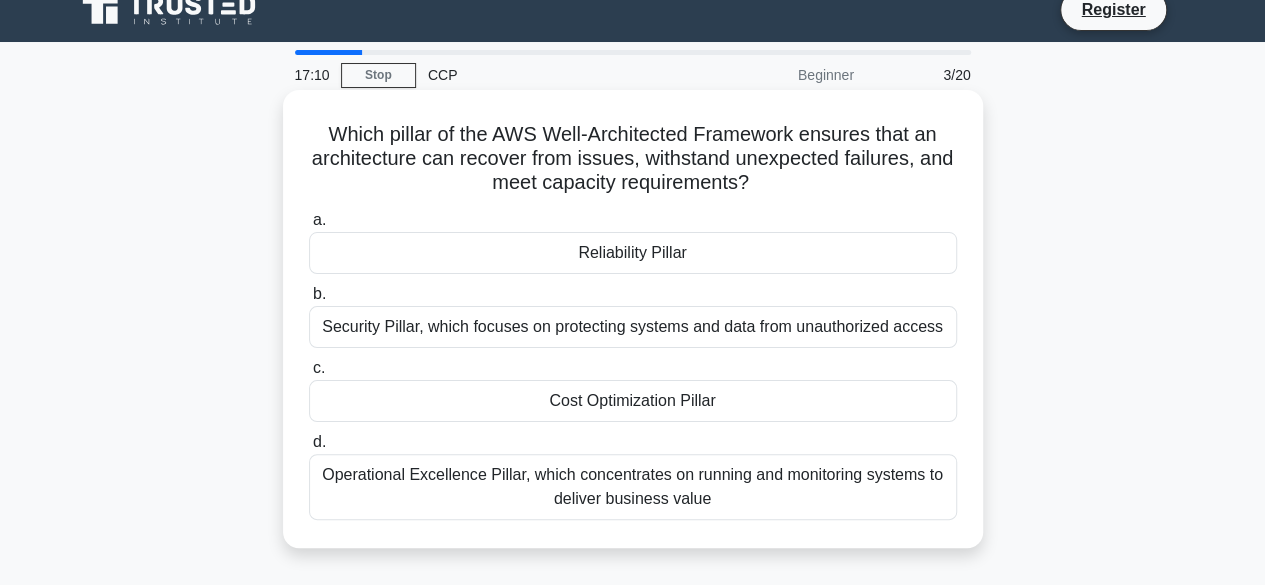 click on "Reliability Pillar" at bounding box center [633, 253] 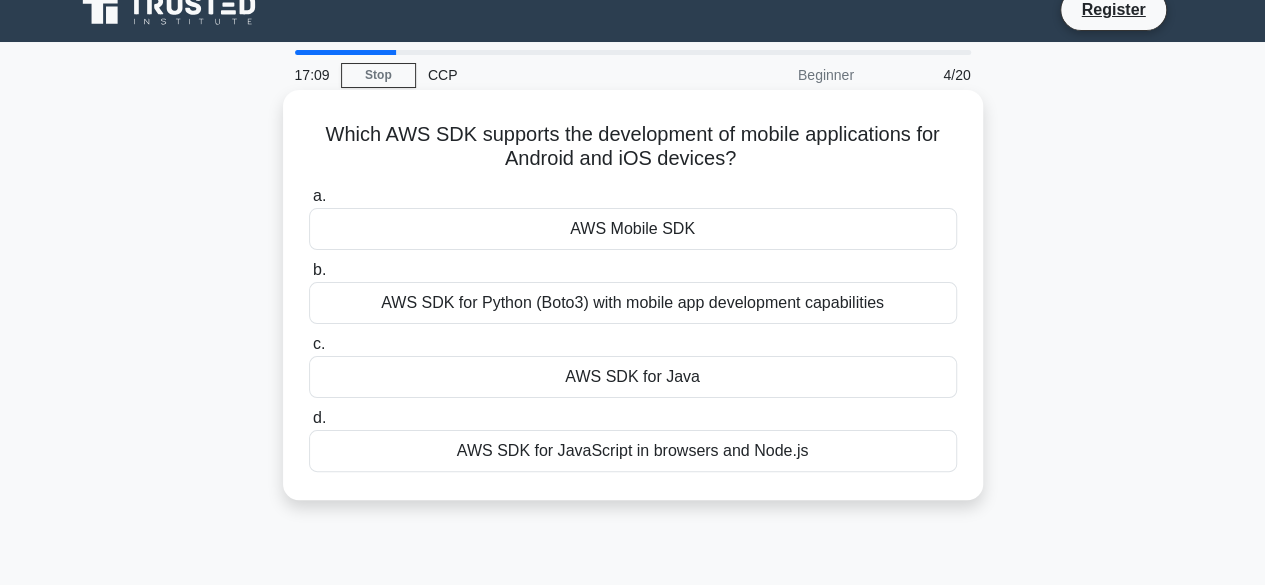 scroll, scrollTop: 0, scrollLeft: 0, axis: both 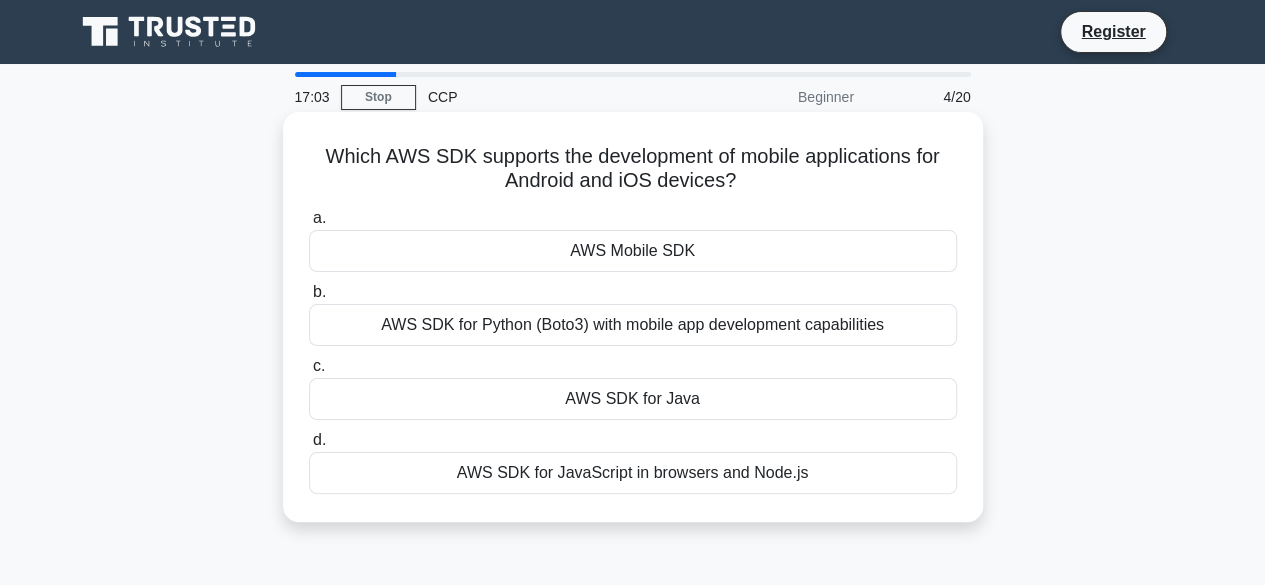 click on "AWS Mobile SDK" at bounding box center [633, 251] 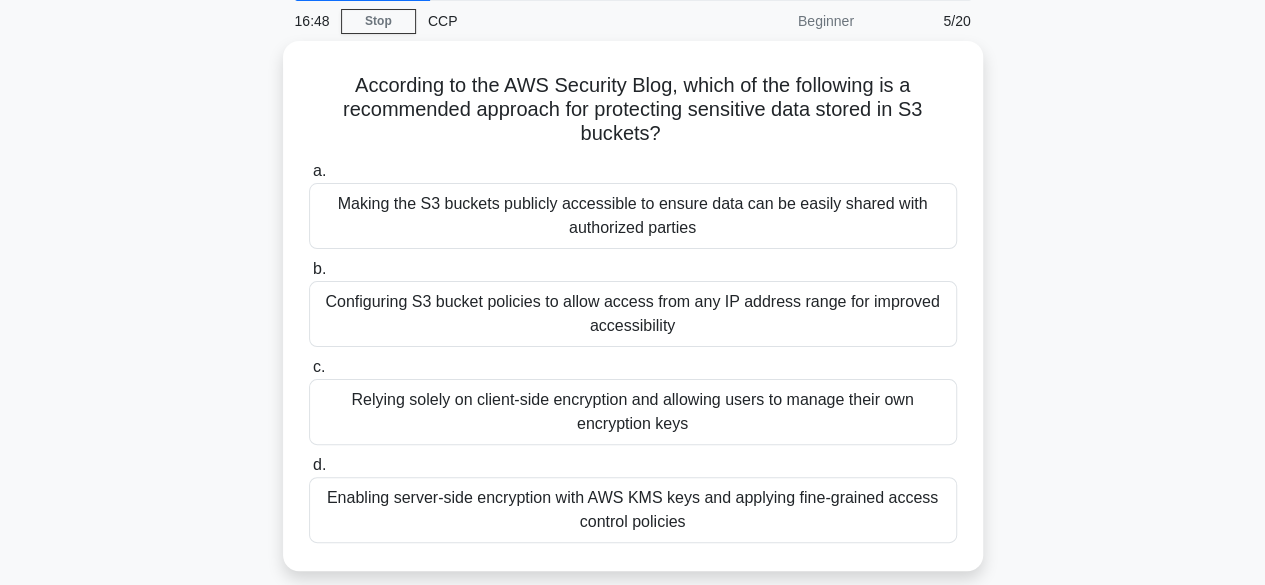 scroll, scrollTop: 80, scrollLeft: 0, axis: vertical 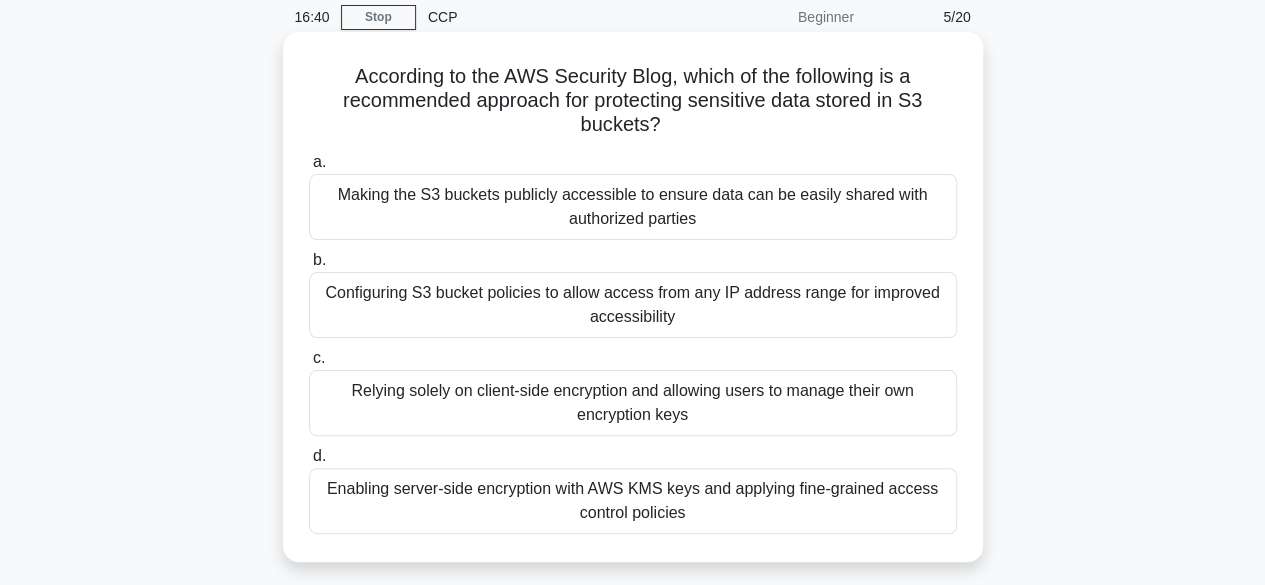 click on "Enabling server-side encryption with AWS KMS keys and applying fine-grained access control policies" at bounding box center (633, 501) 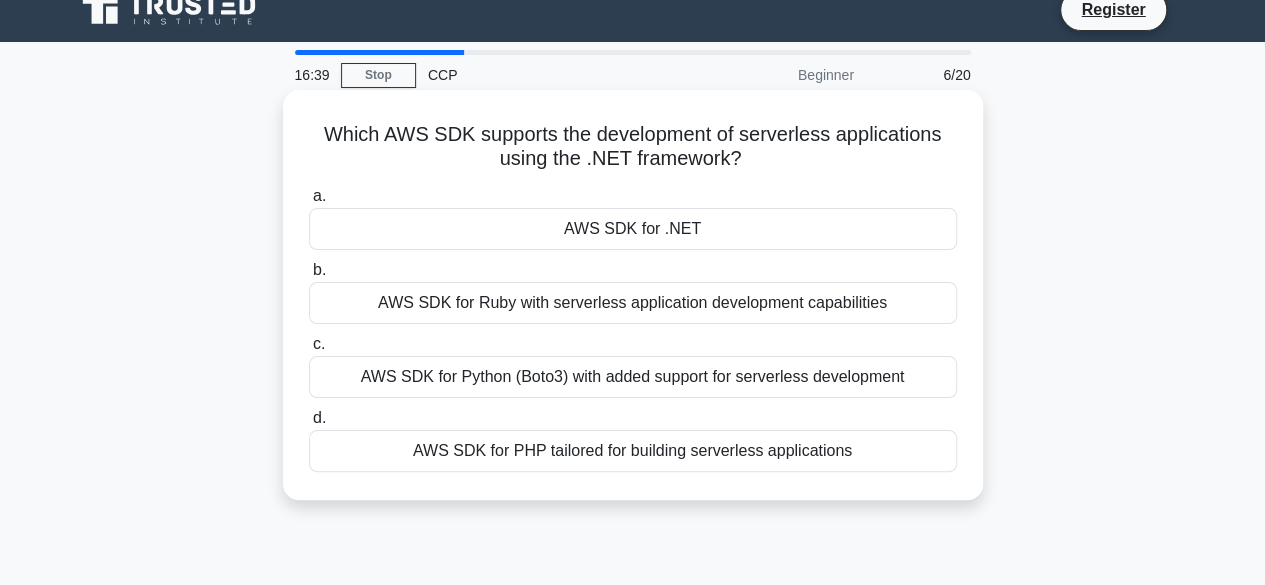 scroll, scrollTop: 0, scrollLeft: 0, axis: both 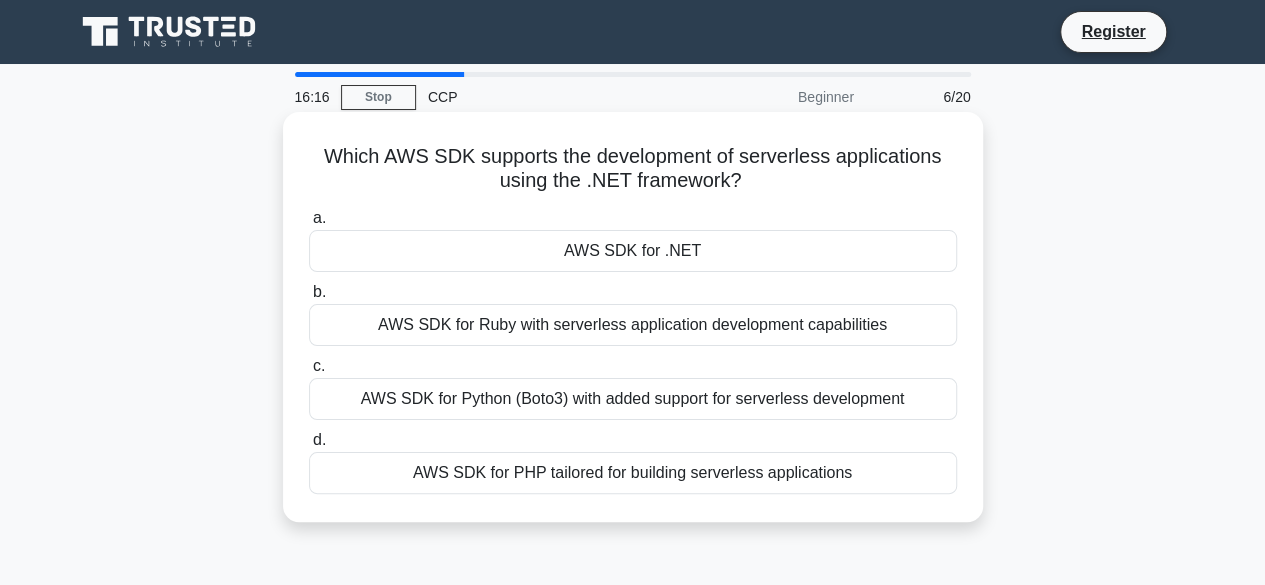 click on "AWS SDK for .NET" at bounding box center [633, 251] 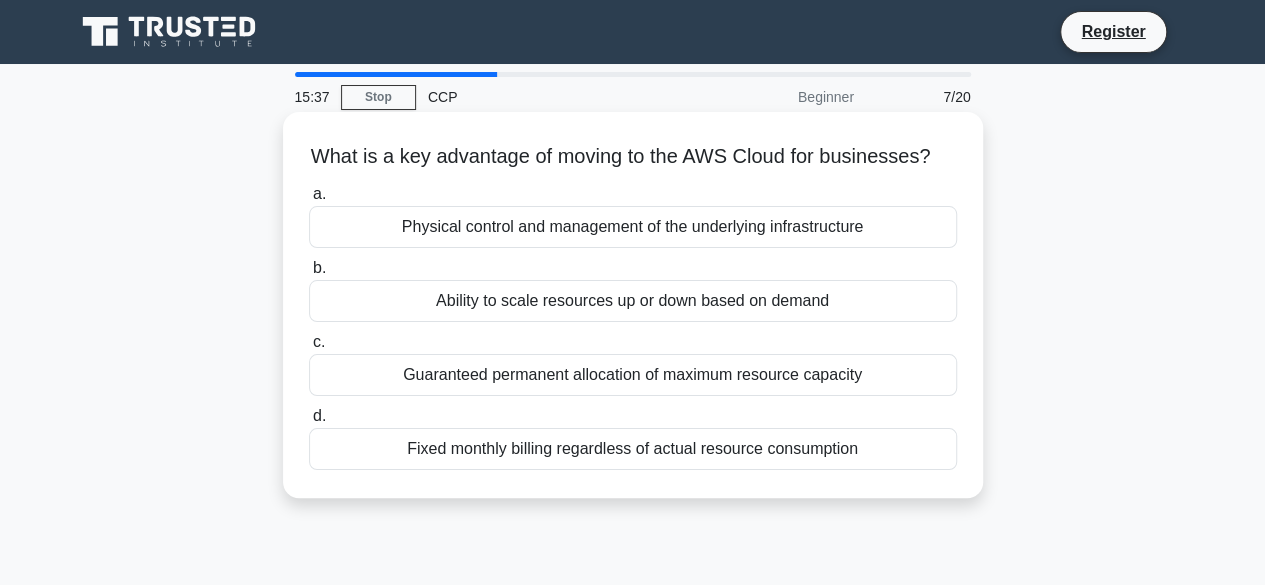 click on "Ability to scale resources up or down based on demand" at bounding box center (633, 301) 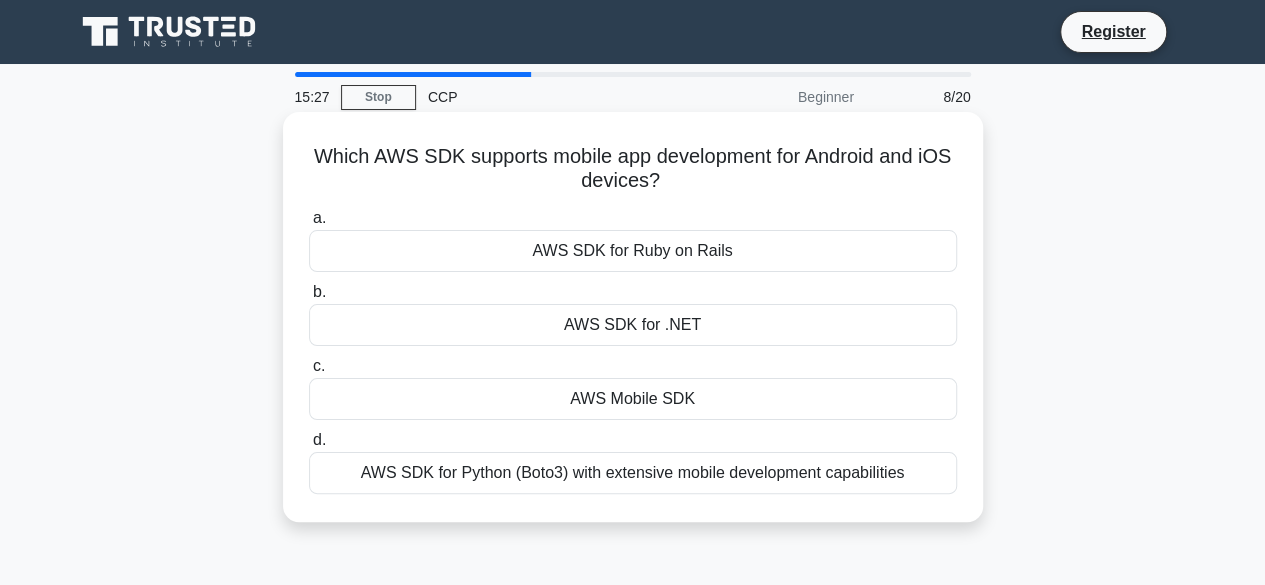 click on "AWS SDK for Python (Boto3) with extensive mobile development capabilities" at bounding box center [633, 473] 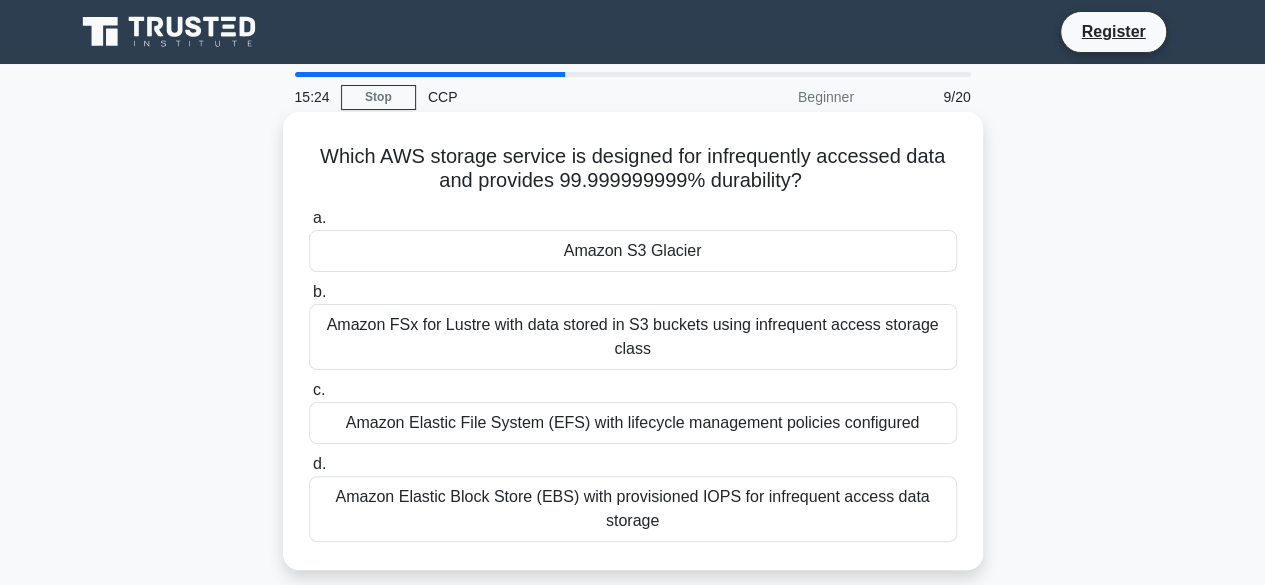 click on "Amazon S3 Glacier" at bounding box center (633, 251) 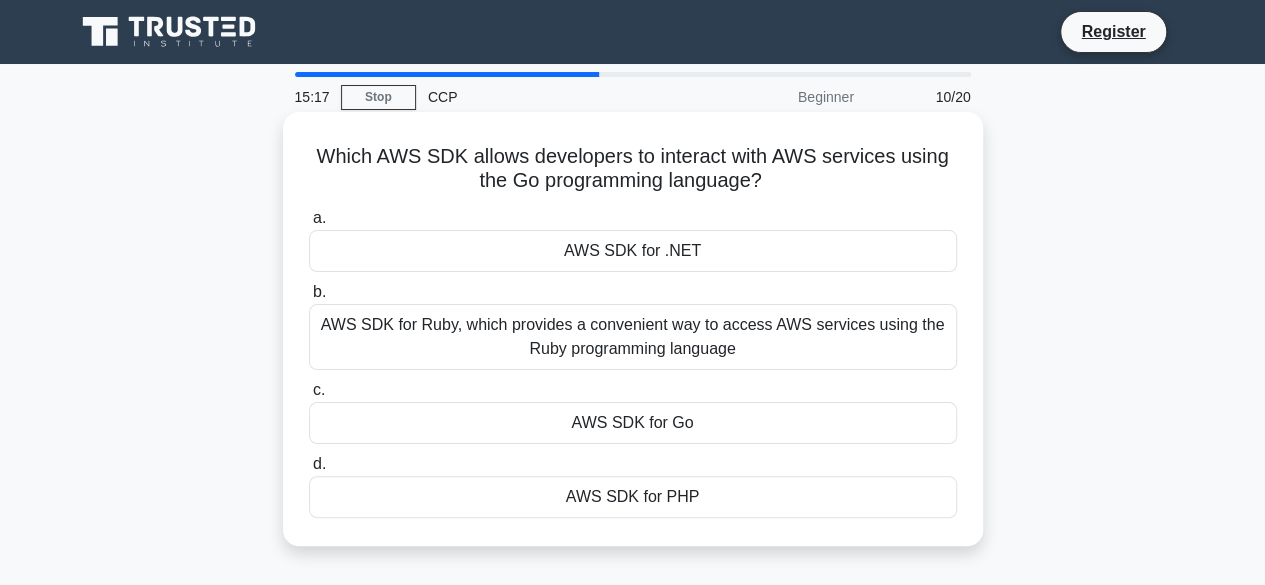 click on "AWS SDK for Go" at bounding box center [633, 423] 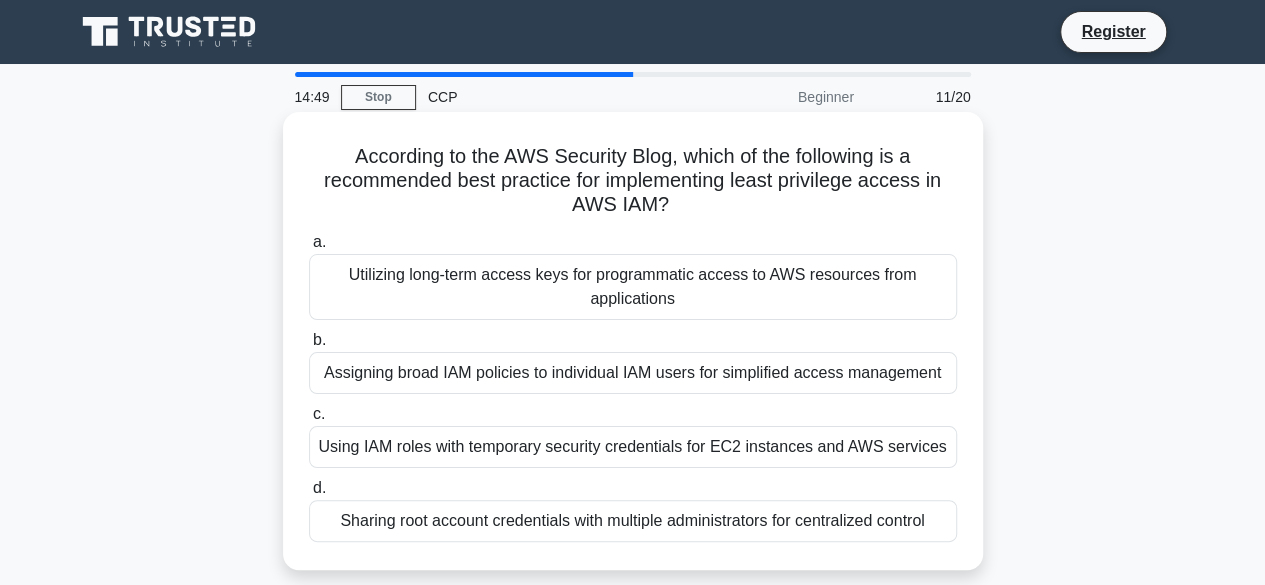 click on "Using IAM roles with temporary security credentials for EC2 instances and AWS services" at bounding box center [633, 447] 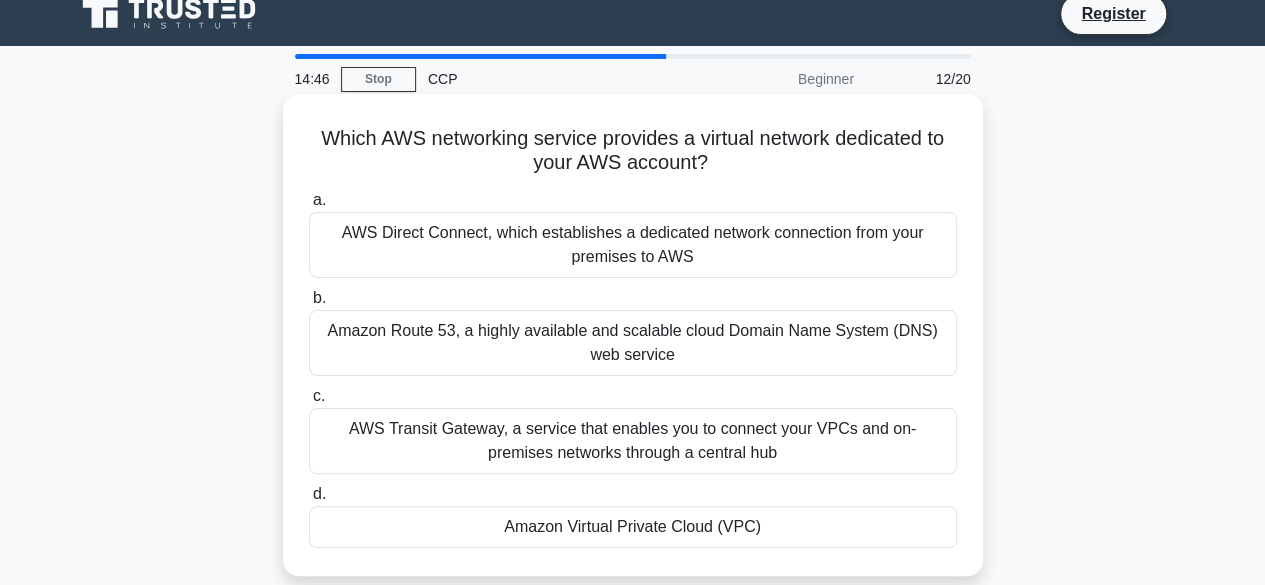 scroll, scrollTop: 28, scrollLeft: 0, axis: vertical 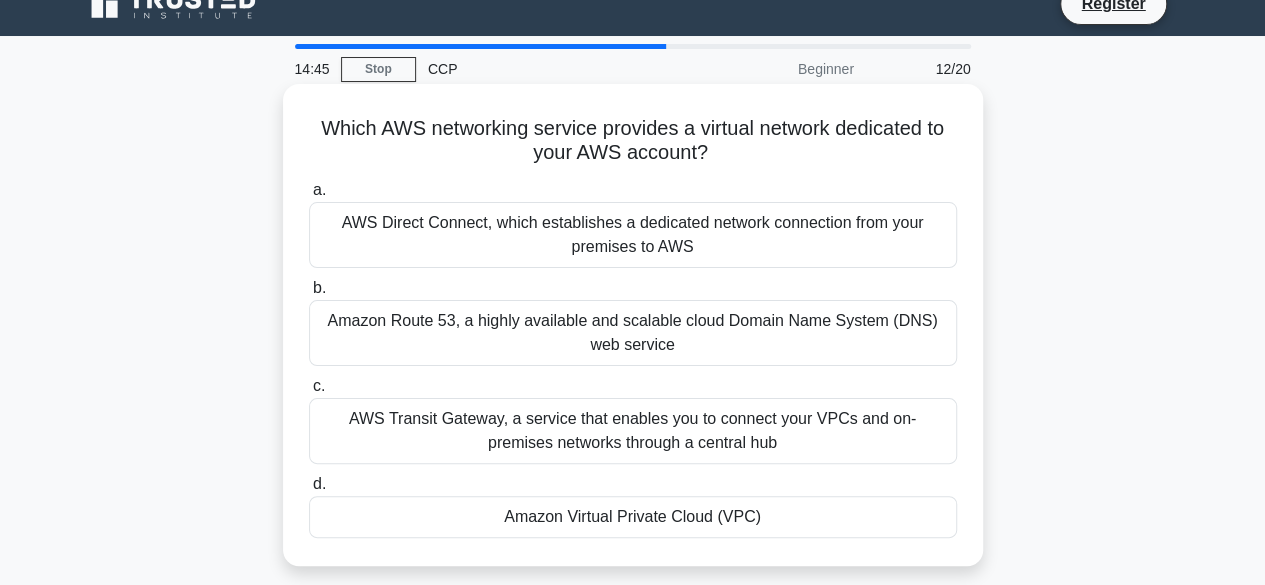 click on "Amazon Virtual Private Cloud (VPC)" at bounding box center (633, 517) 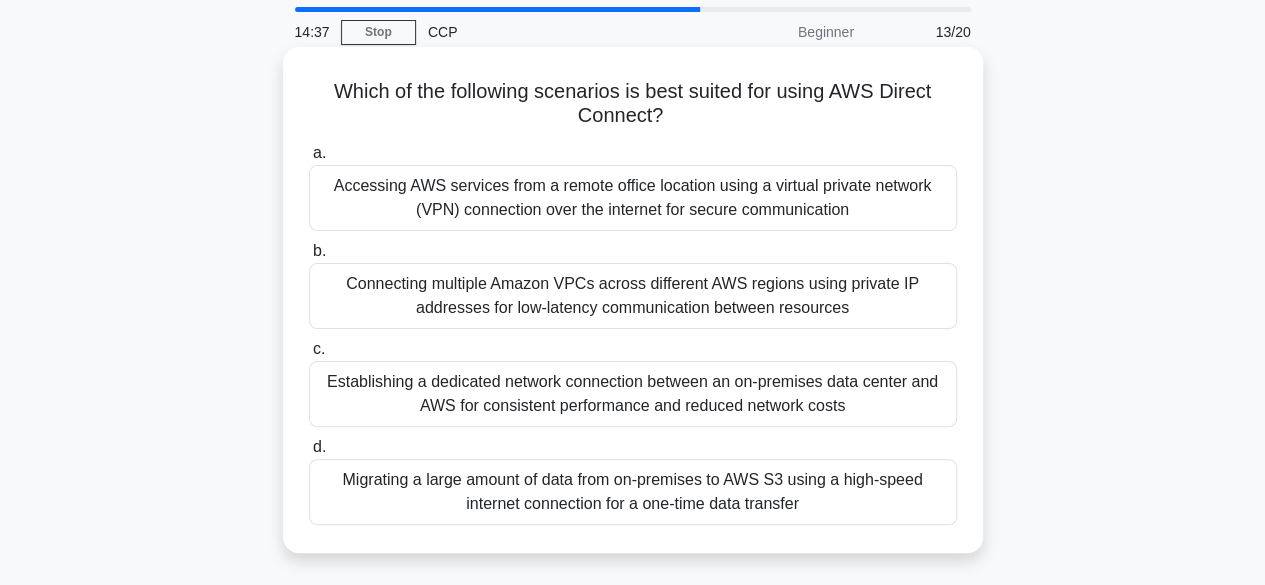 scroll, scrollTop: 66, scrollLeft: 0, axis: vertical 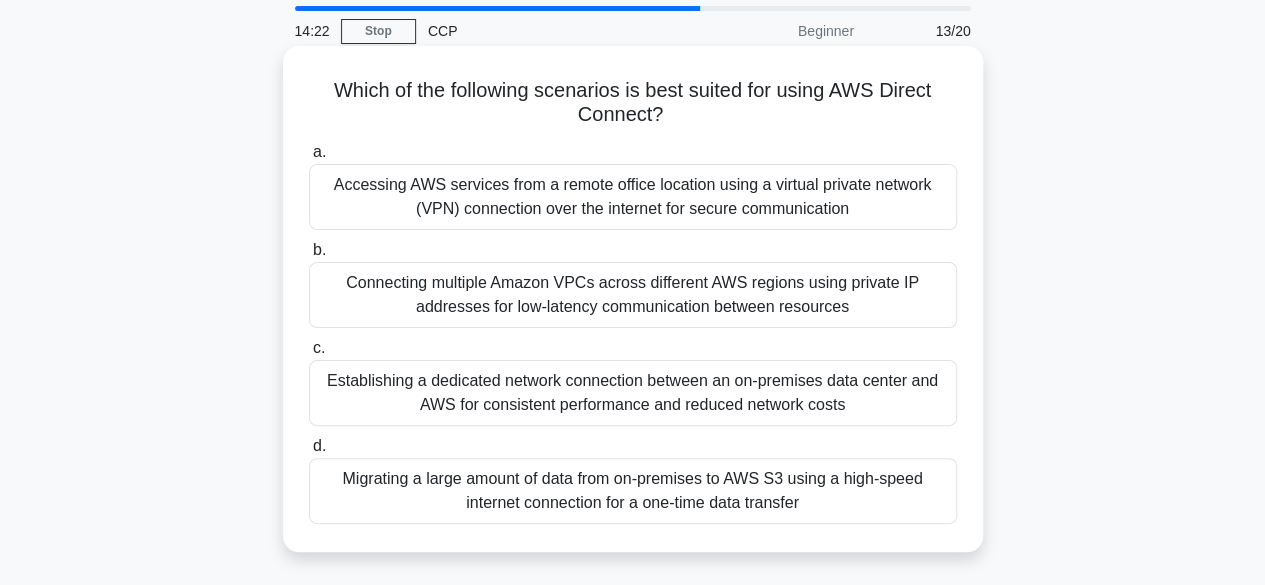 click on "Establishing a dedicated network connection between an on-premises data center and AWS for consistent performance and reduced network costs" at bounding box center (633, 393) 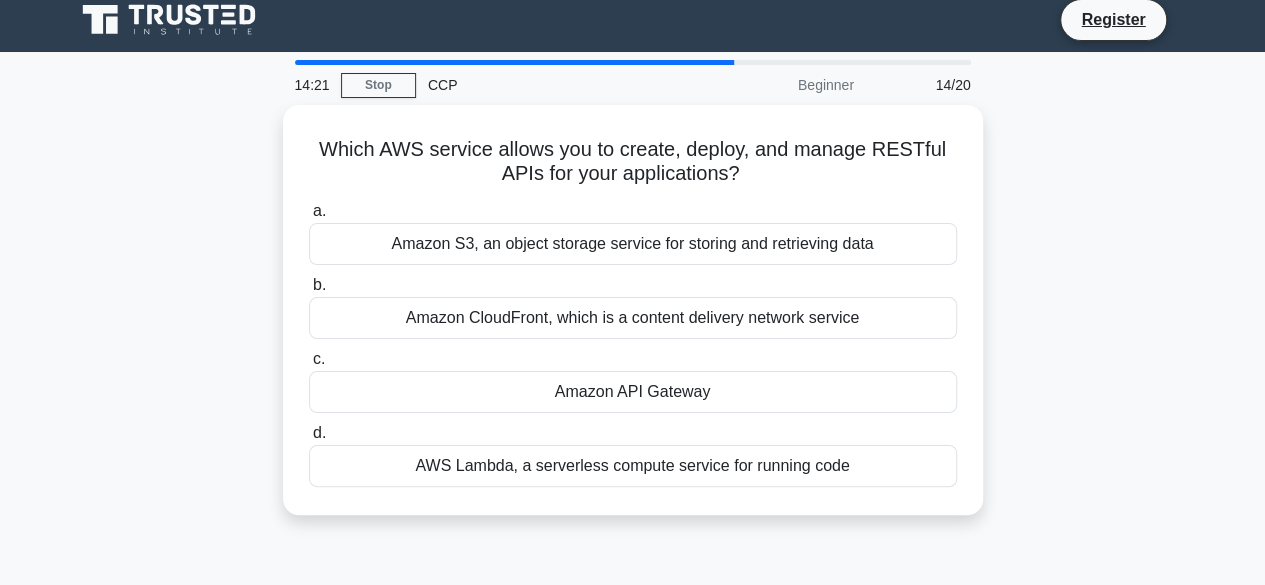 scroll, scrollTop: 0, scrollLeft: 0, axis: both 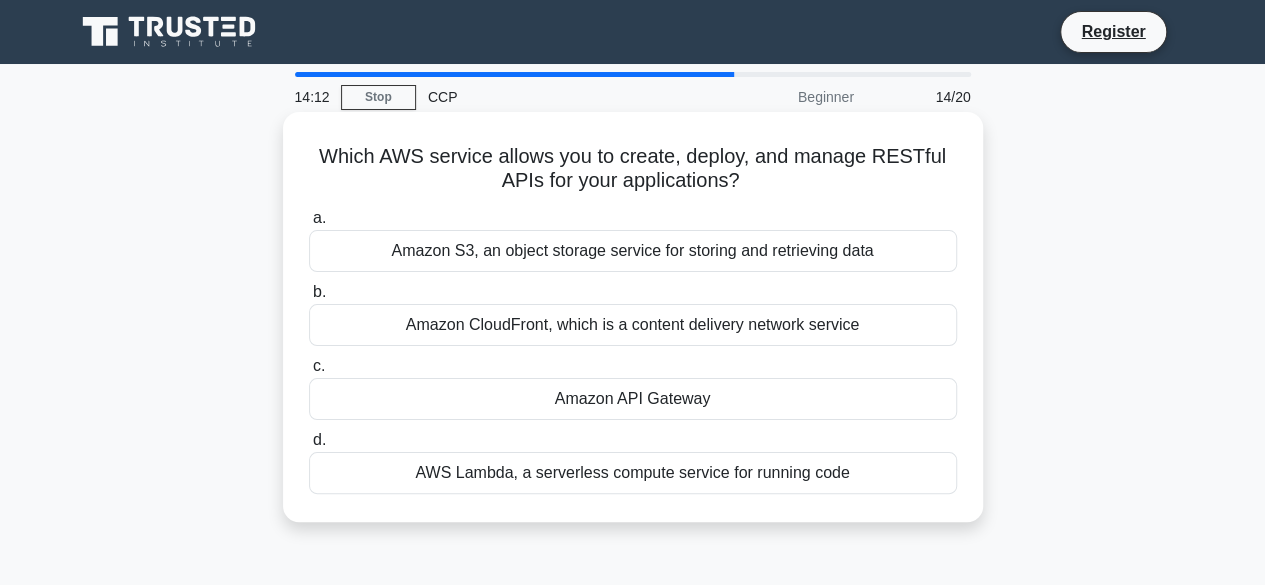 click on "Amazon S3, an object storage service for storing and retrieving data" at bounding box center [633, 251] 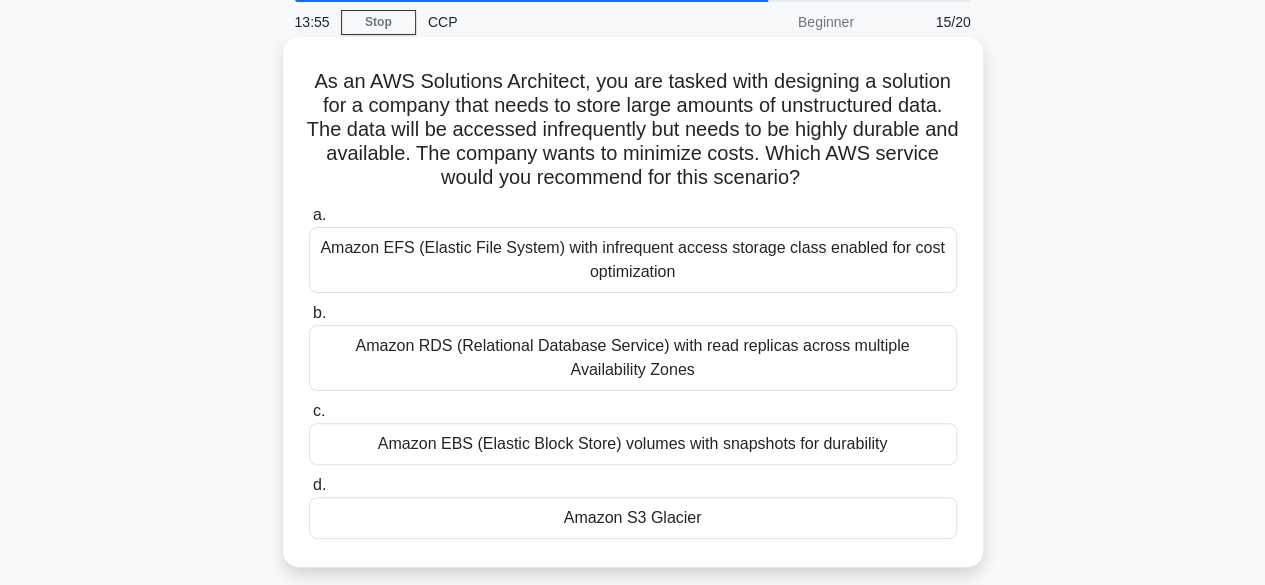 scroll, scrollTop: 76, scrollLeft: 0, axis: vertical 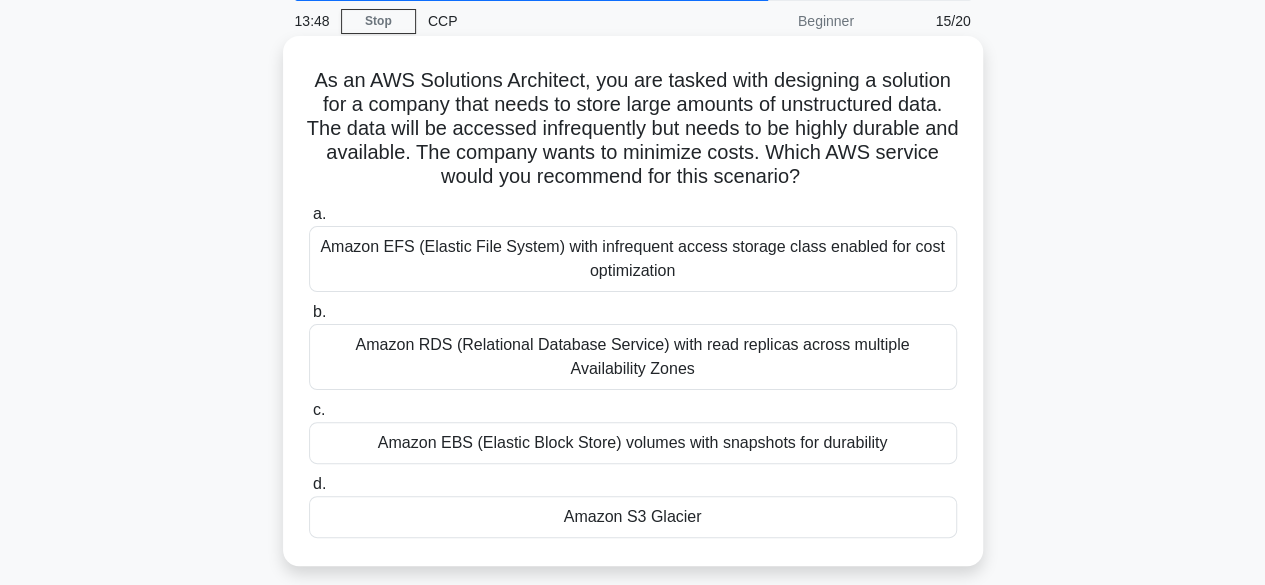 click on "Amazon EFS (Elastic File System) with infrequent access storage class enabled for cost optimization" at bounding box center [633, 259] 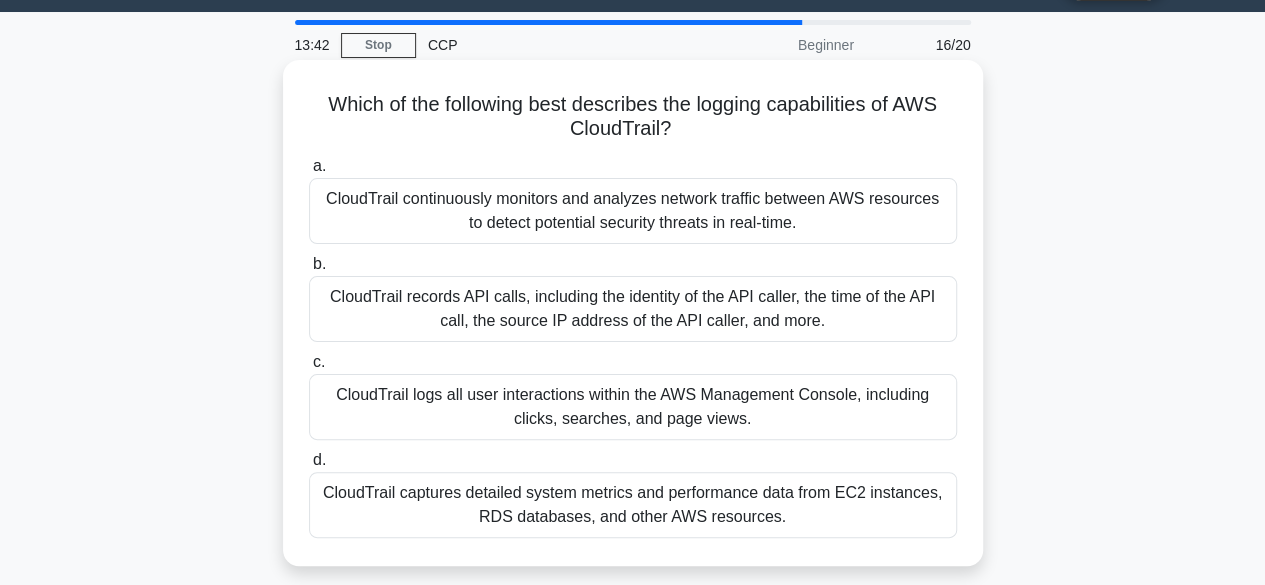 scroll, scrollTop: 56, scrollLeft: 0, axis: vertical 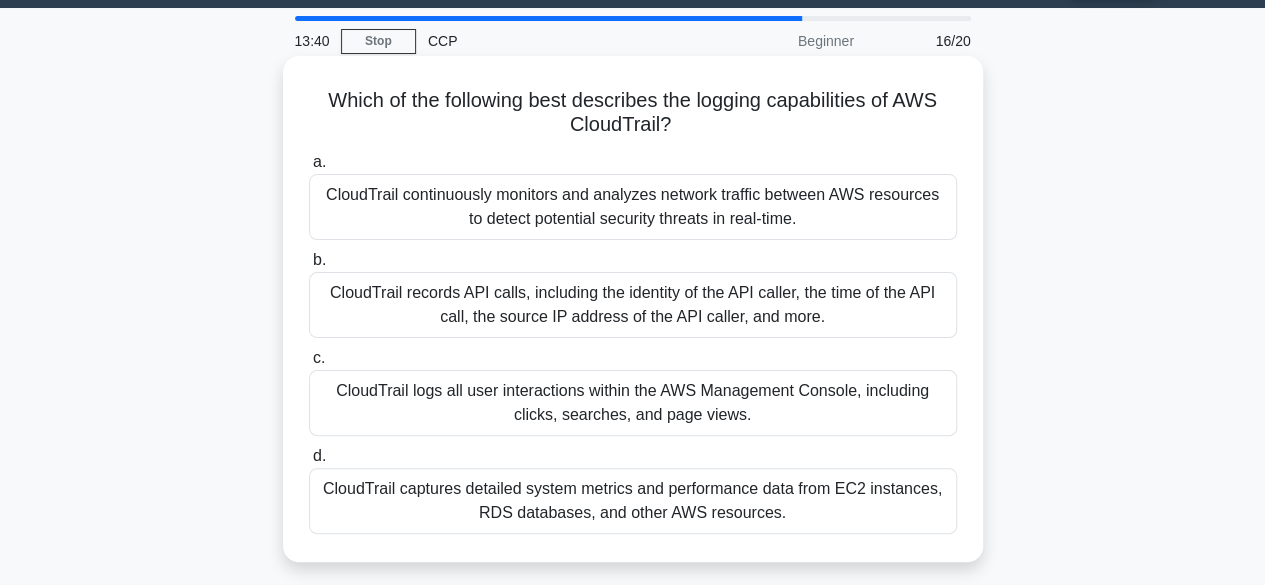 click on "CloudTrail records API calls, including the identity of the API caller, the time of the API call, the source IP address of the API caller, and more." at bounding box center (633, 305) 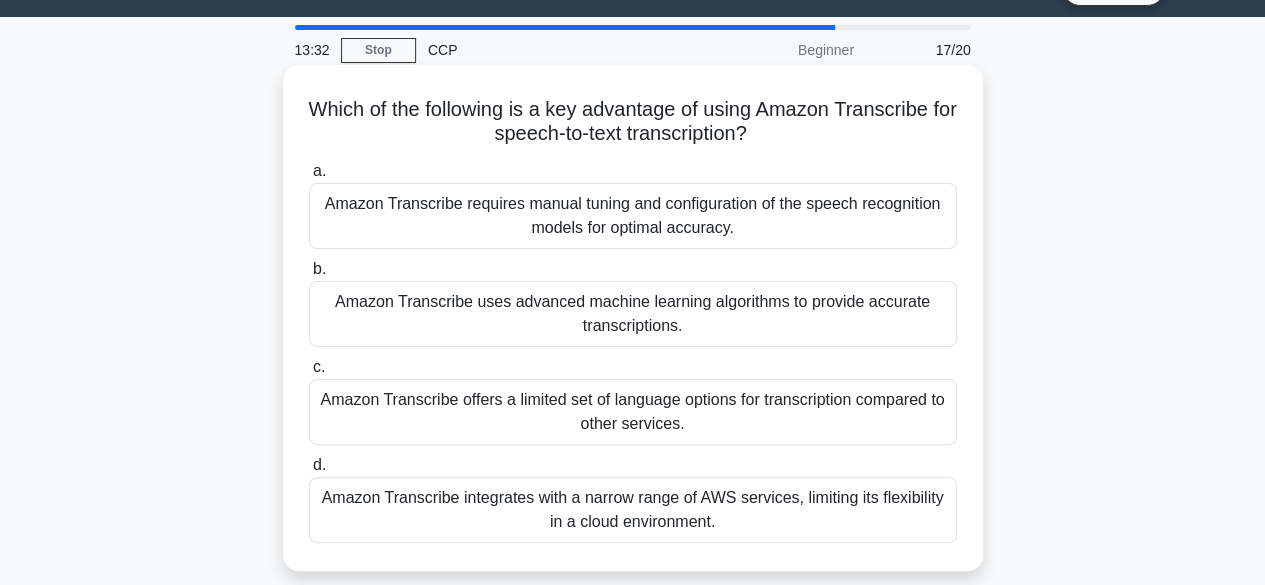 scroll, scrollTop: 48, scrollLeft: 0, axis: vertical 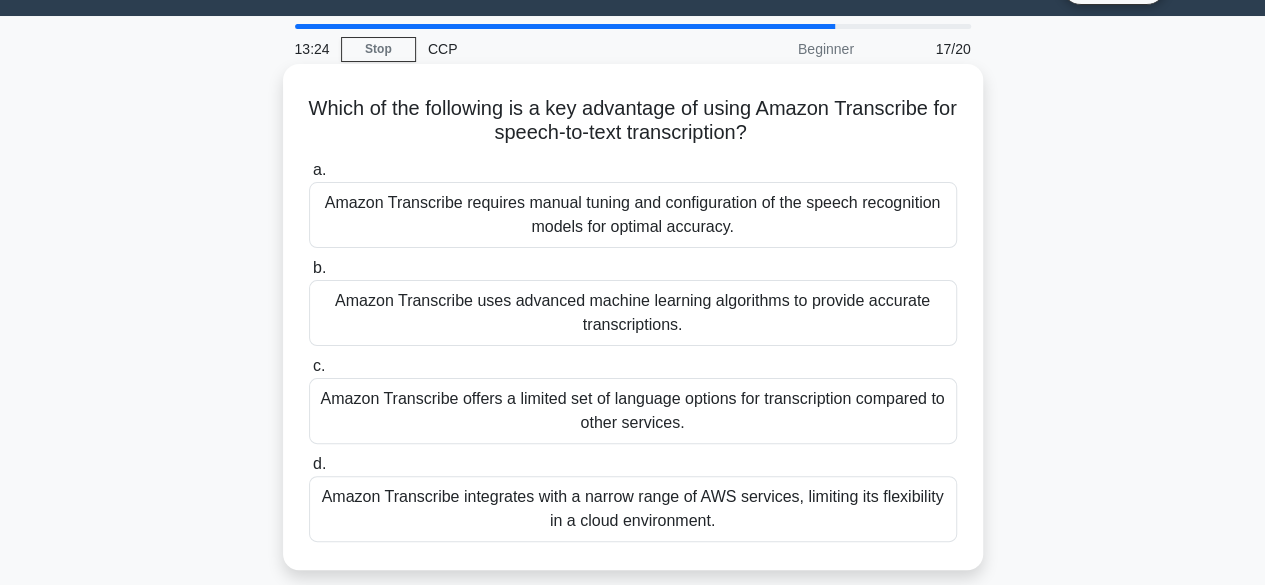 click on "Amazon Transcribe requires manual tuning and configuration of the speech recognition models for optimal accuracy." at bounding box center (633, 215) 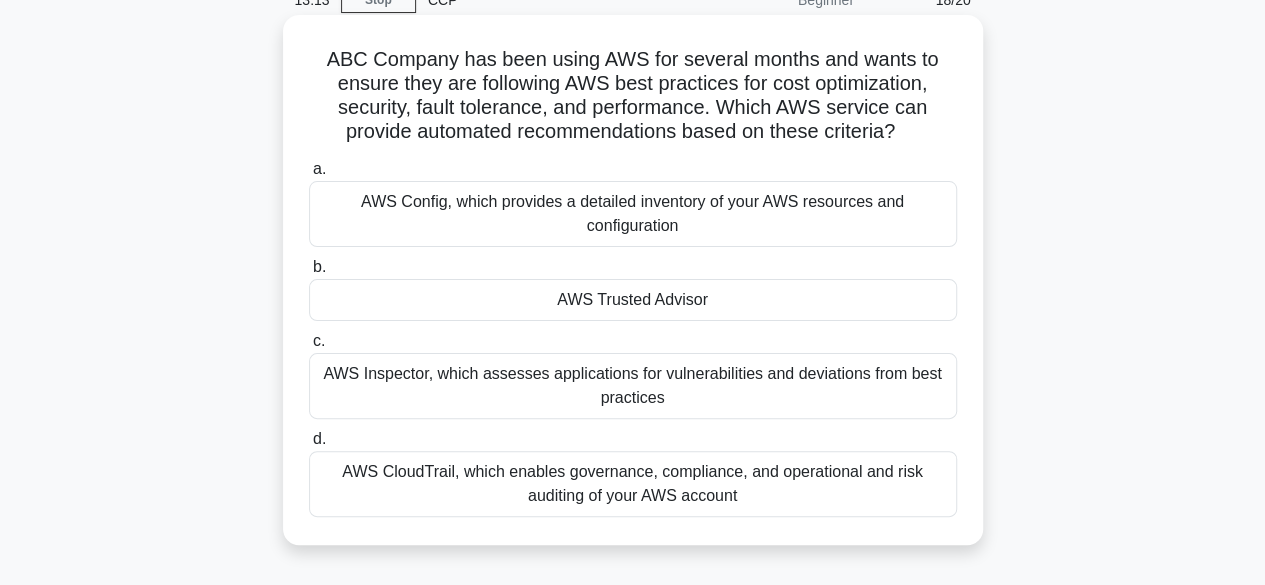 scroll, scrollTop: 98, scrollLeft: 0, axis: vertical 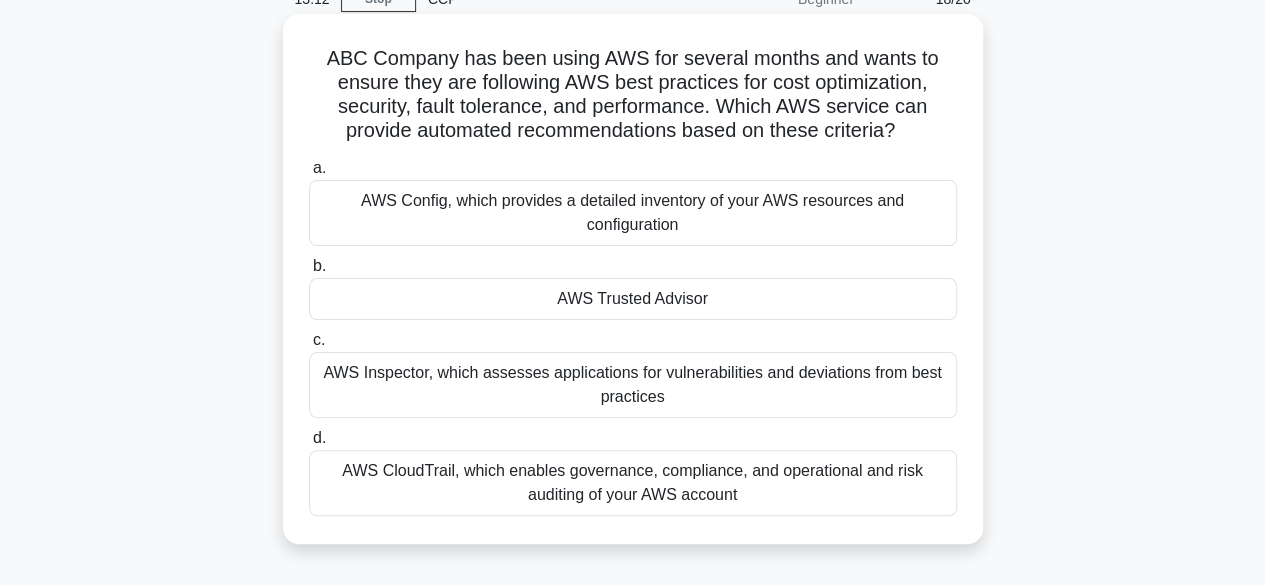 click on "AWS Trusted Advisor" at bounding box center (633, 299) 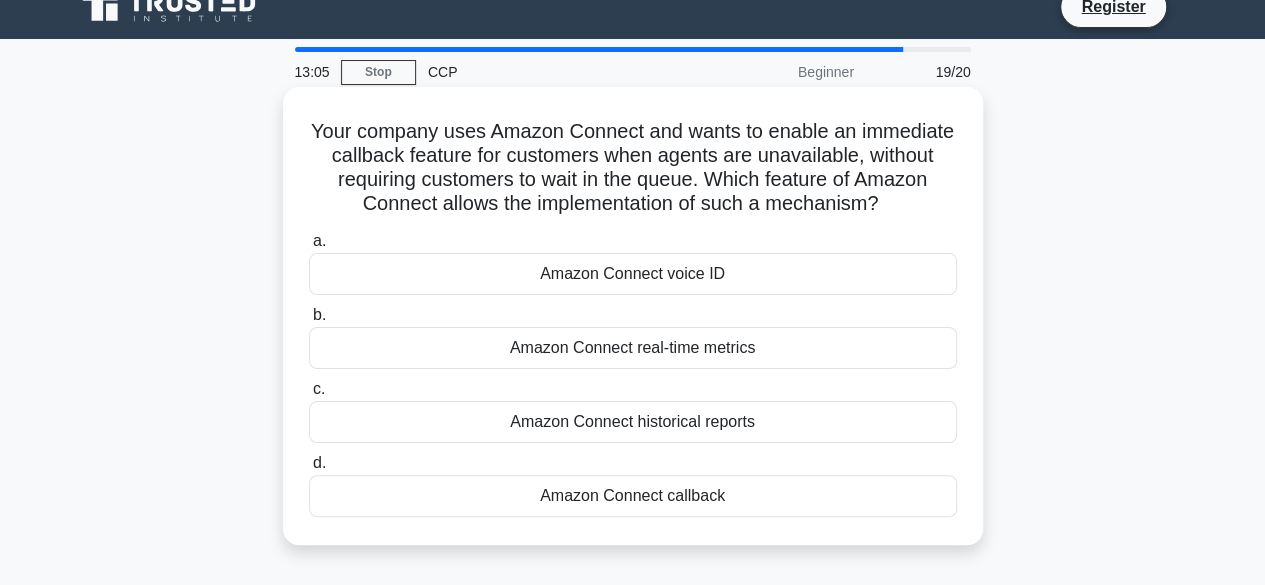 scroll, scrollTop: 26, scrollLeft: 0, axis: vertical 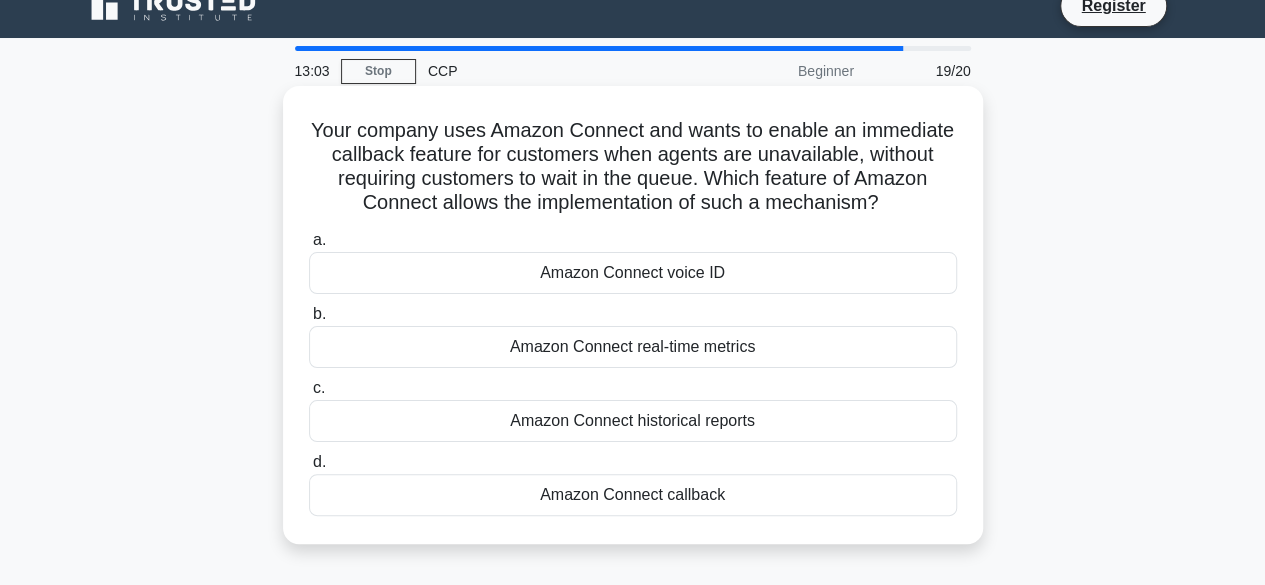 click on "Amazon Connect callback" at bounding box center [633, 495] 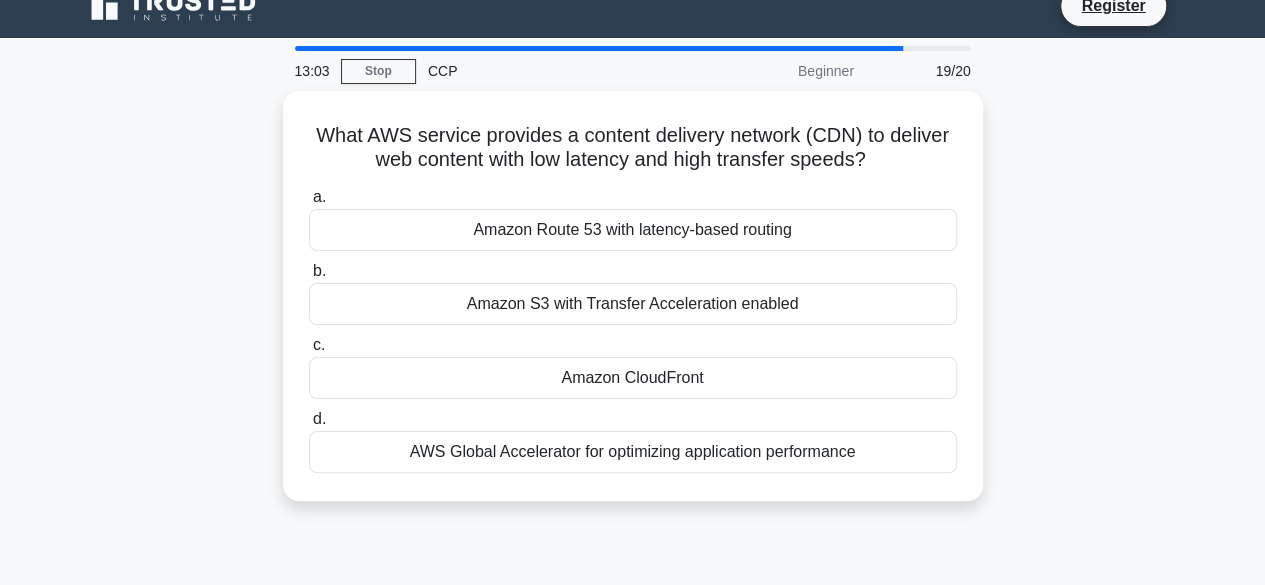 scroll, scrollTop: 0, scrollLeft: 0, axis: both 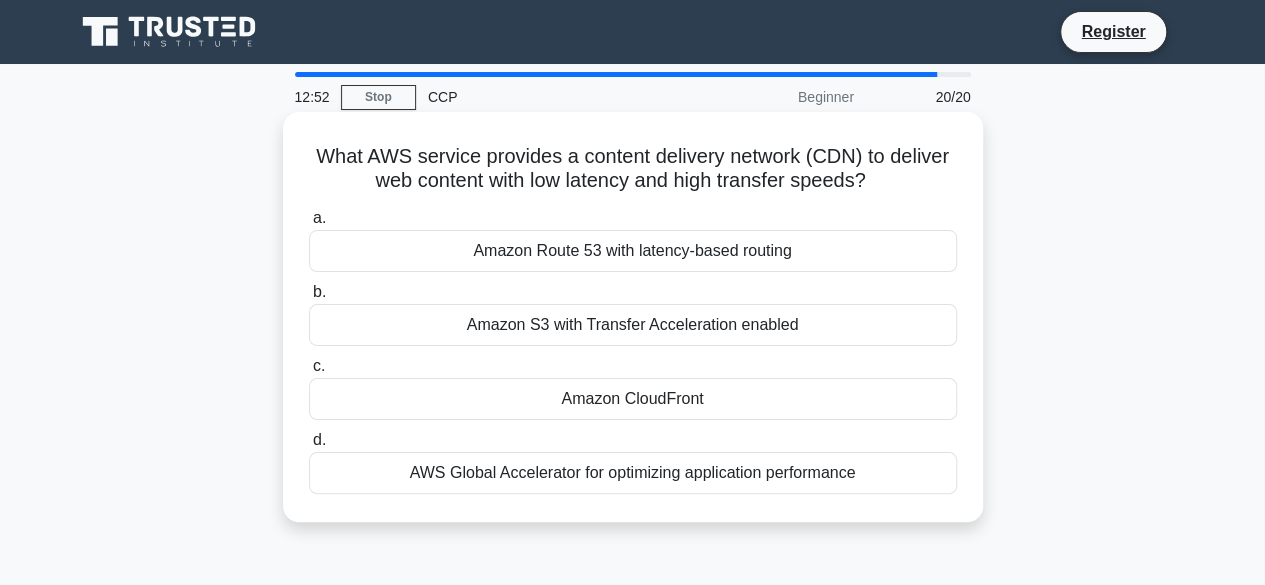 click on "AWS Global Accelerator for optimizing application performance" at bounding box center [633, 473] 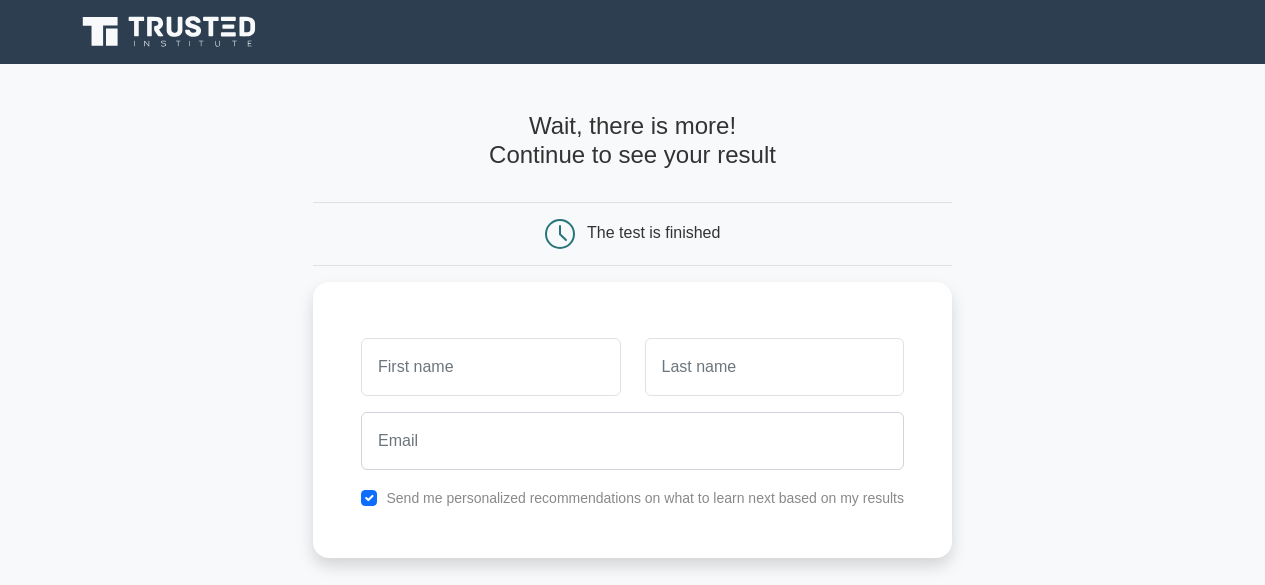 scroll, scrollTop: 0, scrollLeft: 0, axis: both 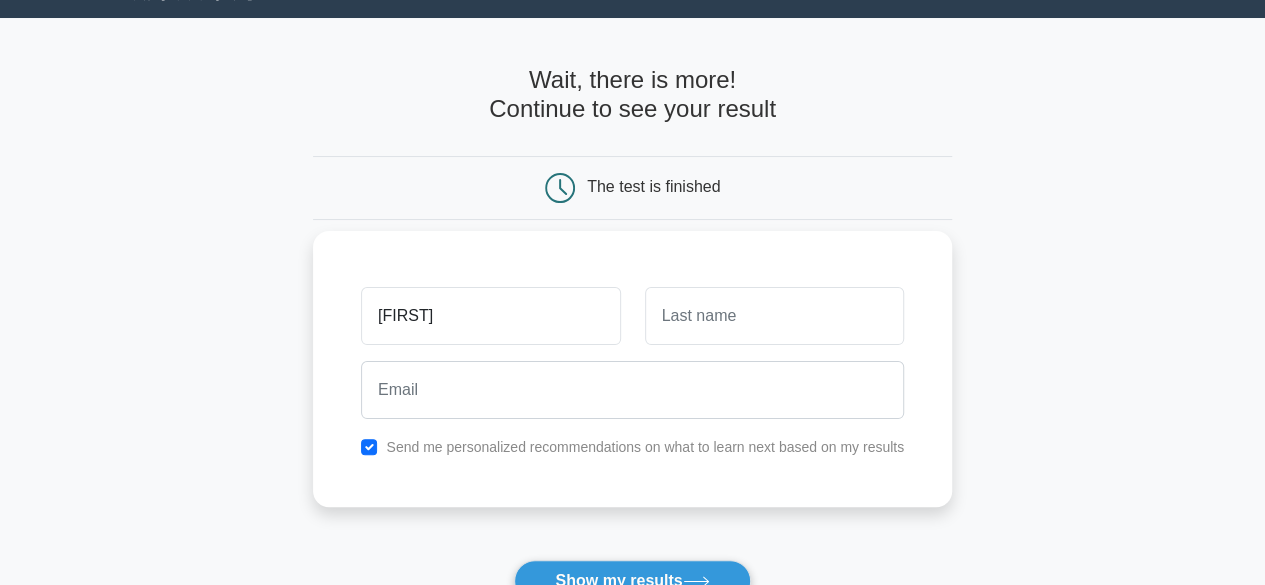 type on "[FIRST]" 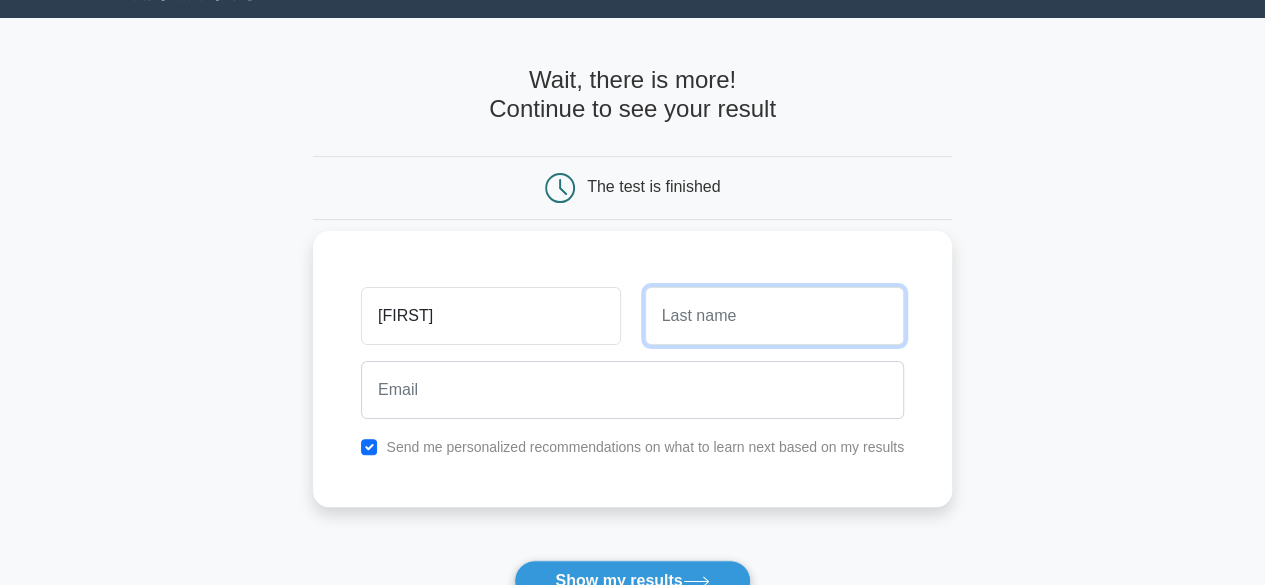 click at bounding box center (774, 316) 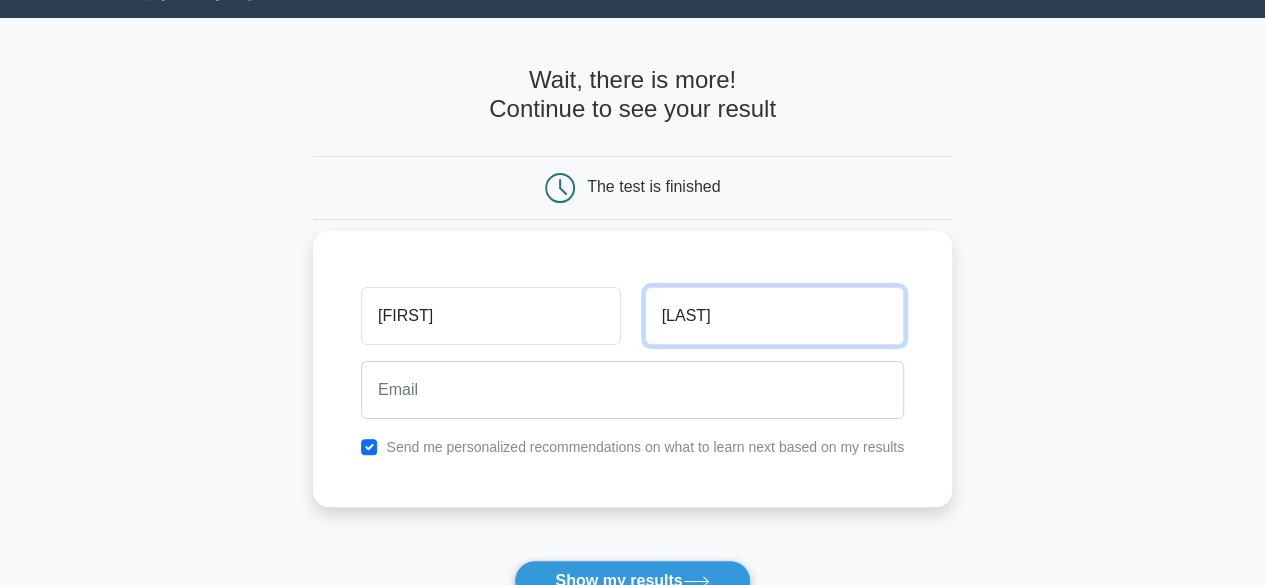 type on "[LAST]" 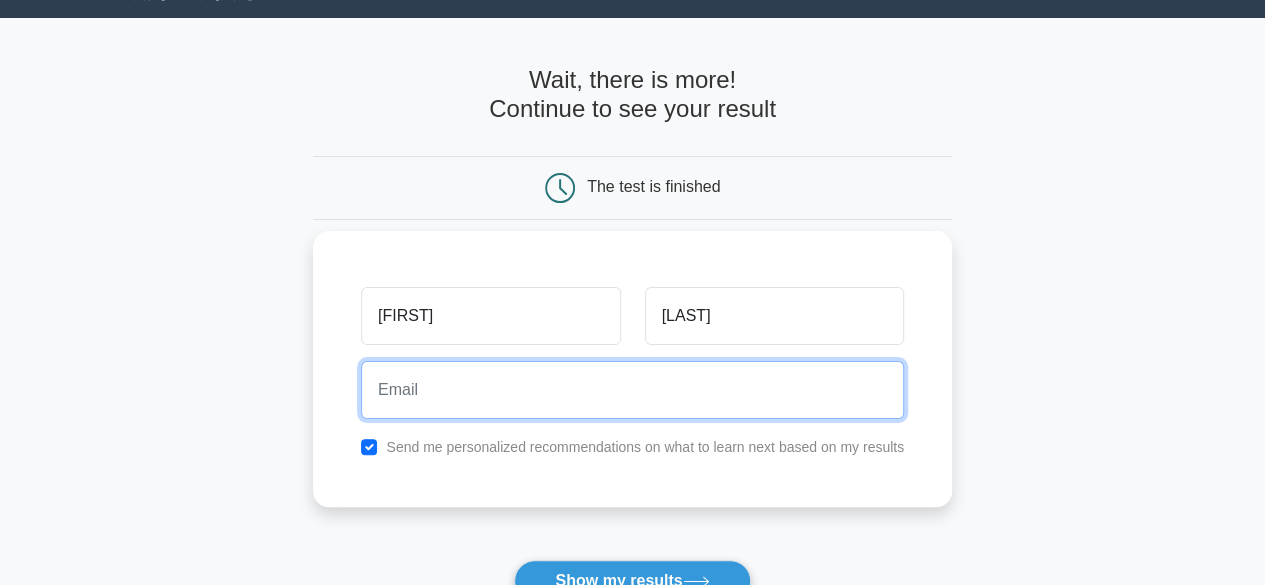 click at bounding box center [632, 390] 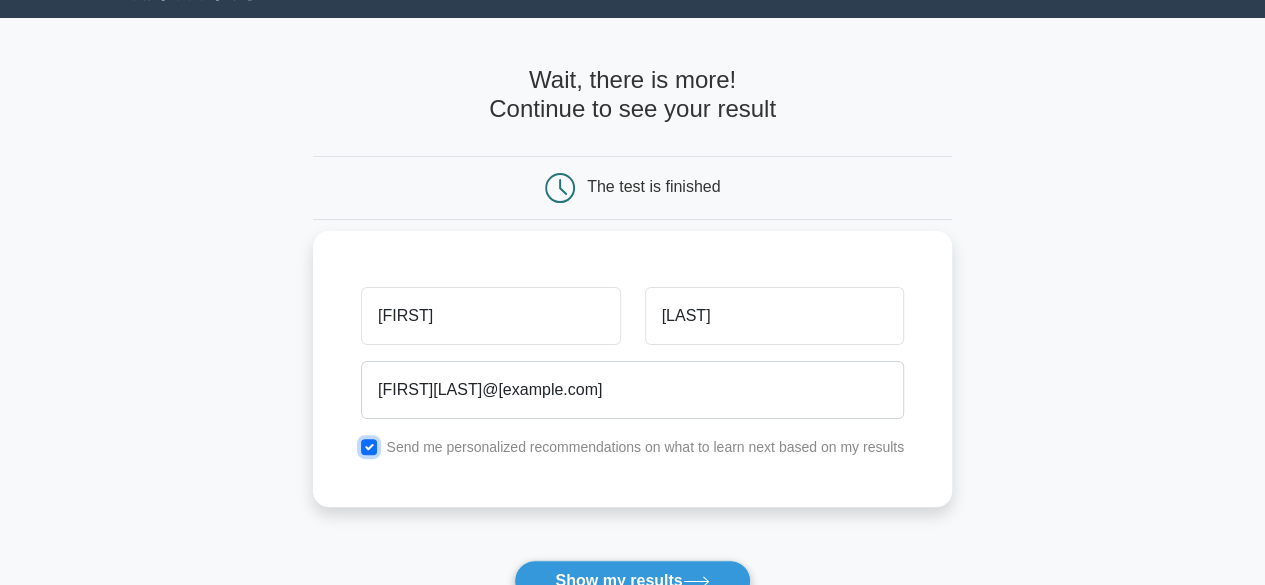 click at bounding box center (369, 447) 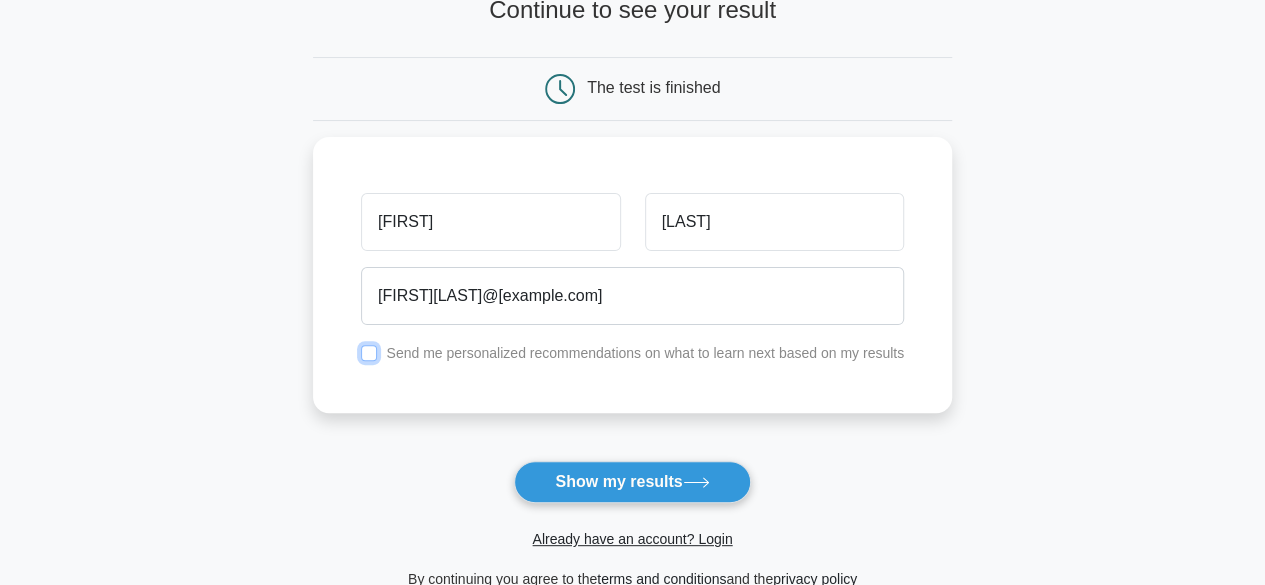 scroll, scrollTop: 146, scrollLeft: 0, axis: vertical 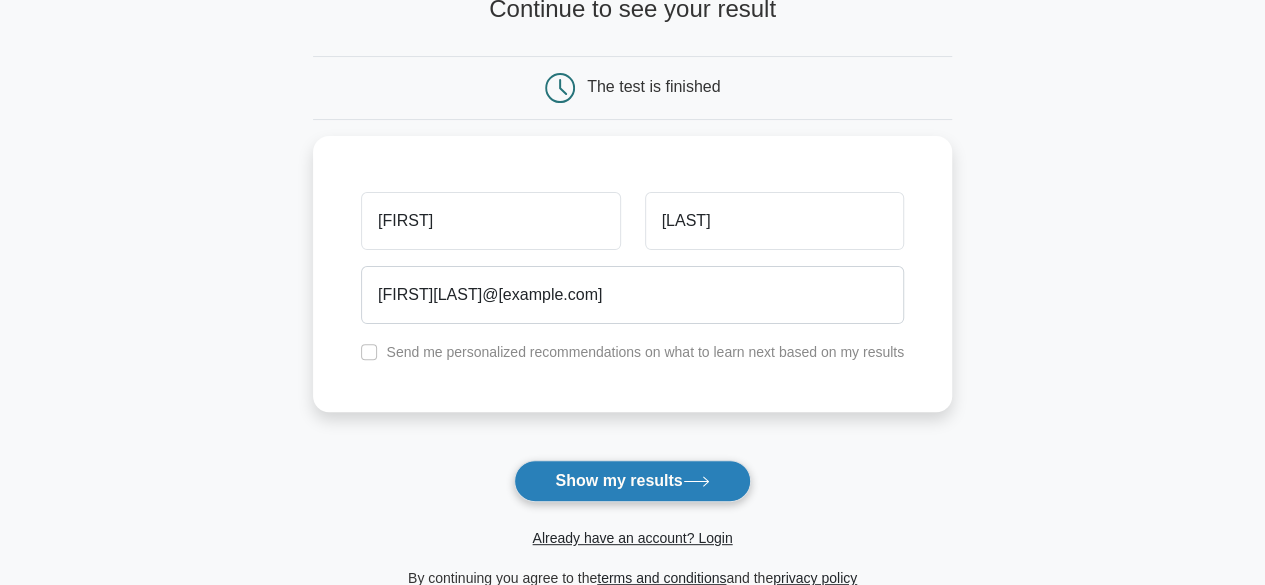 click on "Show my results" at bounding box center (632, 481) 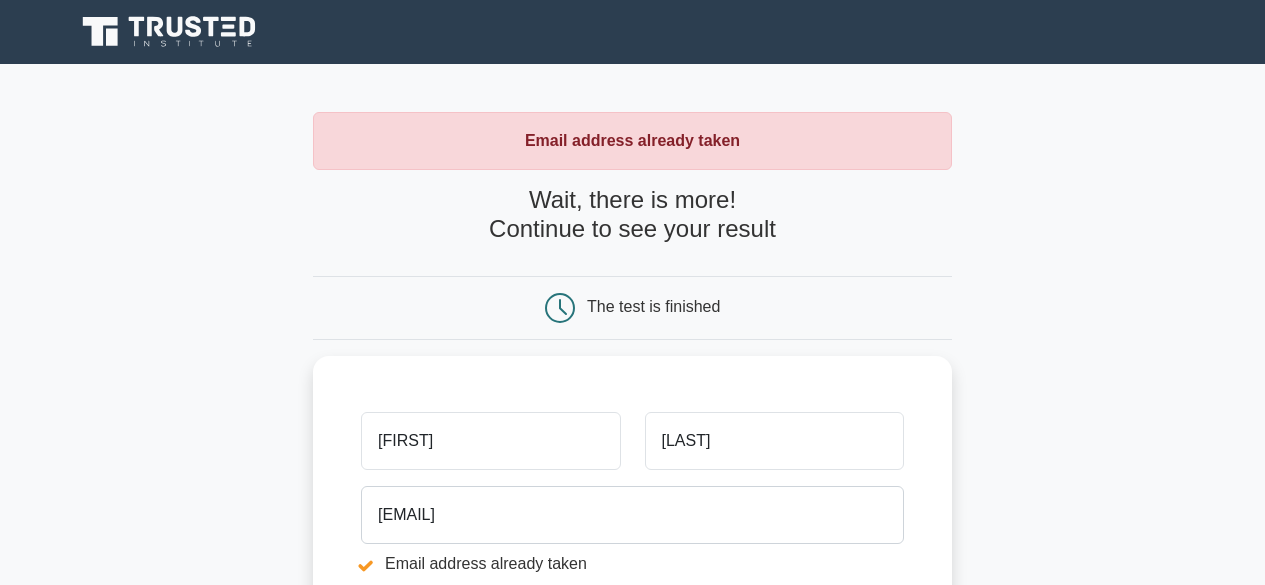 scroll, scrollTop: 0, scrollLeft: 0, axis: both 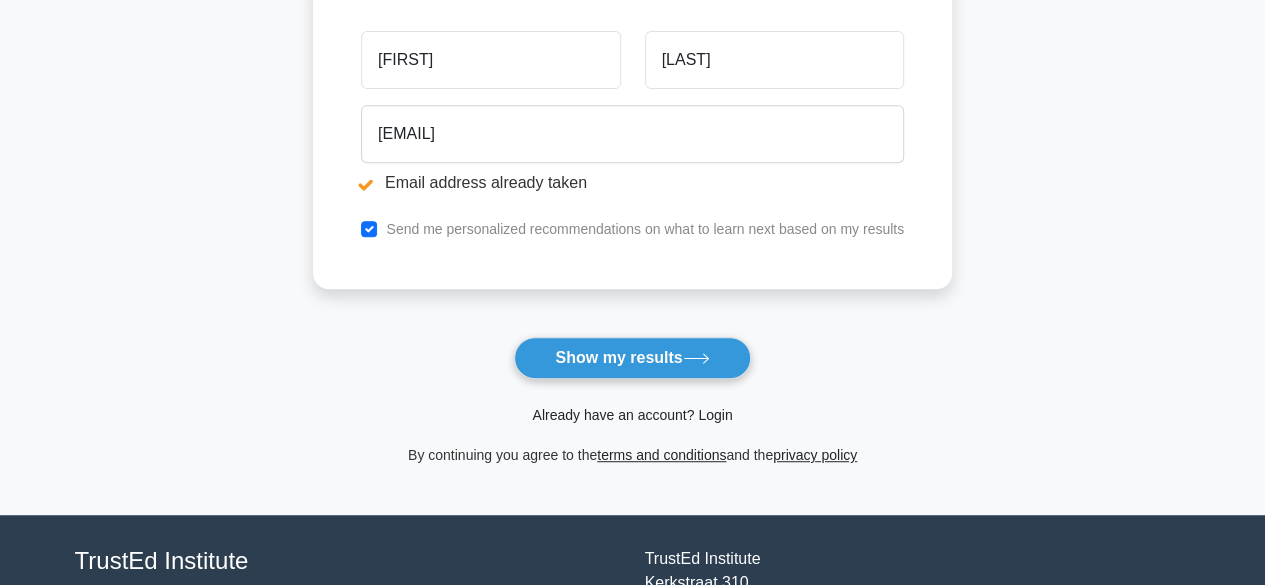 click on "Already have an account? Login" at bounding box center [632, 415] 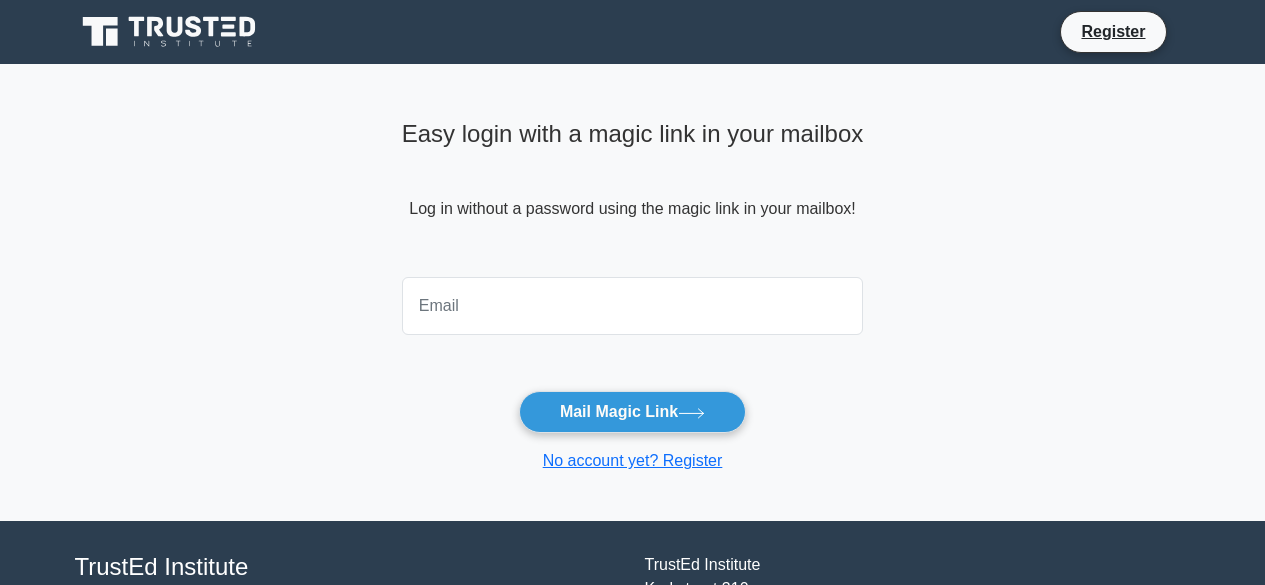 scroll, scrollTop: 0, scrollLeft: 0, axis: both 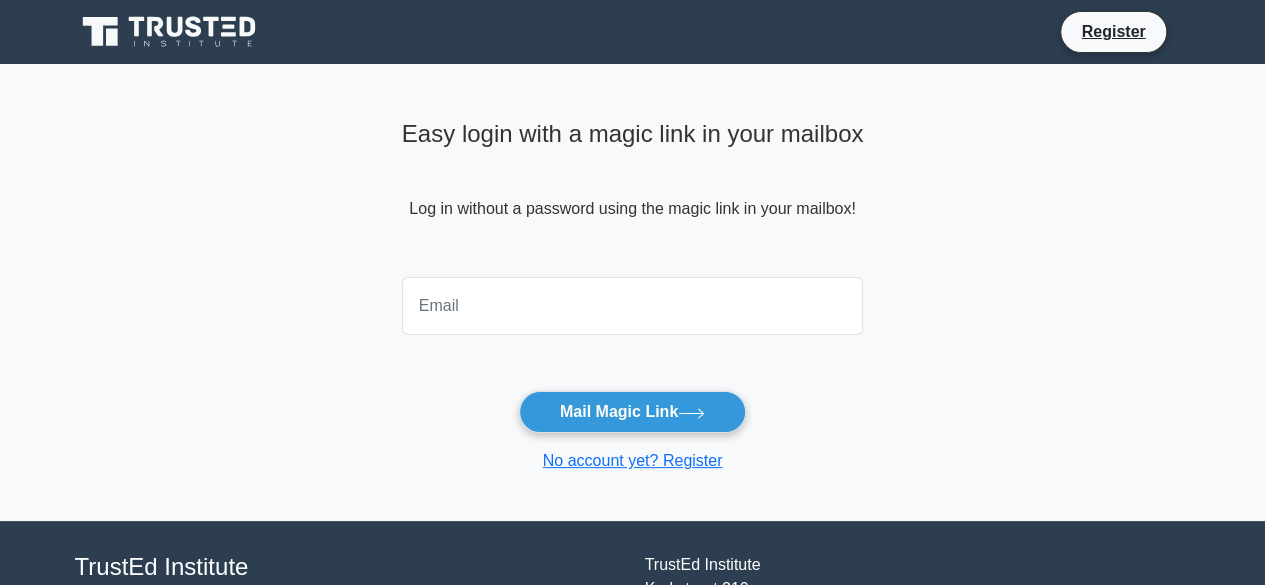 click at bounding box center (633, 306) 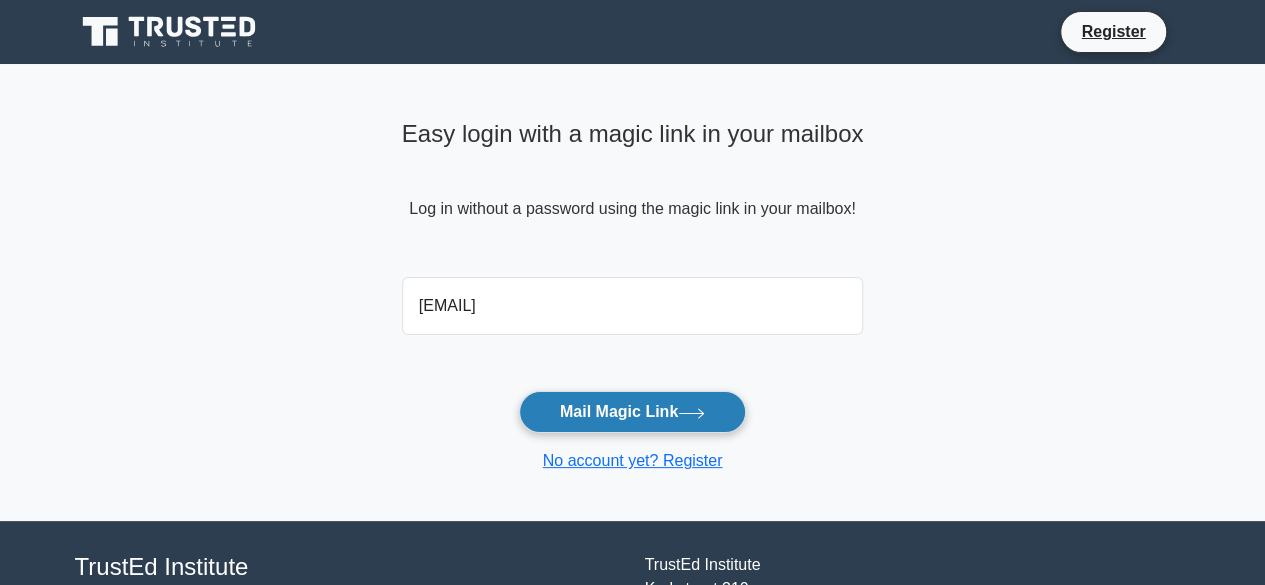 click on "Mail Magic Link" at bounding box center (632, 412) 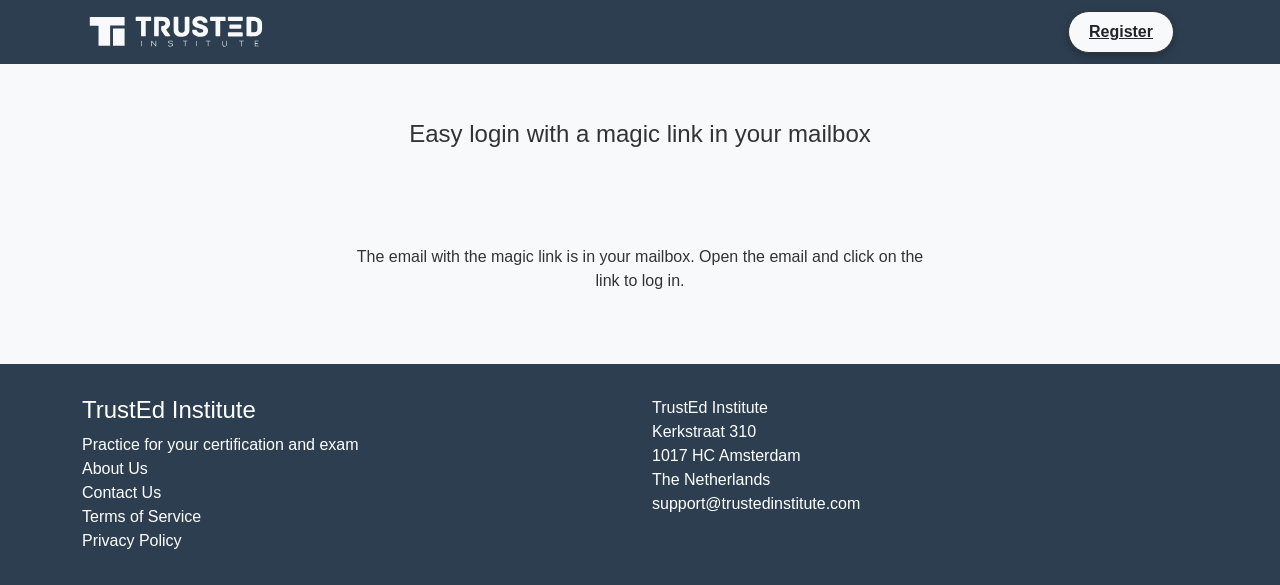 scroll, scrollTop: 0, scrollLeft: 0, axis: both 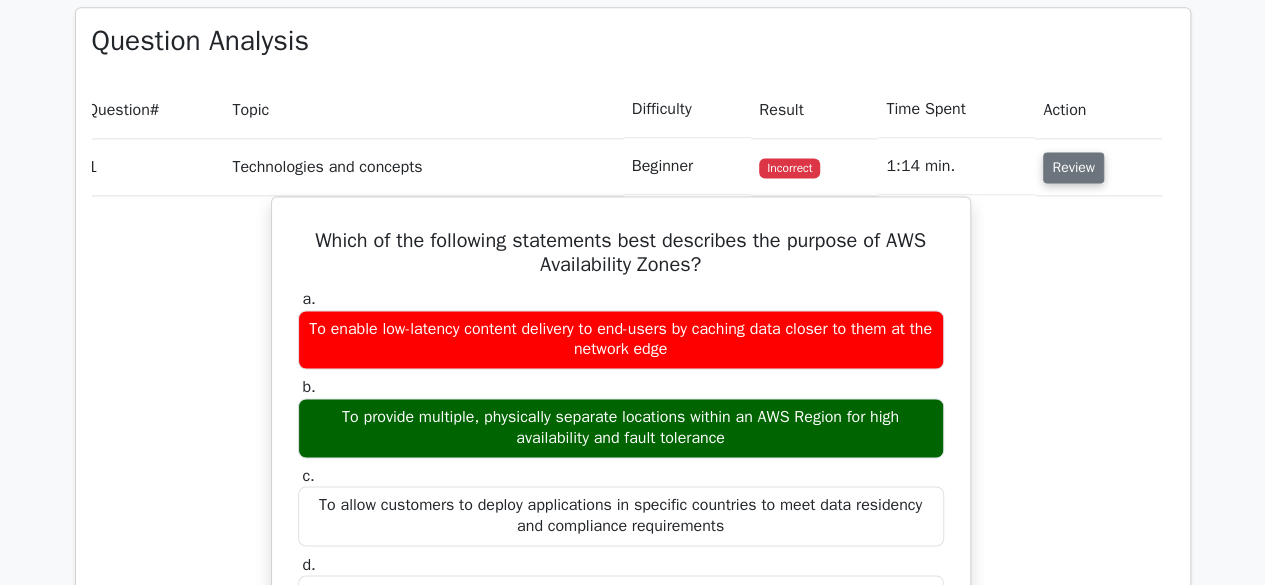 click on "Review" at bounding box center [1073, 167] 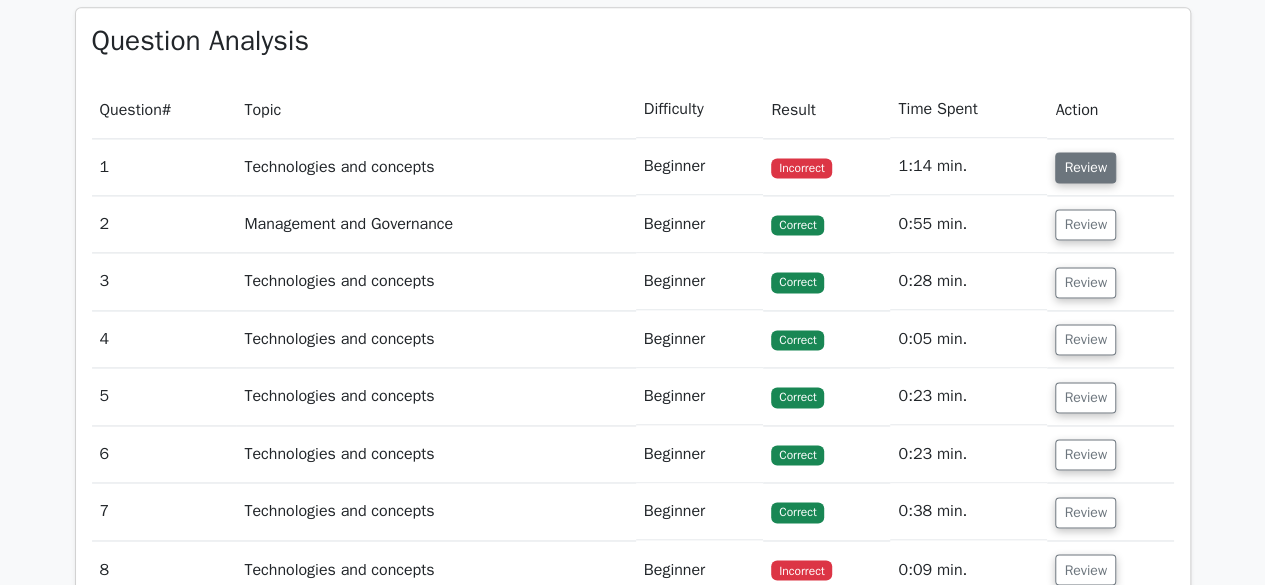 scroll, scrollTop: 0, scrollLeft: 0, axis: both 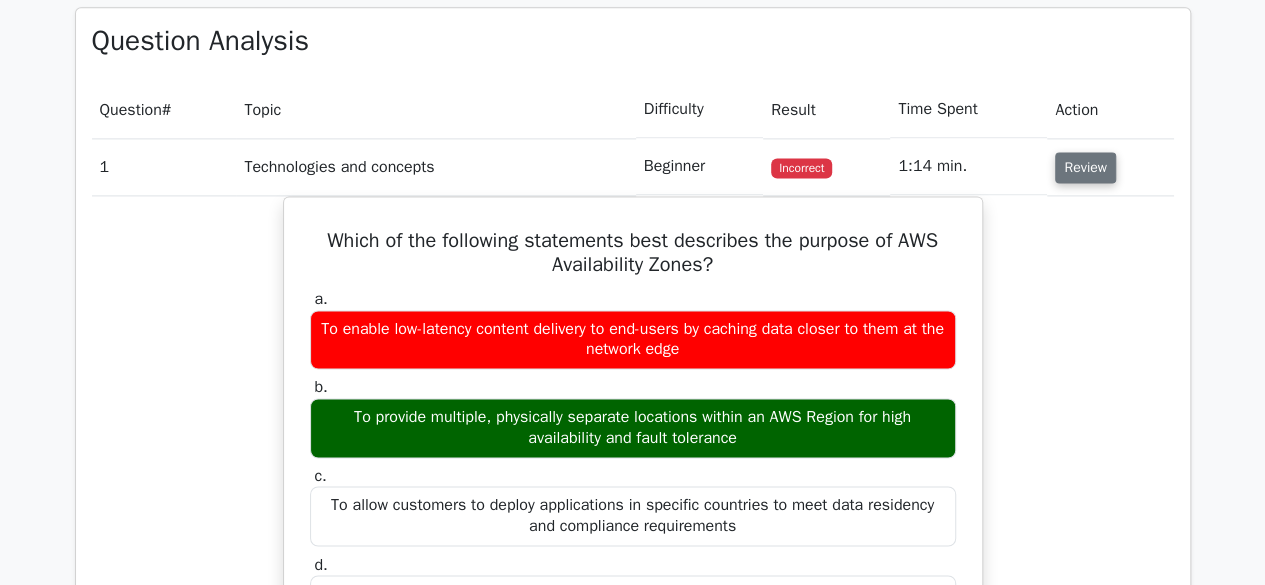 click on "Review" at bounding box center (1085, 167) 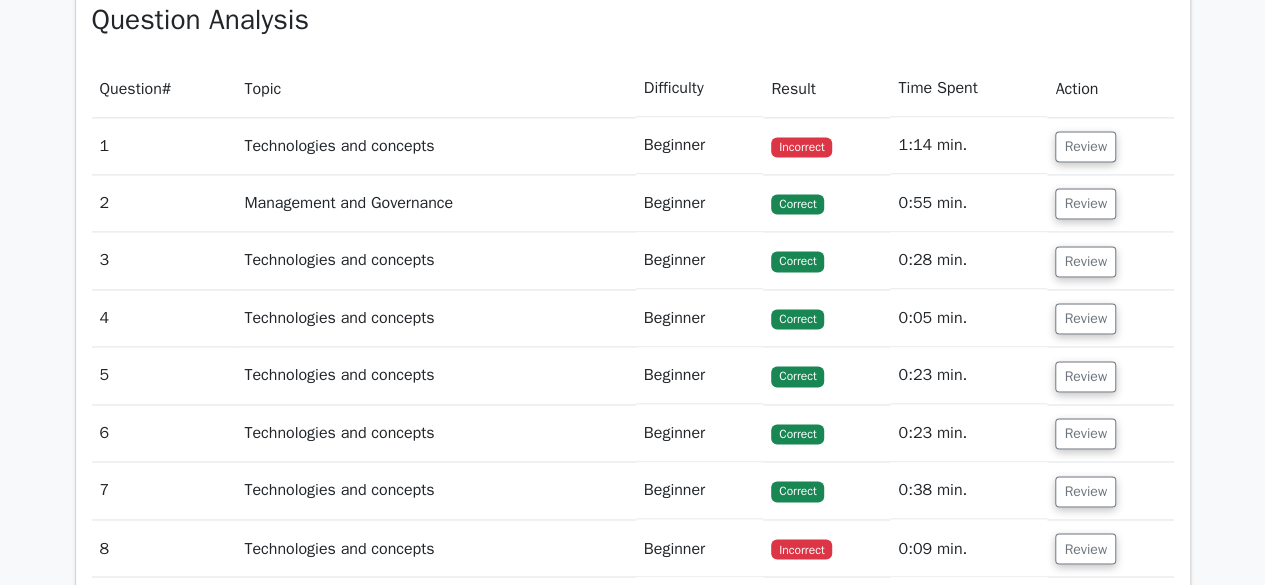 scroll, scrollTop: 1366, scrollLeft: 0, axis: vertical 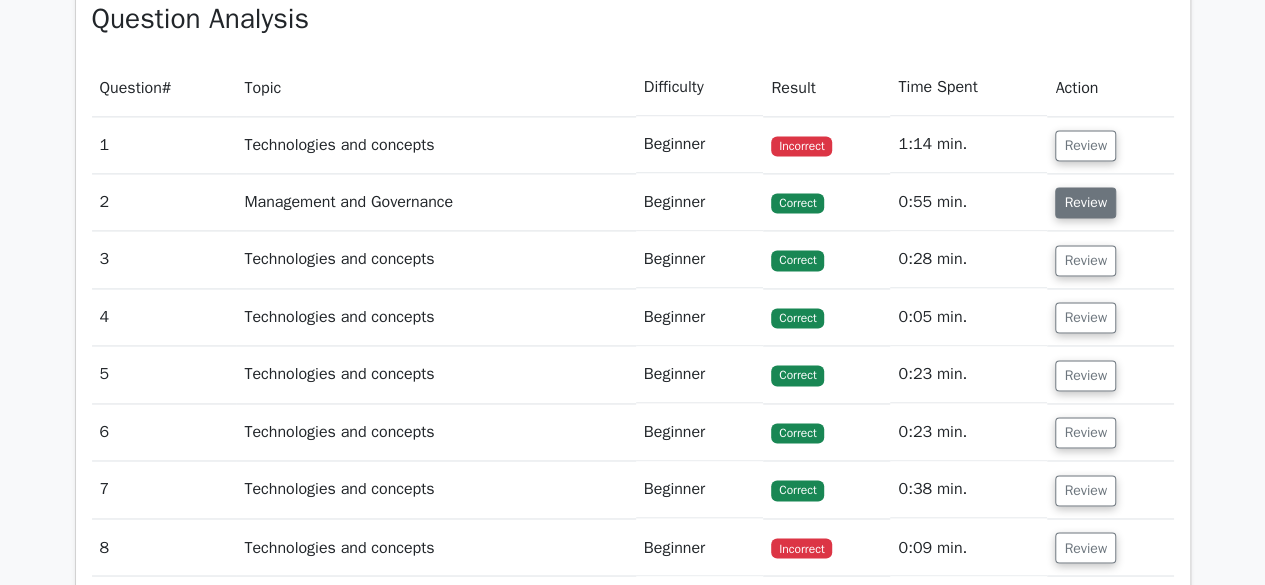 click on "Review" at bounding box center (1085, 202) 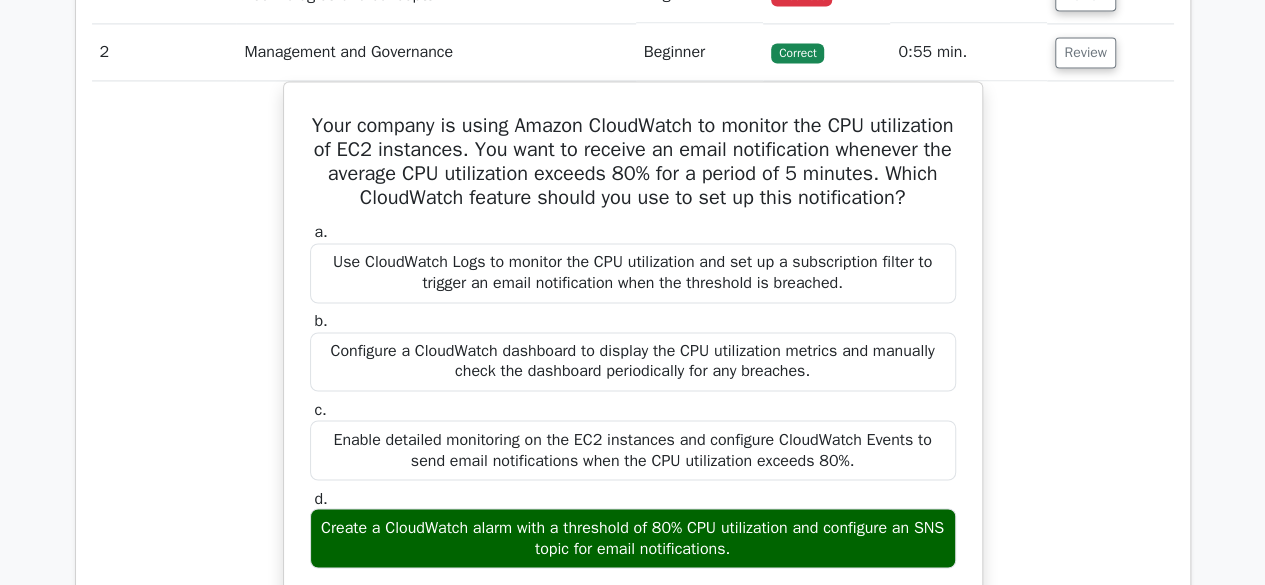 scroll, scrollTop: 1517, scrollLeft: 0, axis: vertical 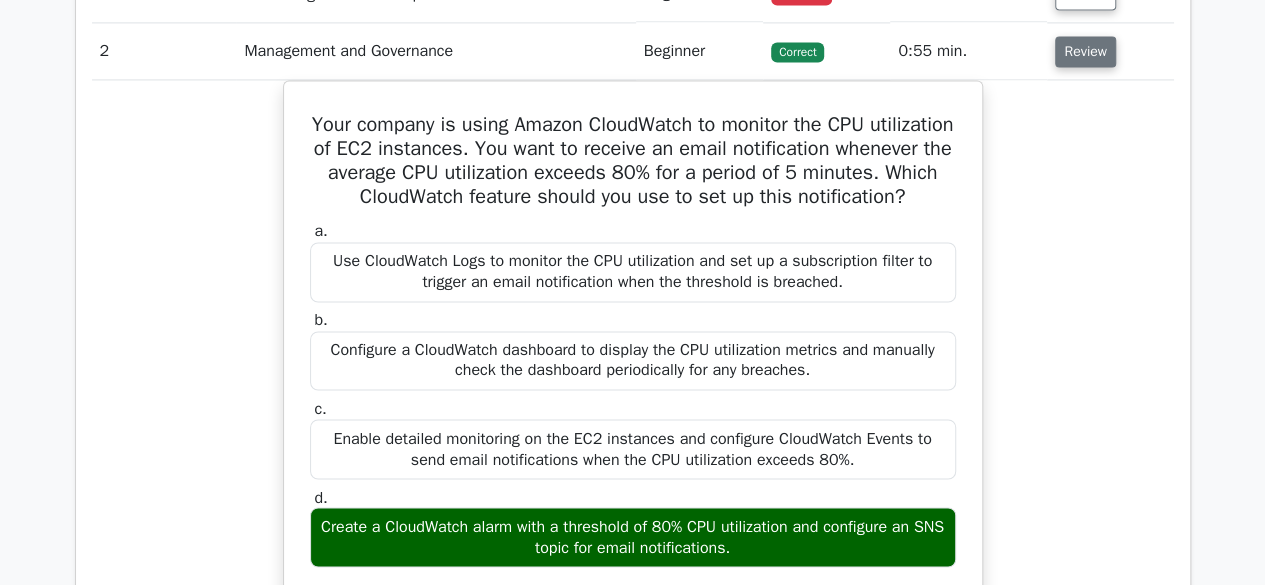 click on "Review" at bounding box center (1085, 51) 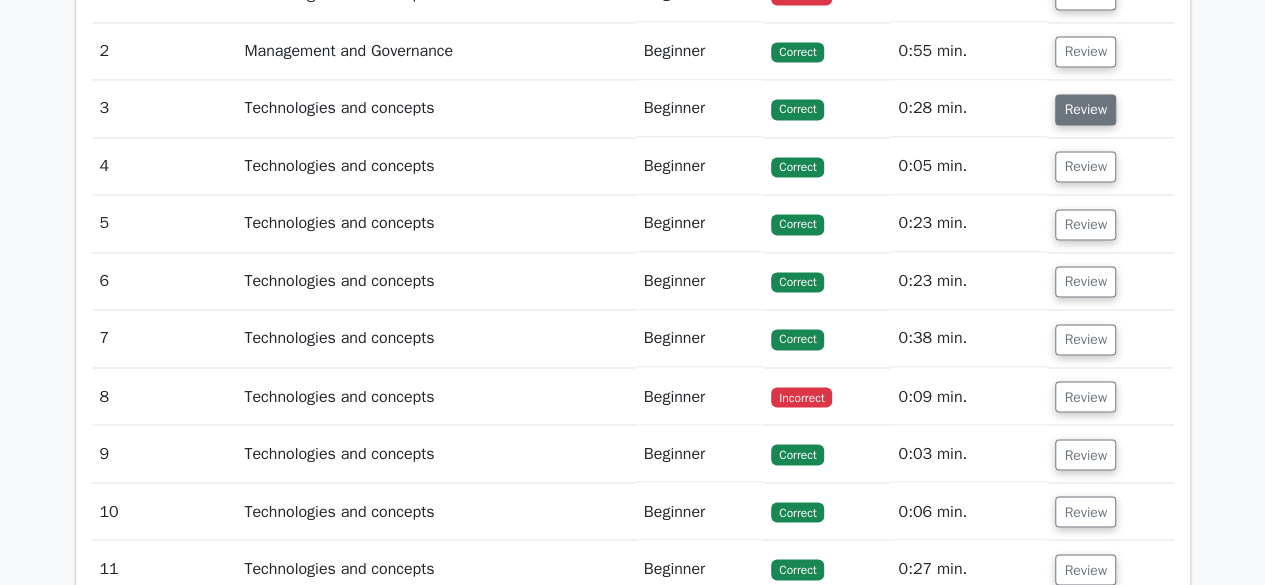 click on "Review" at bounding box center [1085, 109] 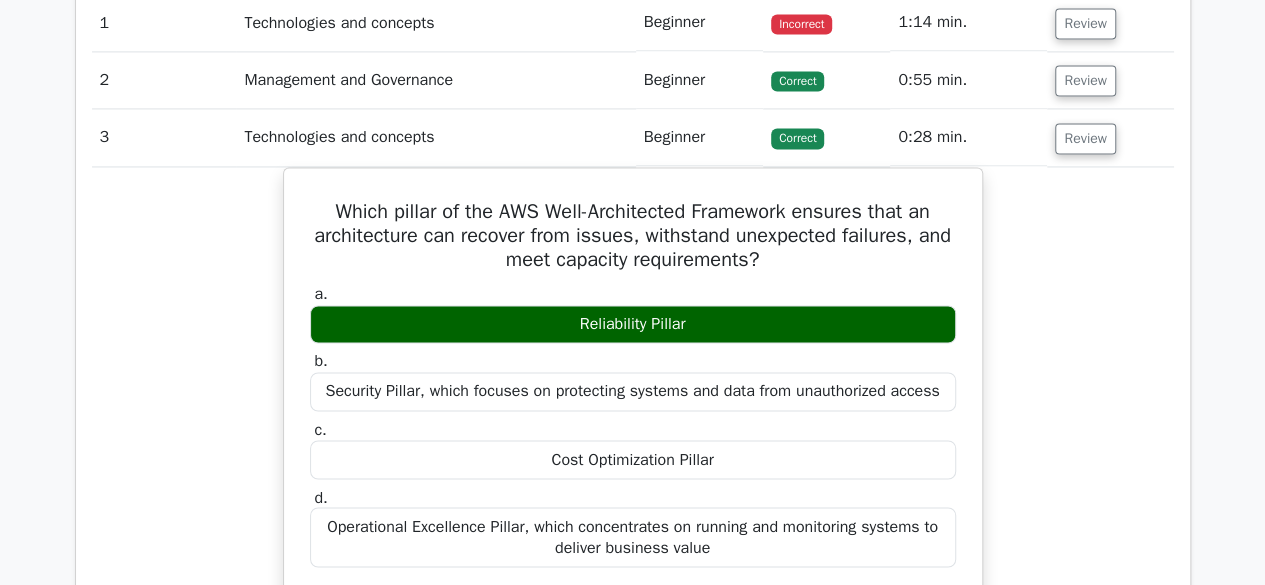 scroll, scrollTop: 1487, scrollLeft: 0, axis: vertical 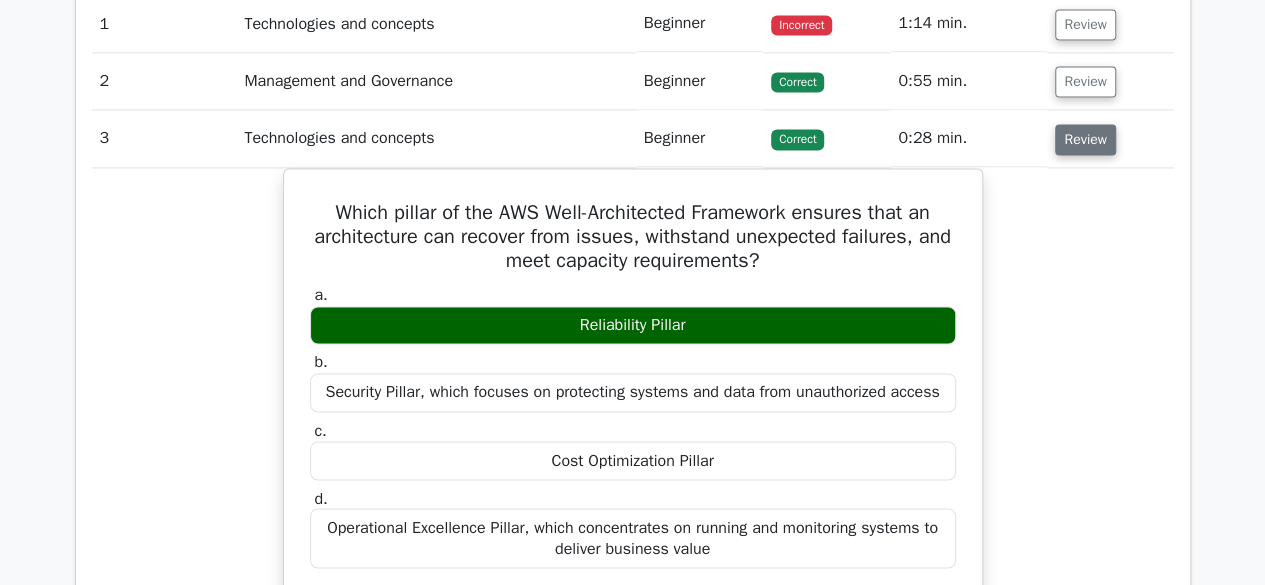 click on "Review" at bounding box center (1085, 139) 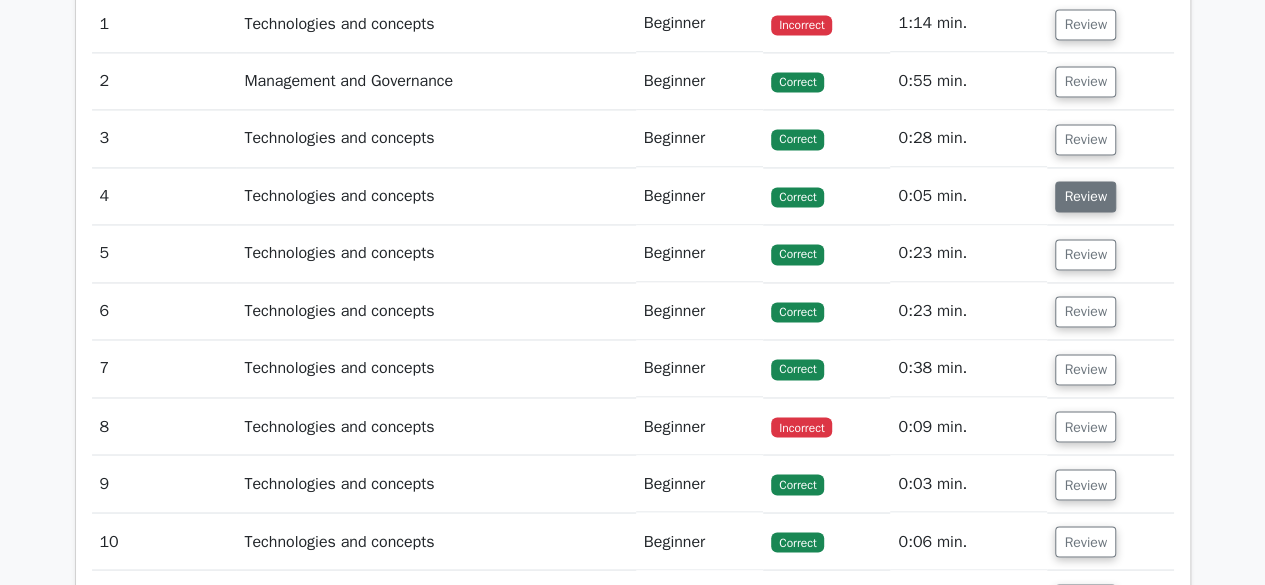click on "Review" at bounding box center [1085, 196] 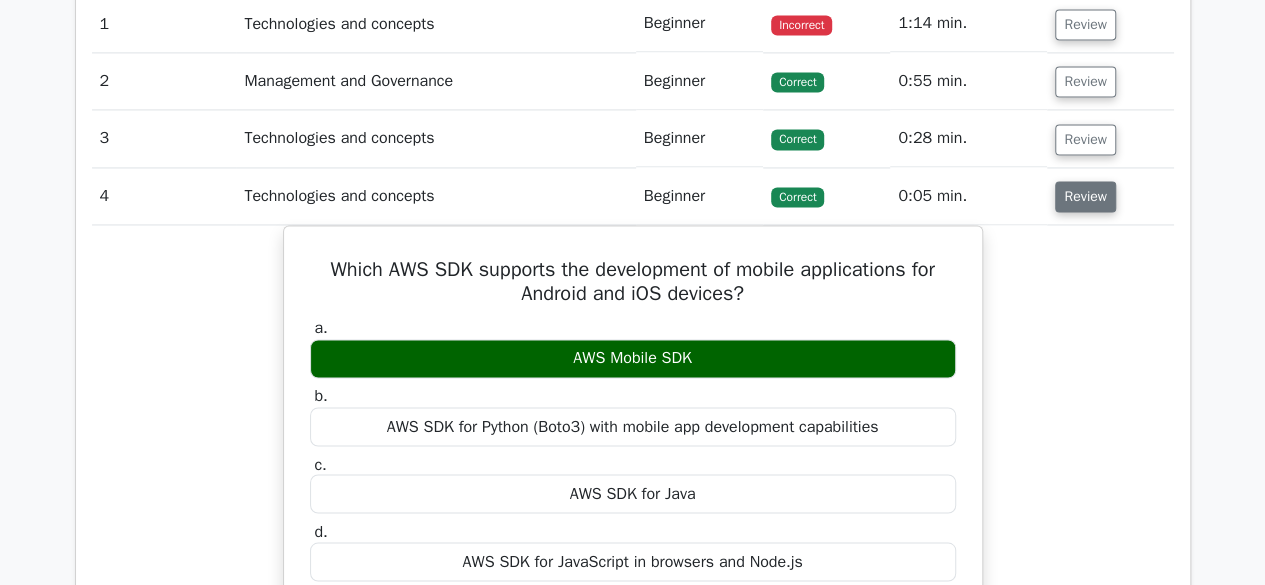 click on "Review" at bounding box center [1085, 196] 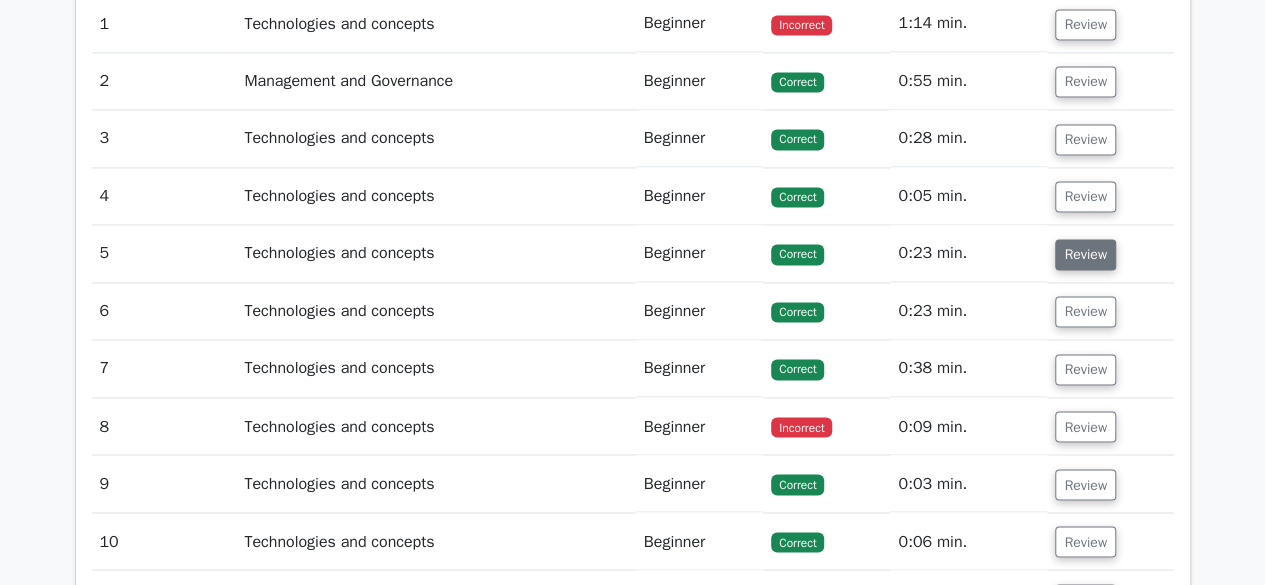 click on "Review" at bounding box center (1085, 254) 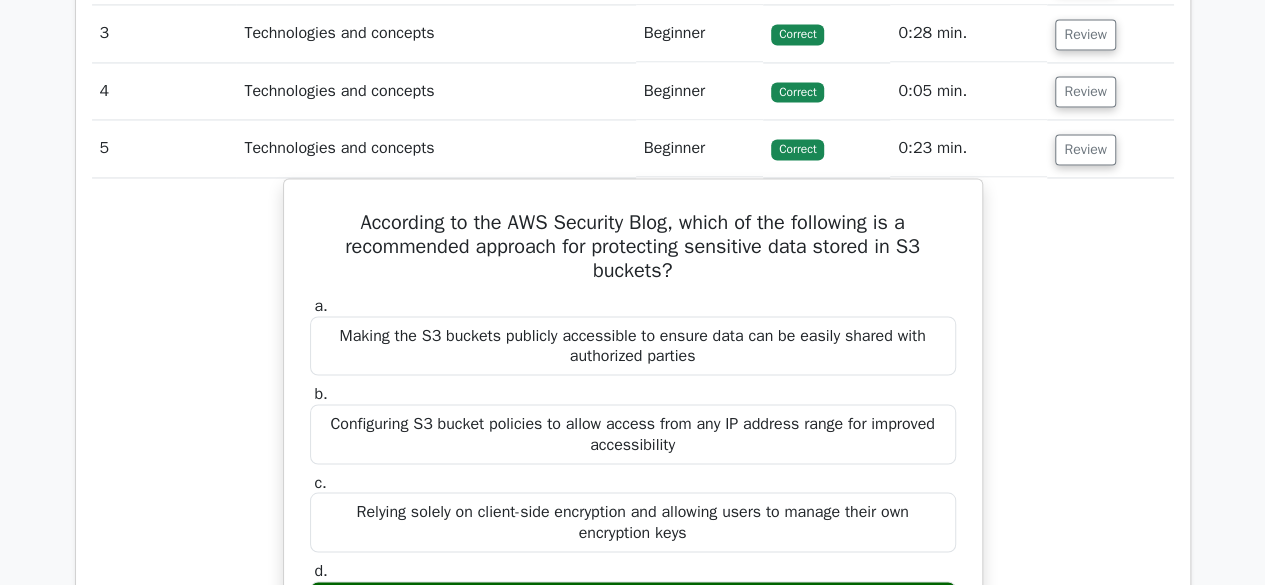 scroll, scrollTop: 1591, scrollLeft: 0, axis: vertical 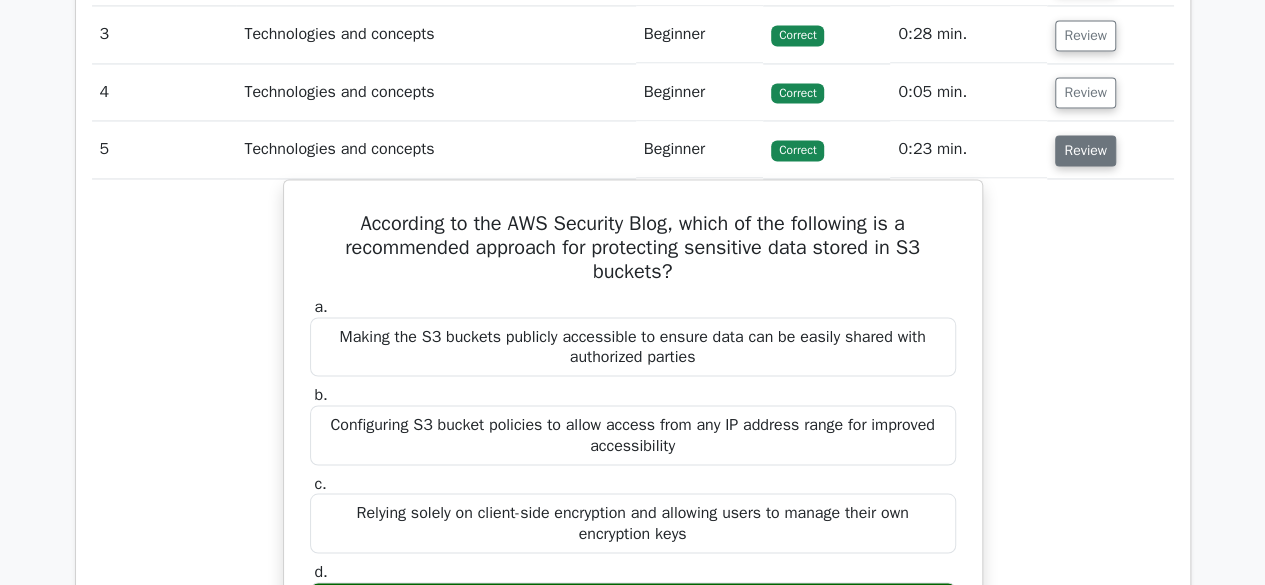 click on "Review" at bounding box center (1085, 150) 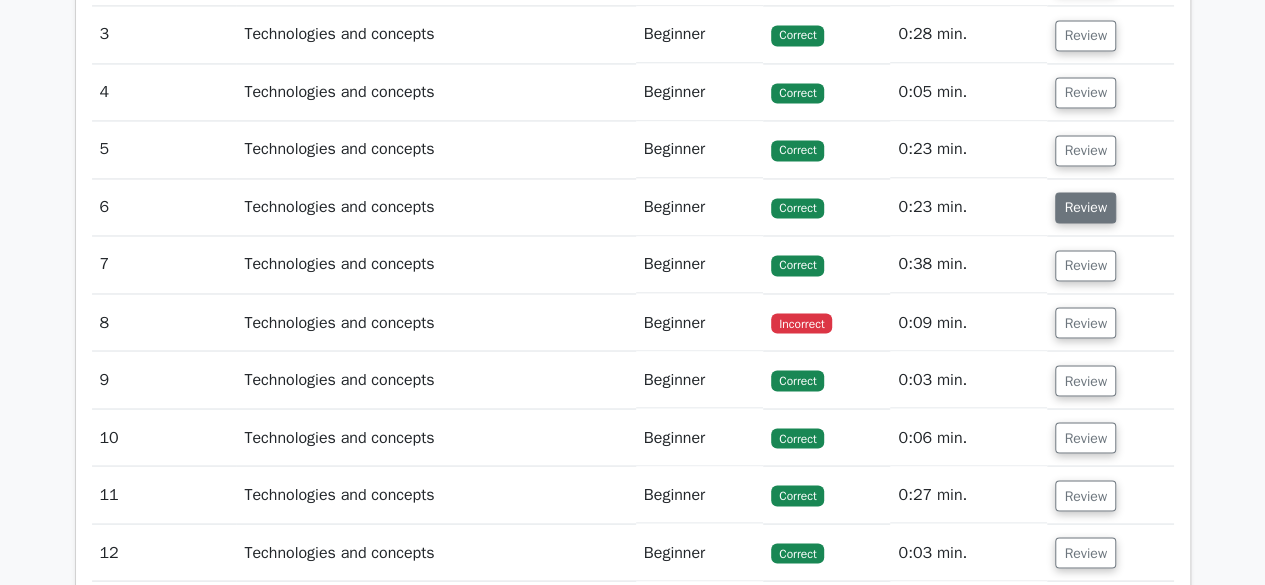 click on "Review" at bounding box center [1085, 207] 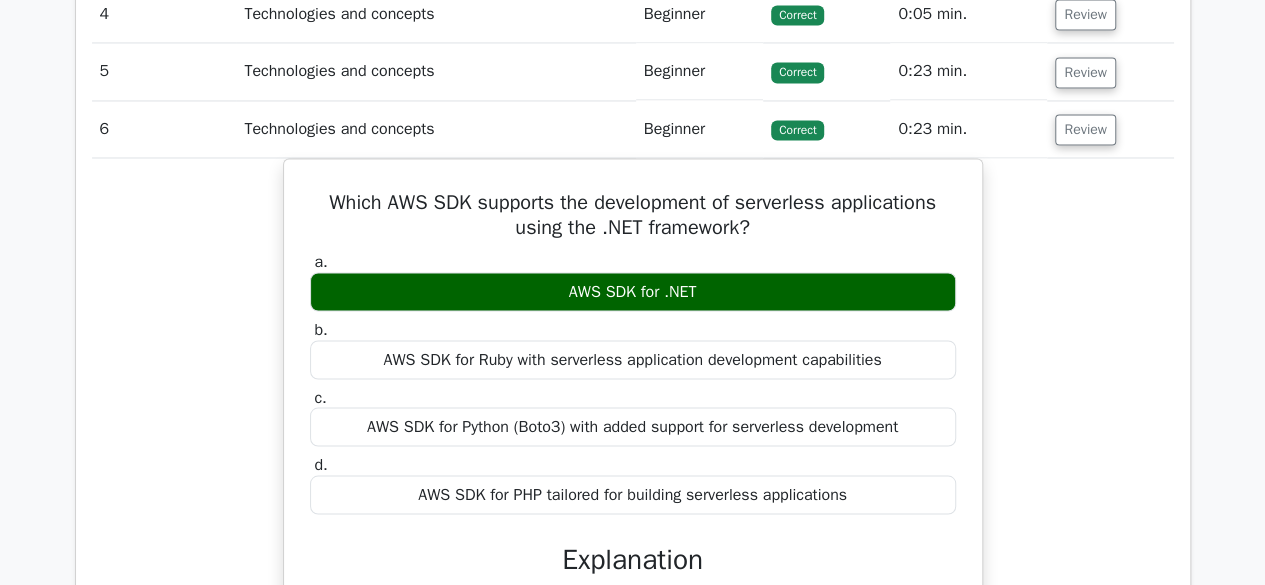 scroll, scrollTop: 1699, scrollLeft: 0, axis: vertical 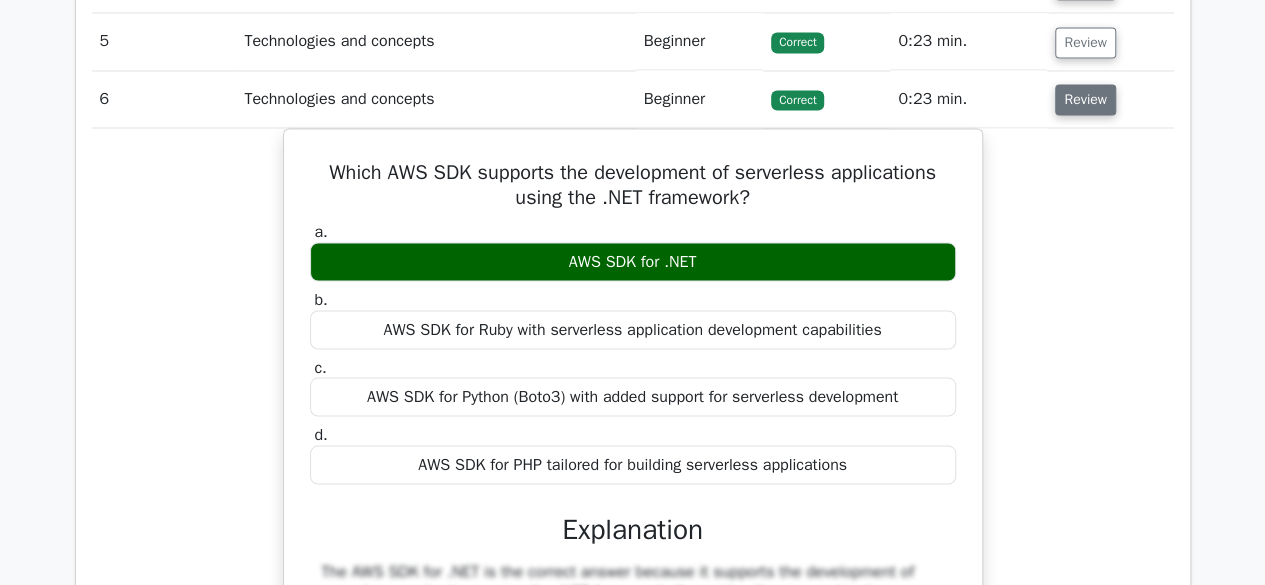 click on "Review" at bounding box center [1085, 99] 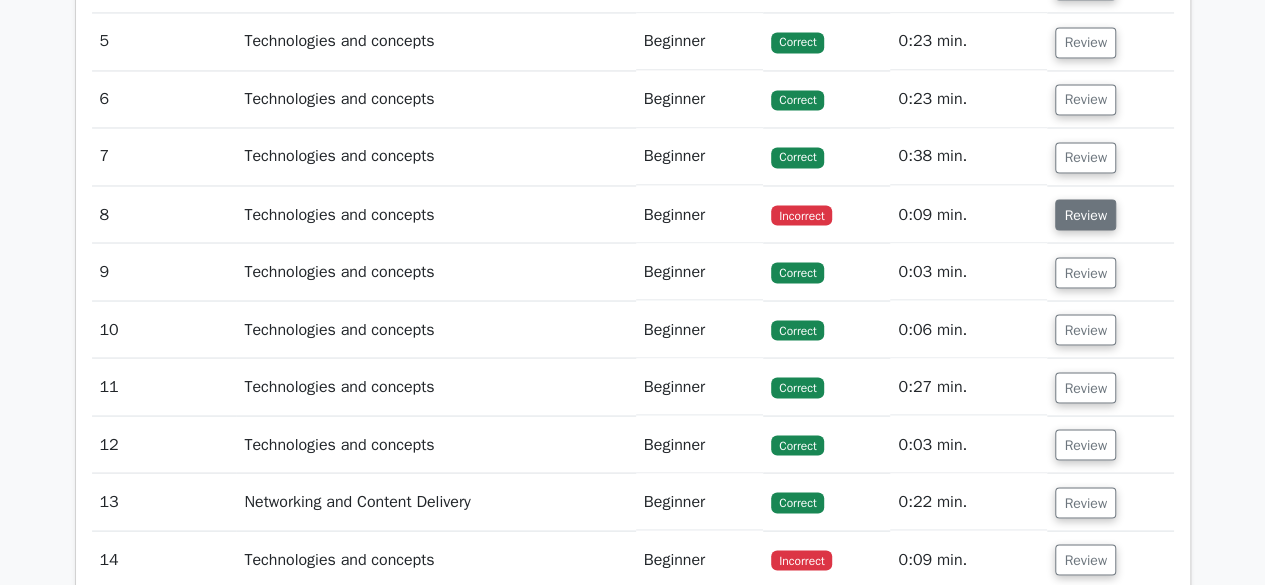 click on "Review" at bounding box center [1085, 214] 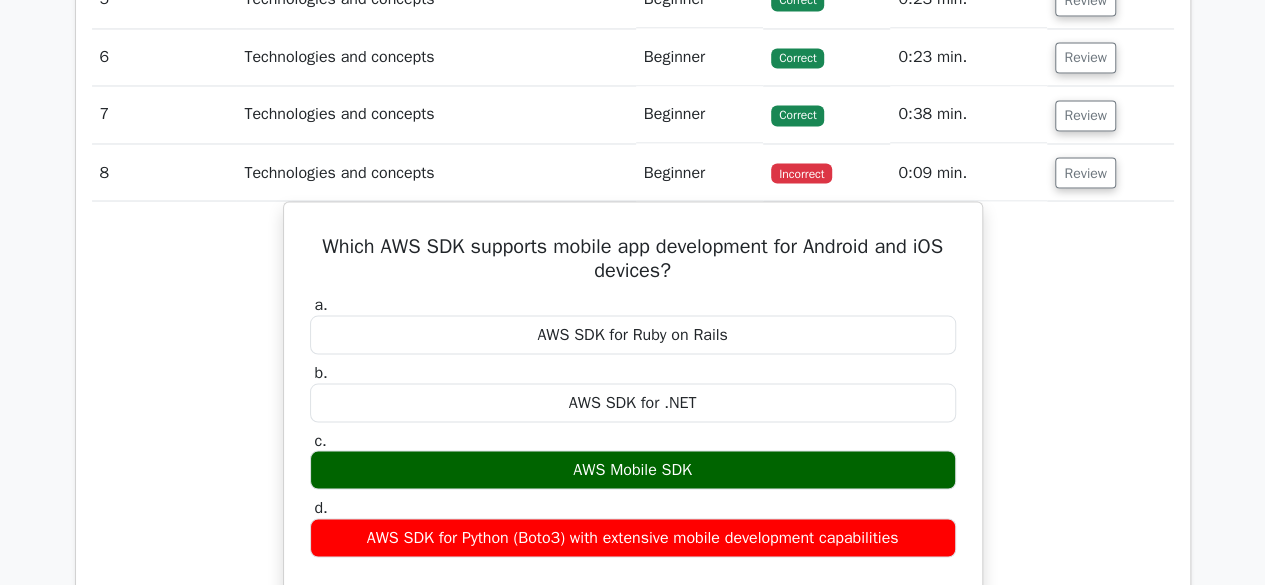 scroll, scrollTop: 1743, scrollLeft: 0, axis: vertical 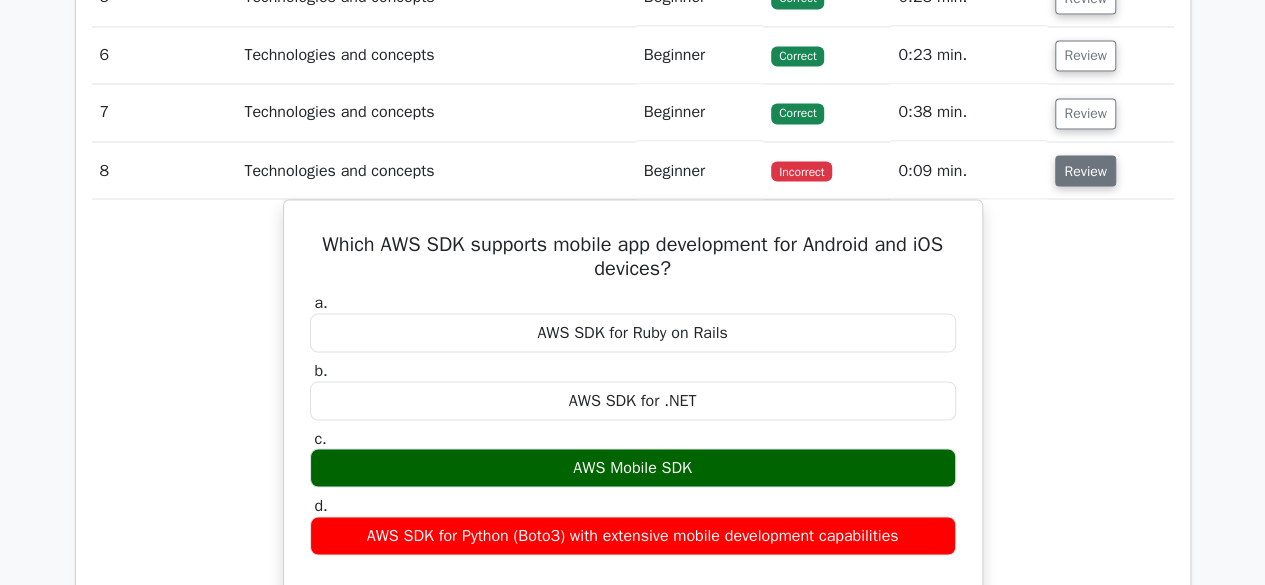 click on "Review" at bounding box center (1085, 170) 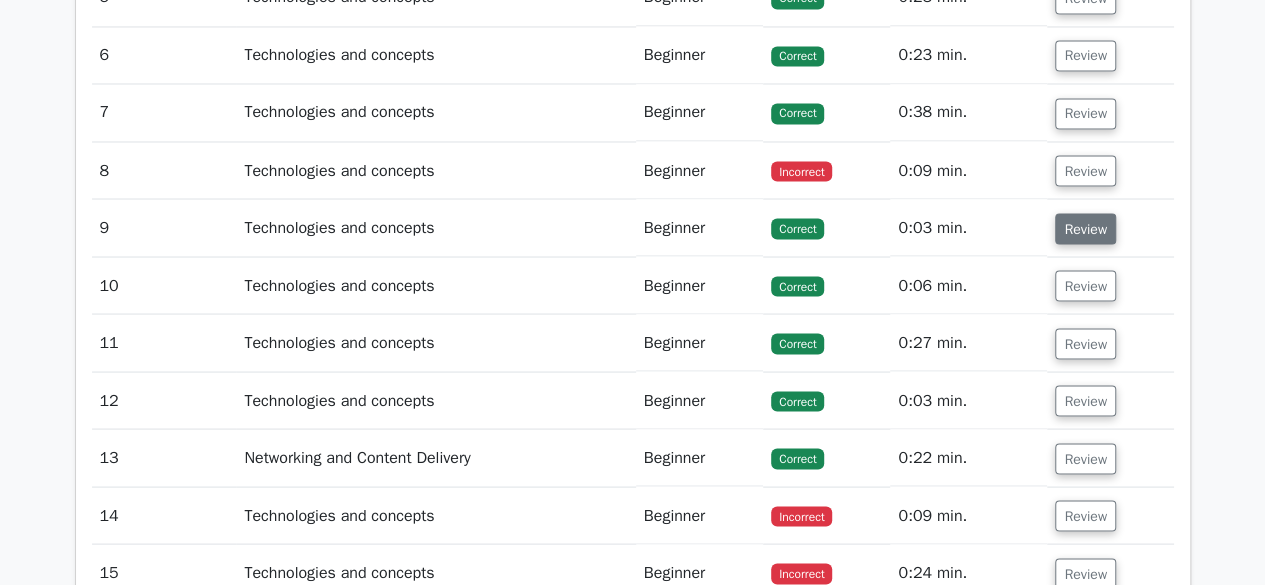 click on "Review" at bounding box center (1085, 228) 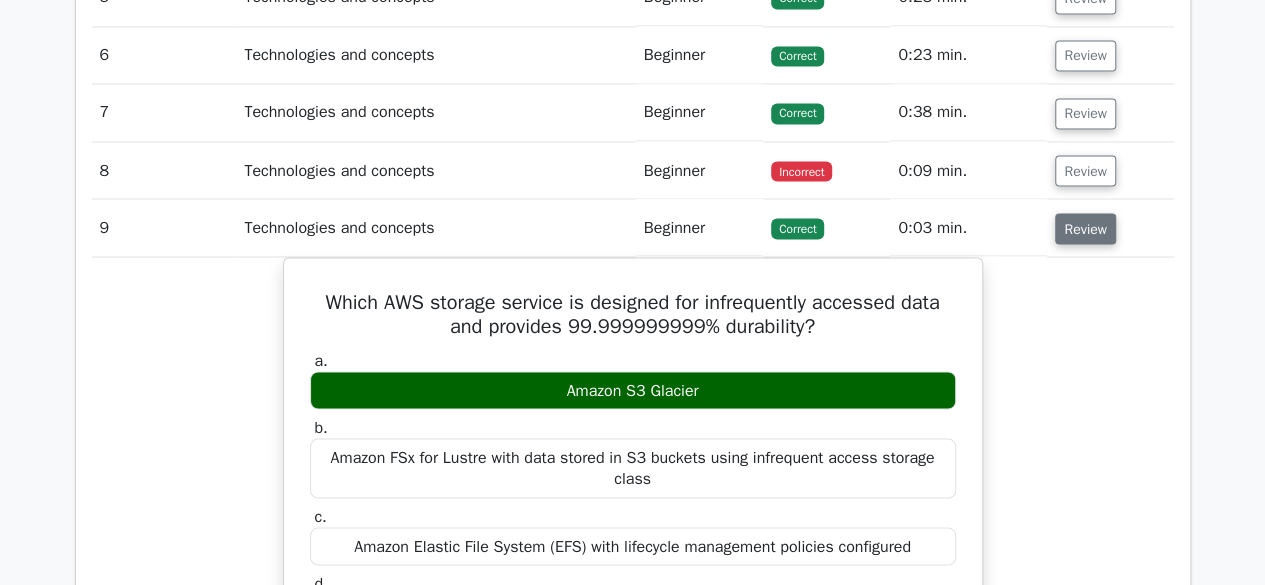 click on "Review" at bounding box center (1085, 228) 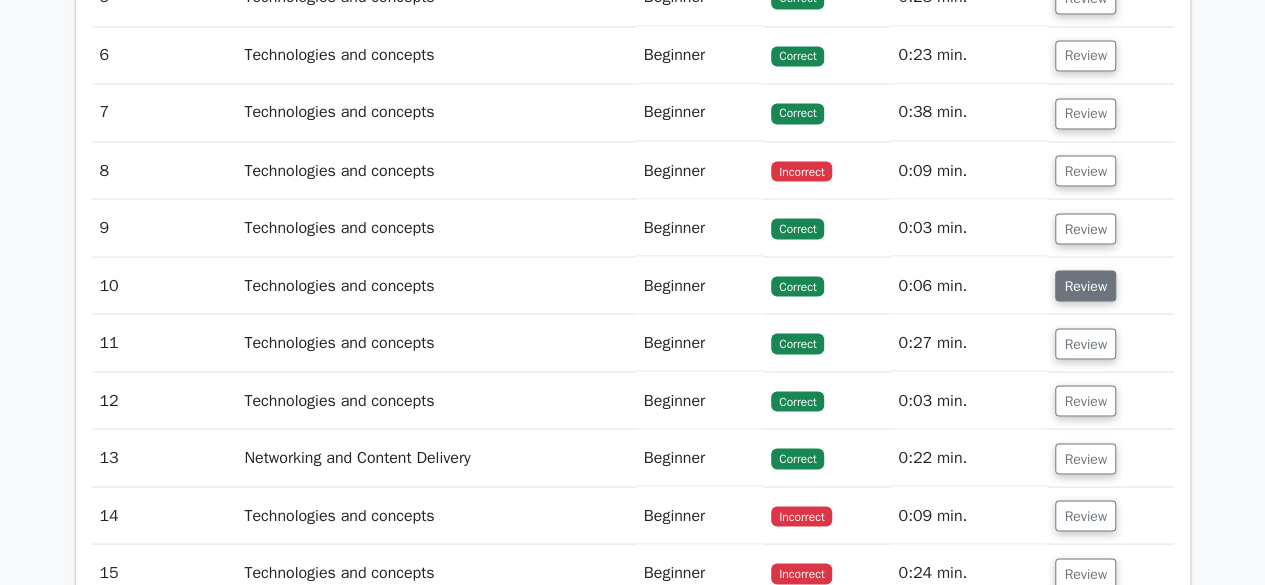 click on "Review" at bounding box center (1085, 285) 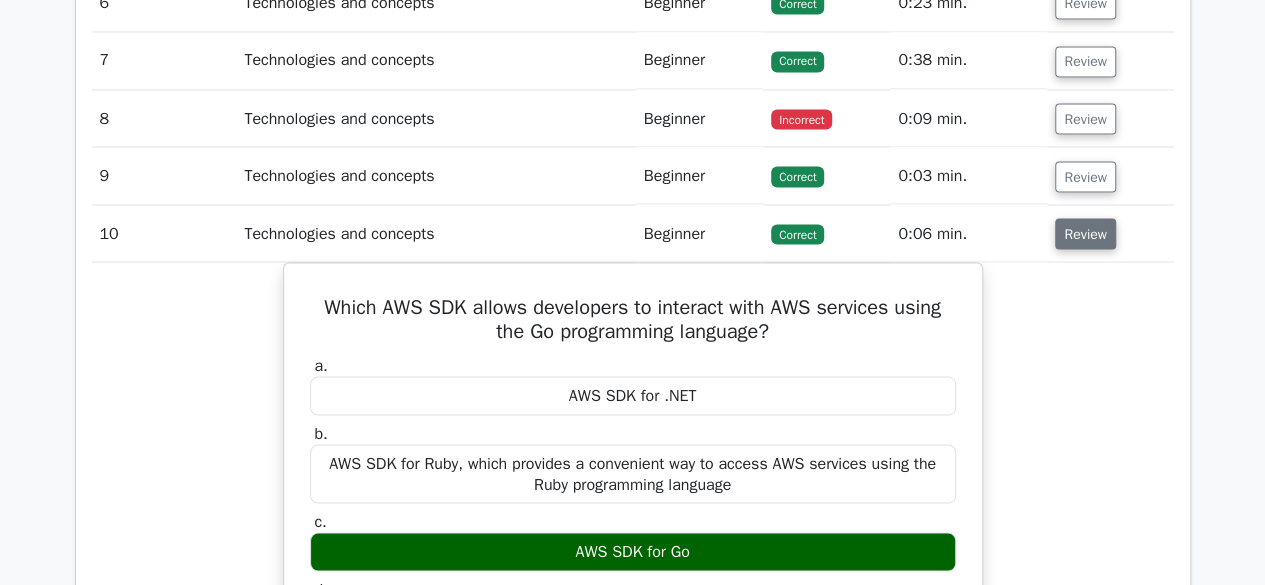 scroll, scrollTop: 1797, scrollLeft: 0, axis: vertical 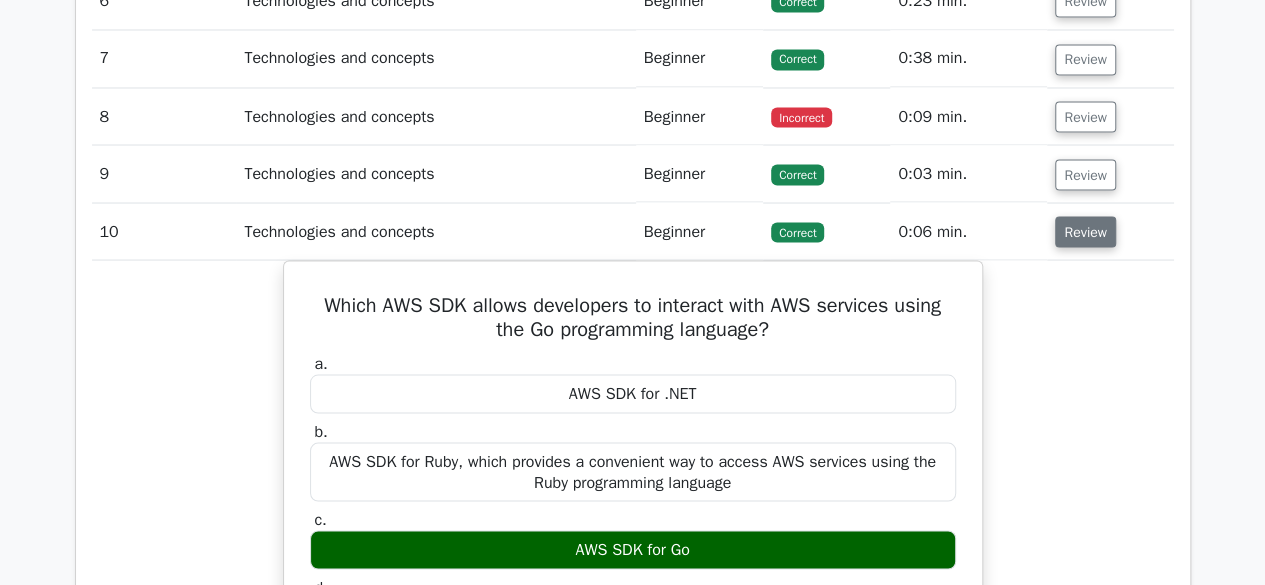 click on "Review" at bounding box center (1085, 231) 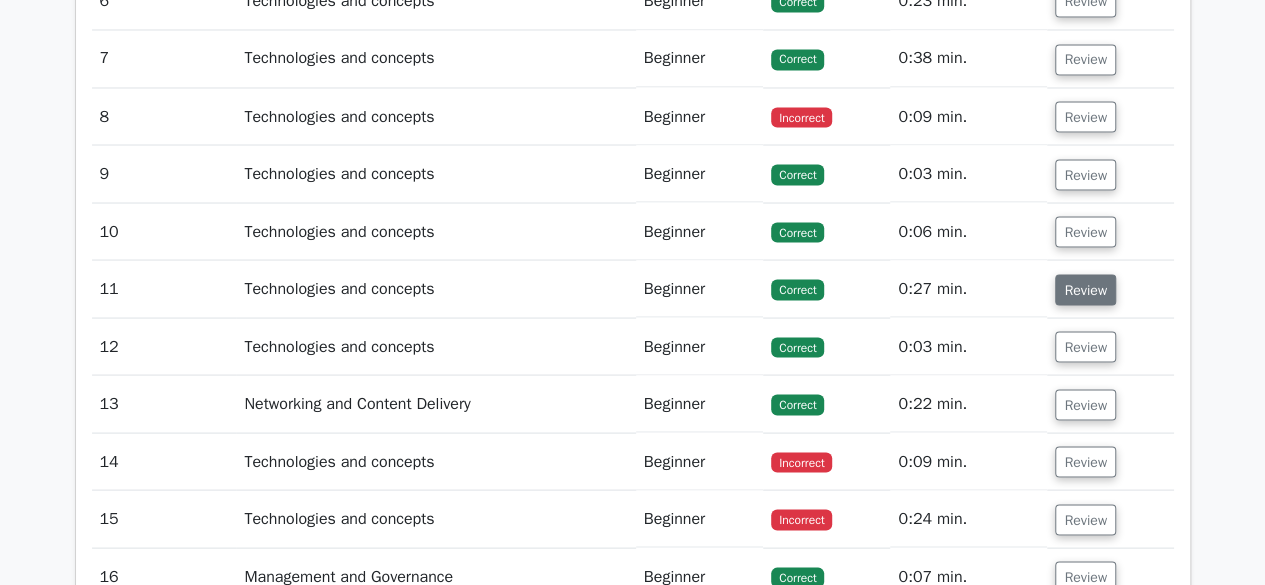 click on "Review" at bounding box center [1085, 289] 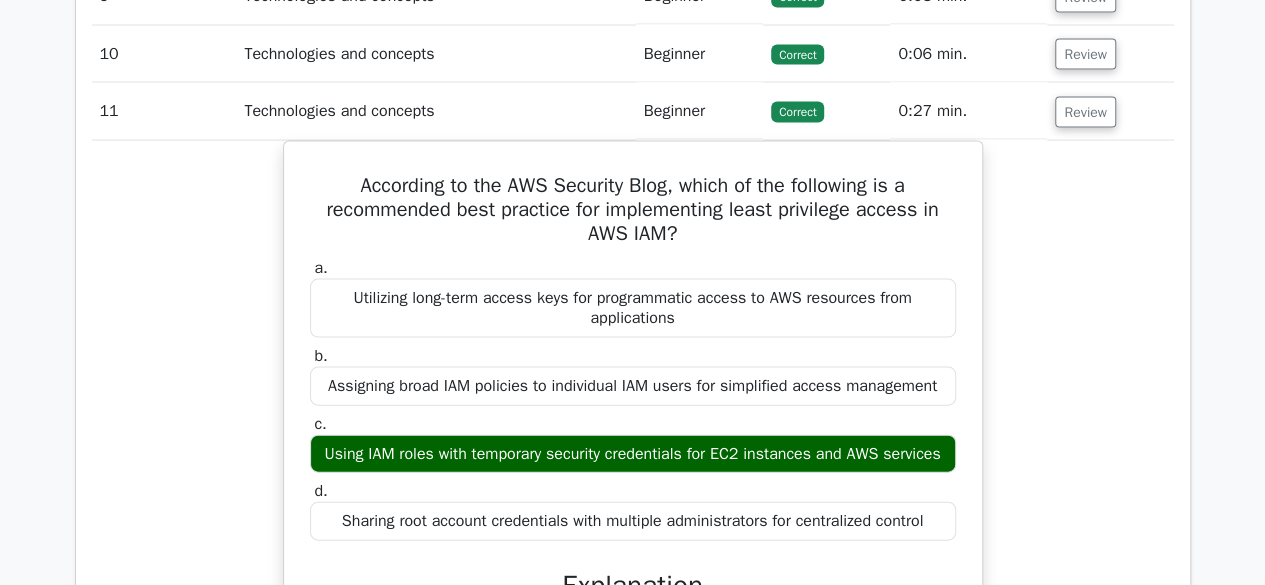 scroll, scrollTop: 1975, scrollLeft: 0, axis: vertical 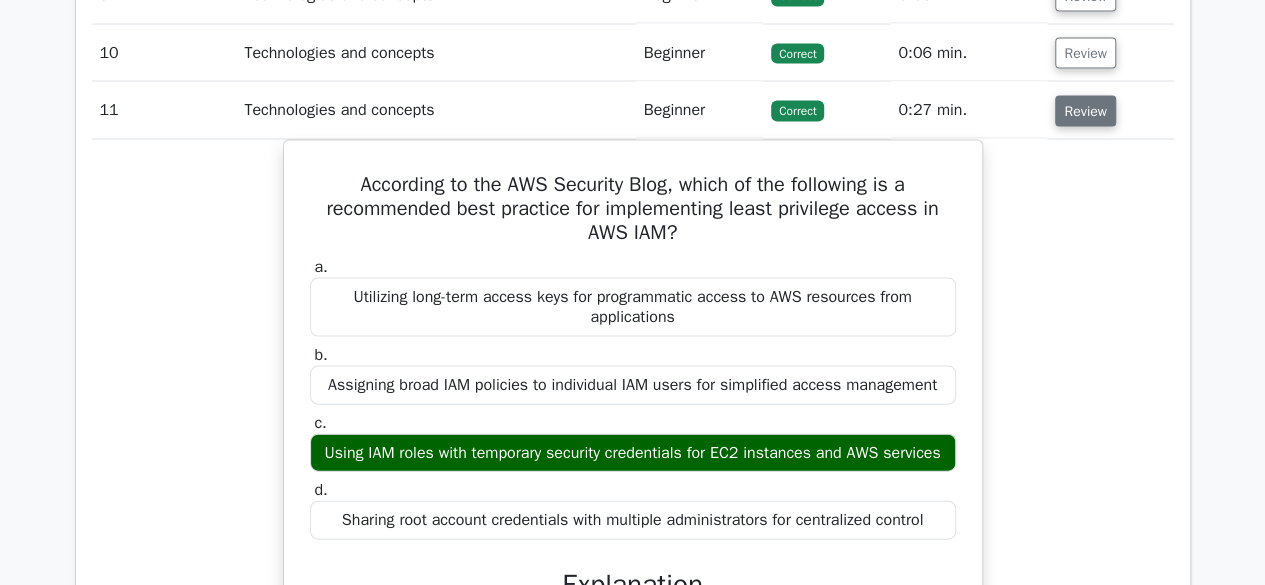 click on "Review" at bounding box center (1085, 111) 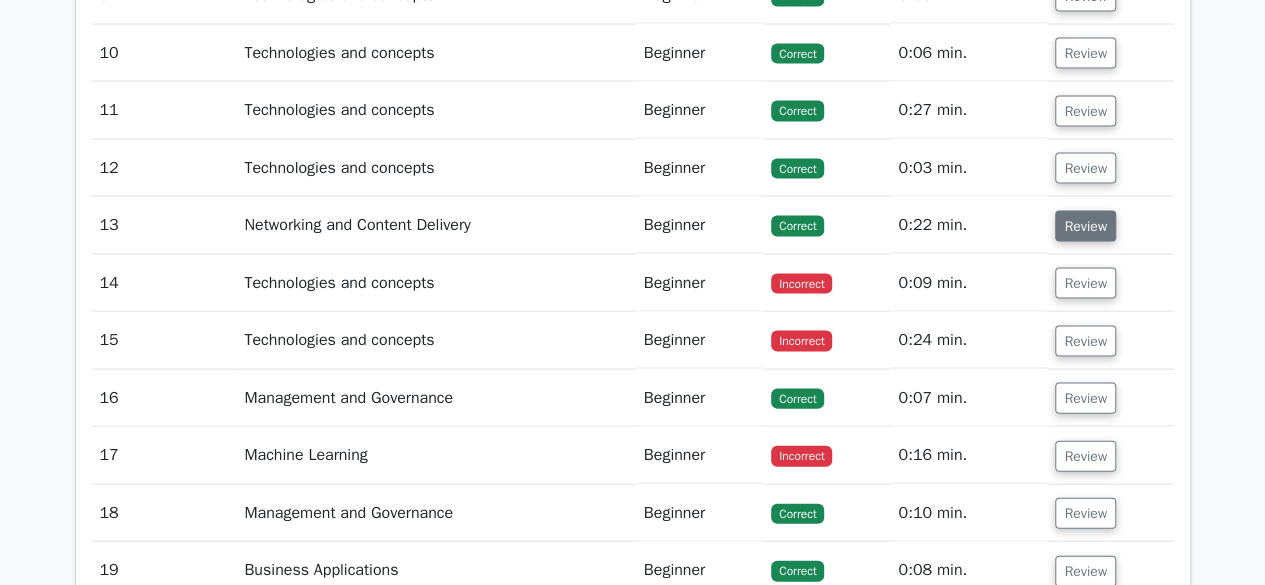 click on "Review" at bounding box center [1085, 226] 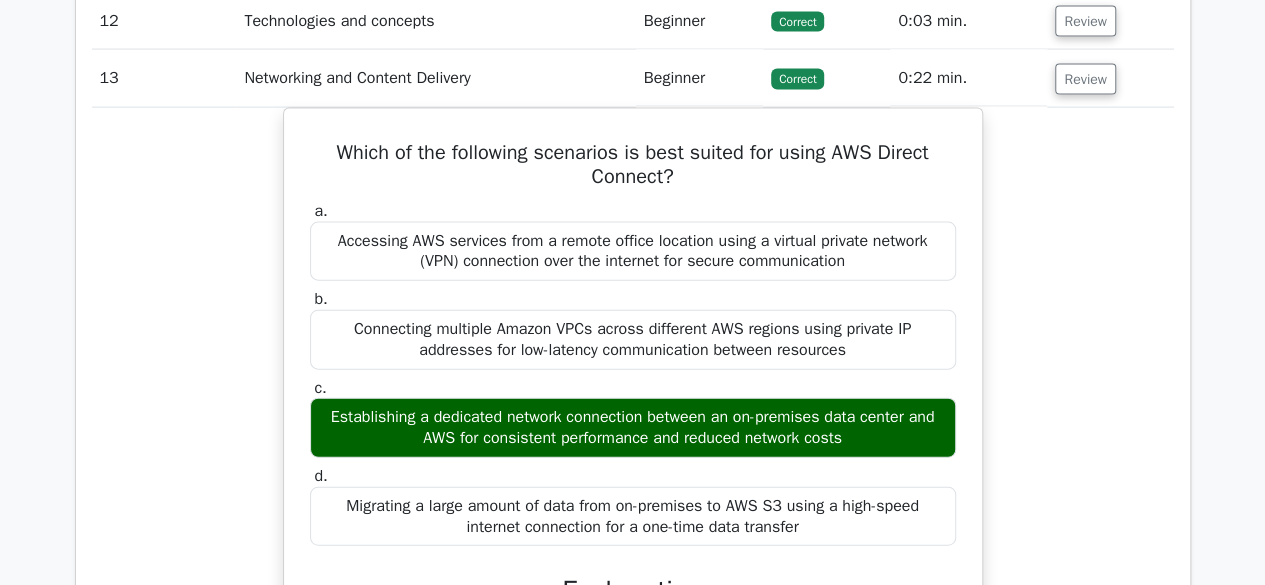 scroll, scrollTop: 2124, scrollLeft: 0, axis: vertical 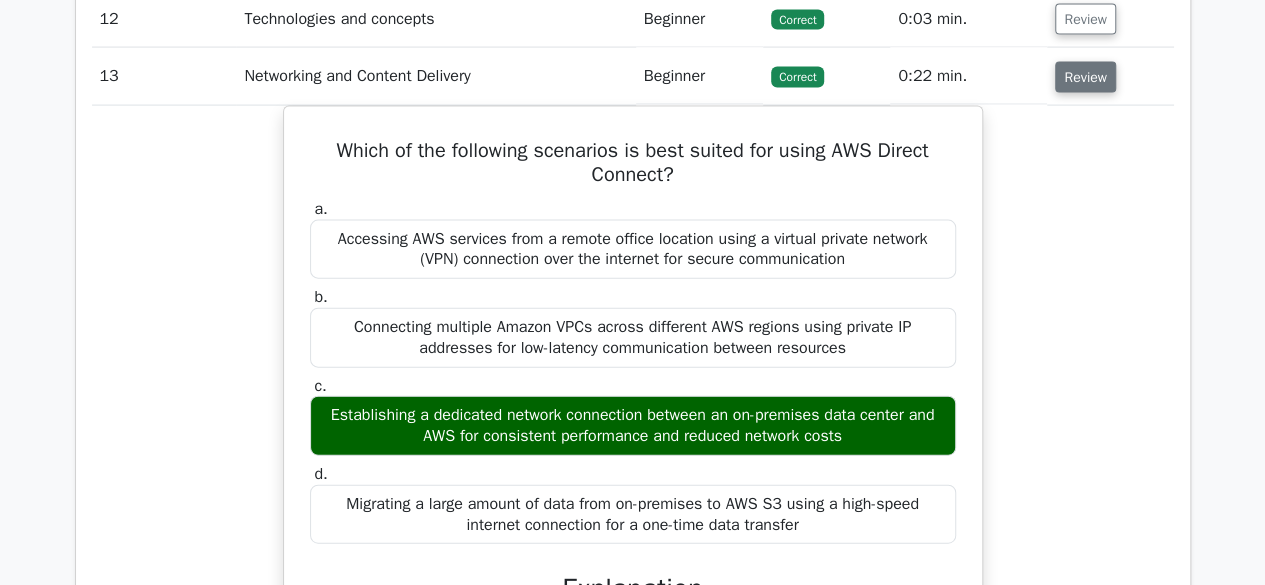 click on "Review" at bounding box center (1085, 77) 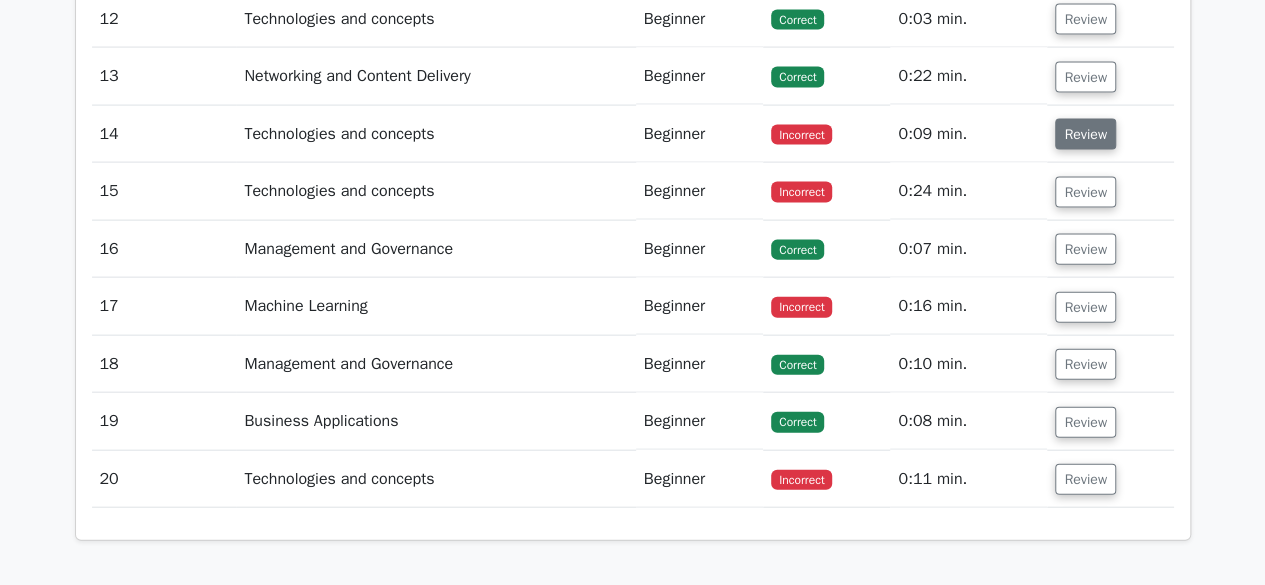 click on "Review" at bounding box center (1085, 134) 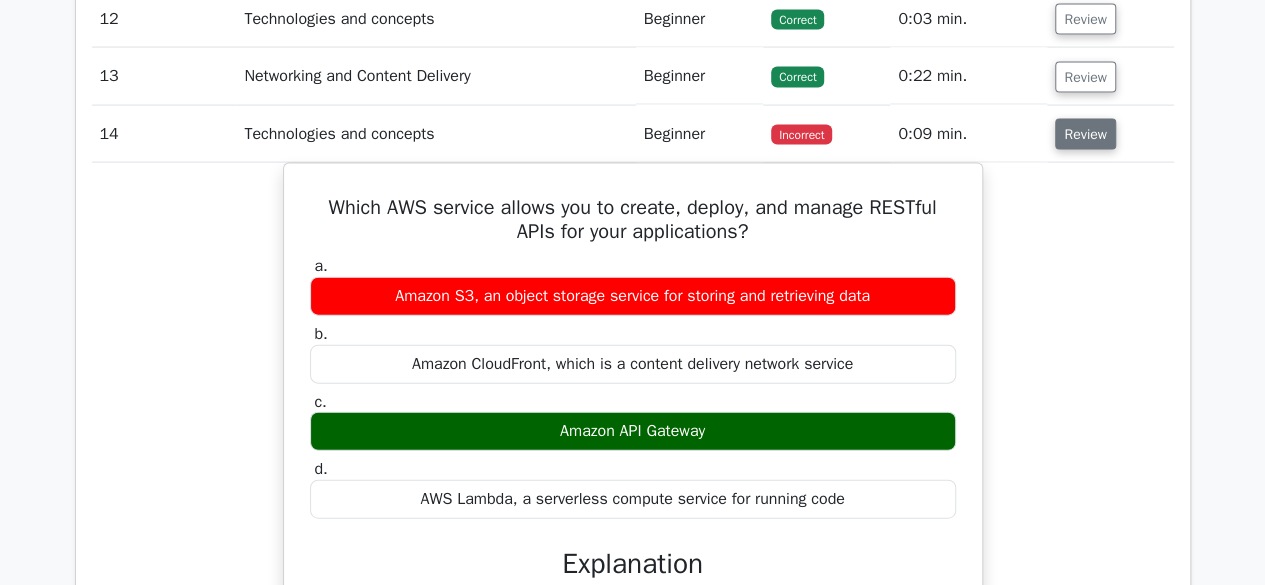 click on "Review" at bounding box center (1085, 134) 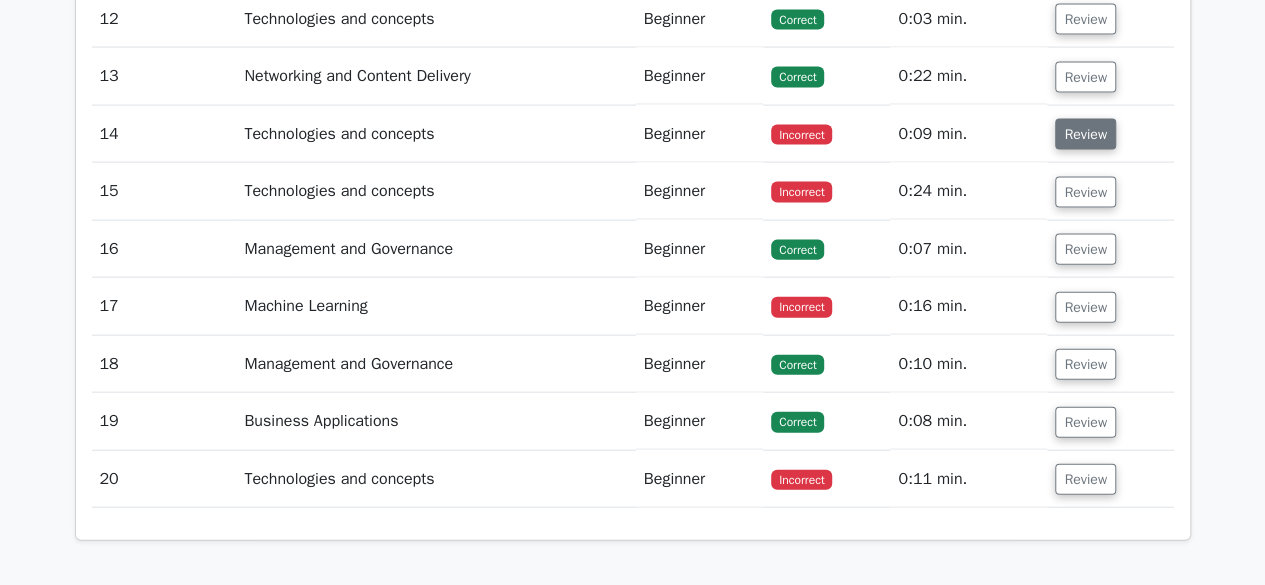 click on "Review" at bounding box center [1085, 134] 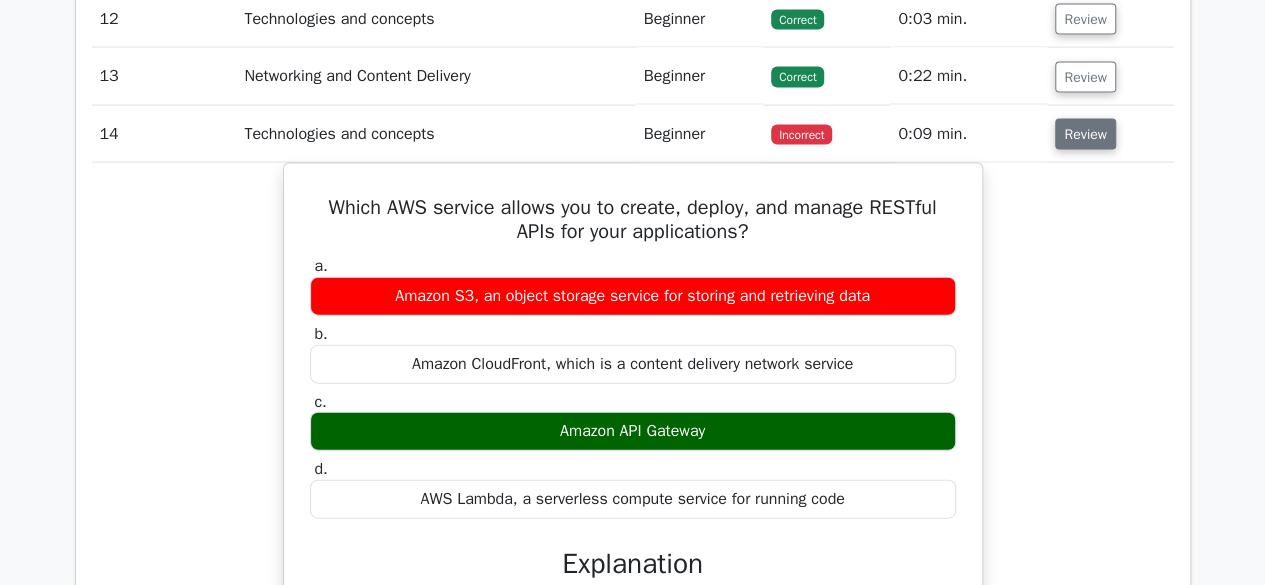 click on "Review" at bounding box center [1085, 134] 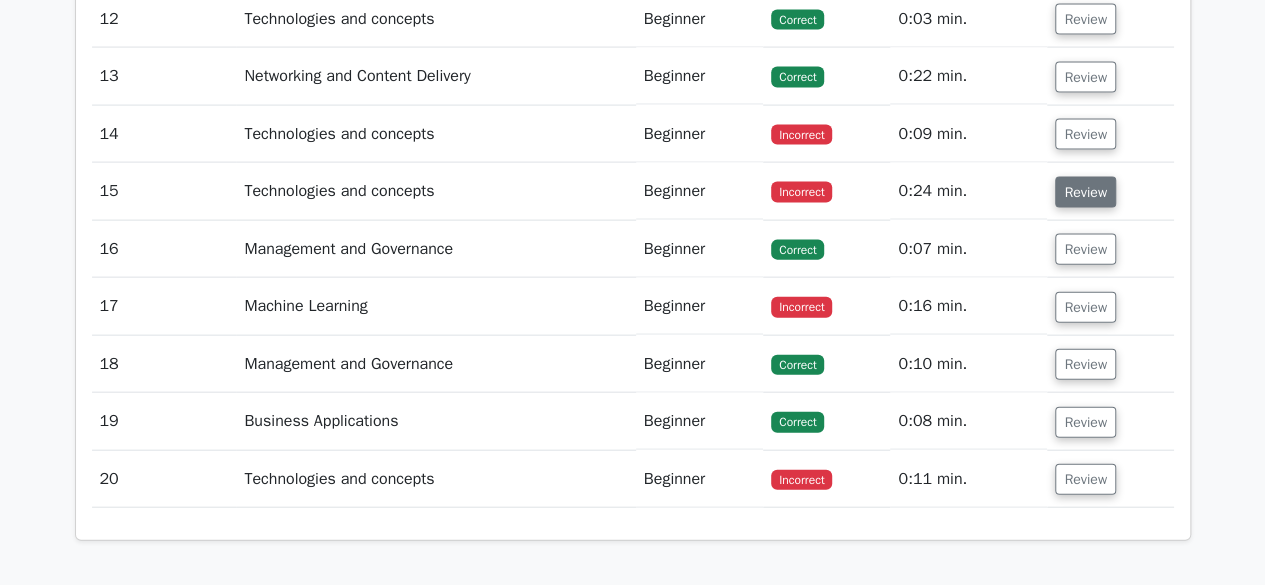 click on "Review" at bounding box center (1085, 192) 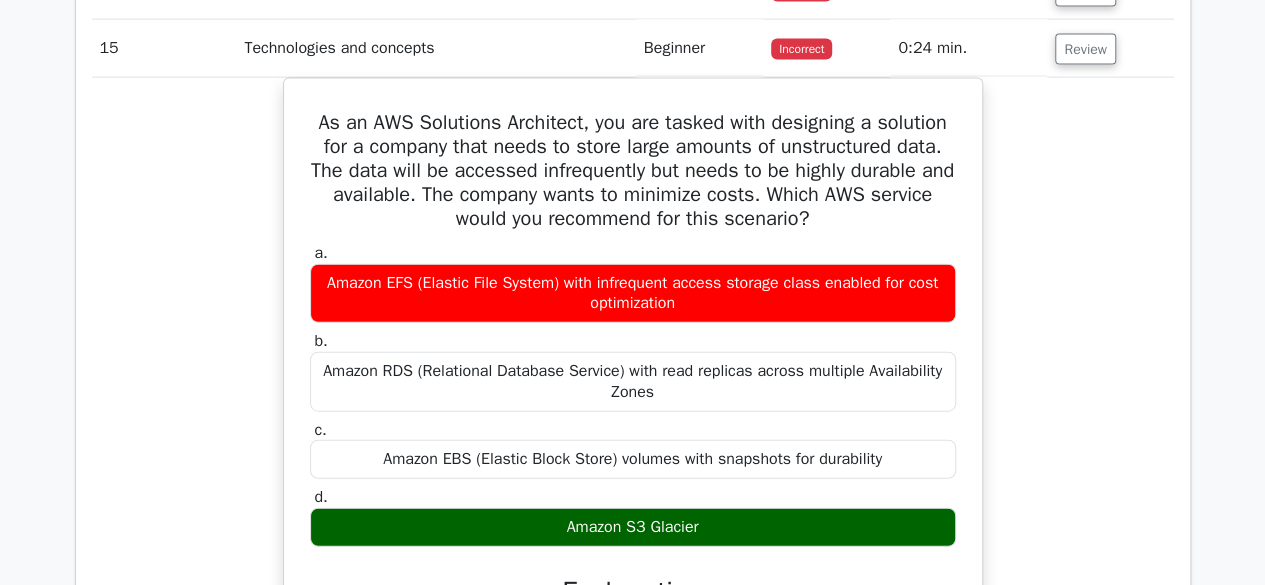 scroll, scrollTop: 2268, scrollLeft: 0, axis: vertical 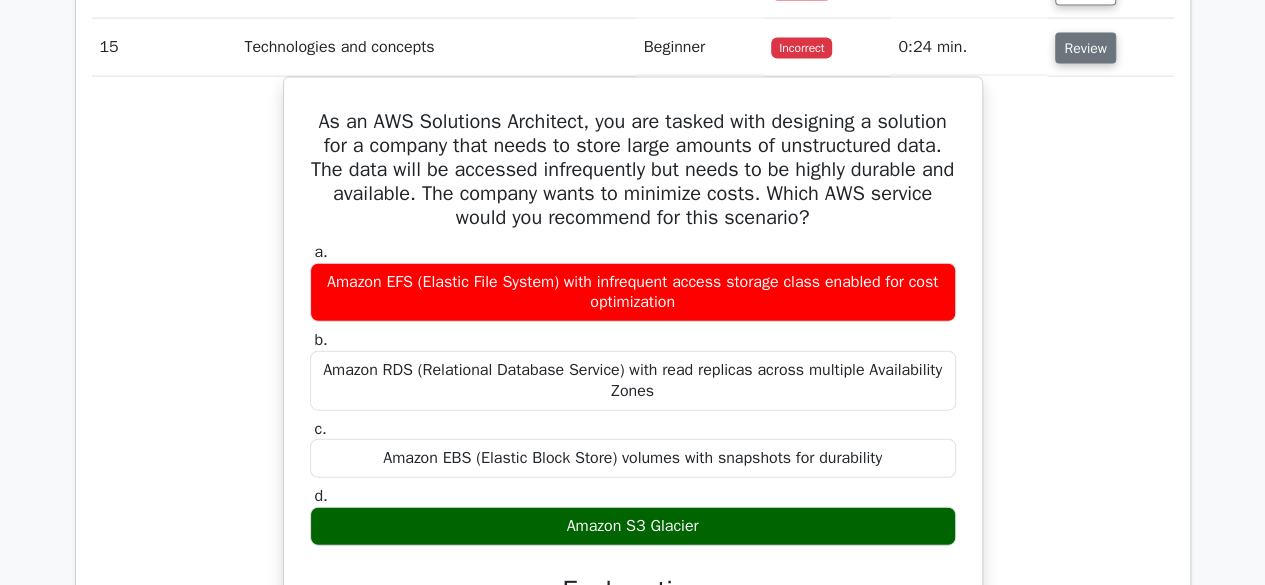 click on "Review" at bounding box center [1085, 48] 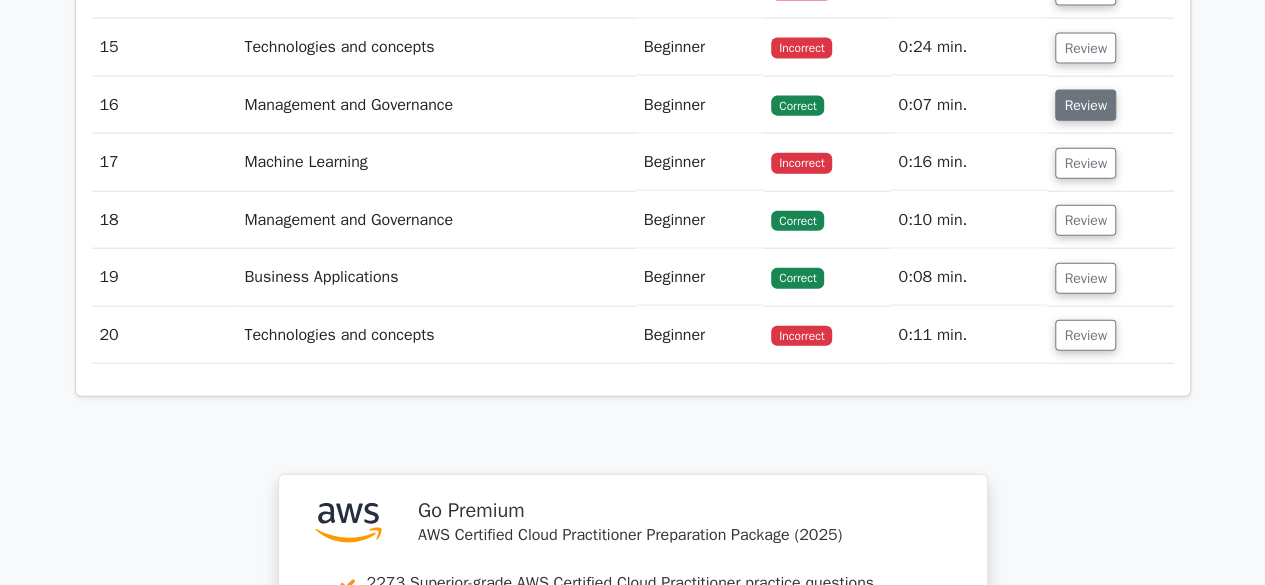 click on "Review" at bounding box center (1085, 105) 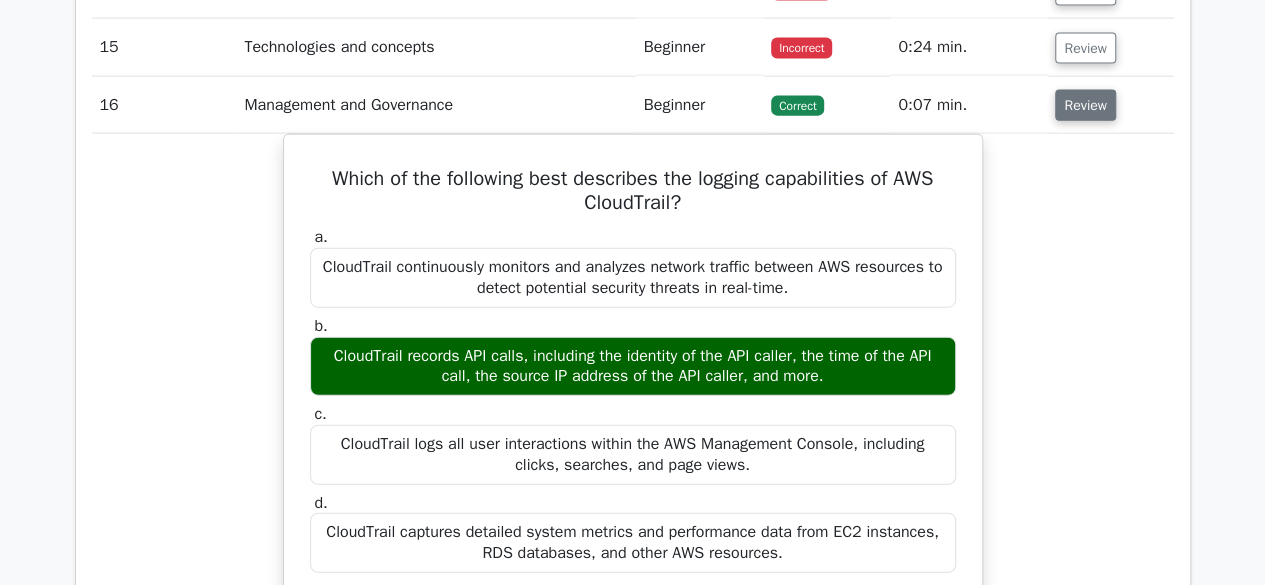 click on "Review" at bounding box center (1085, 105) 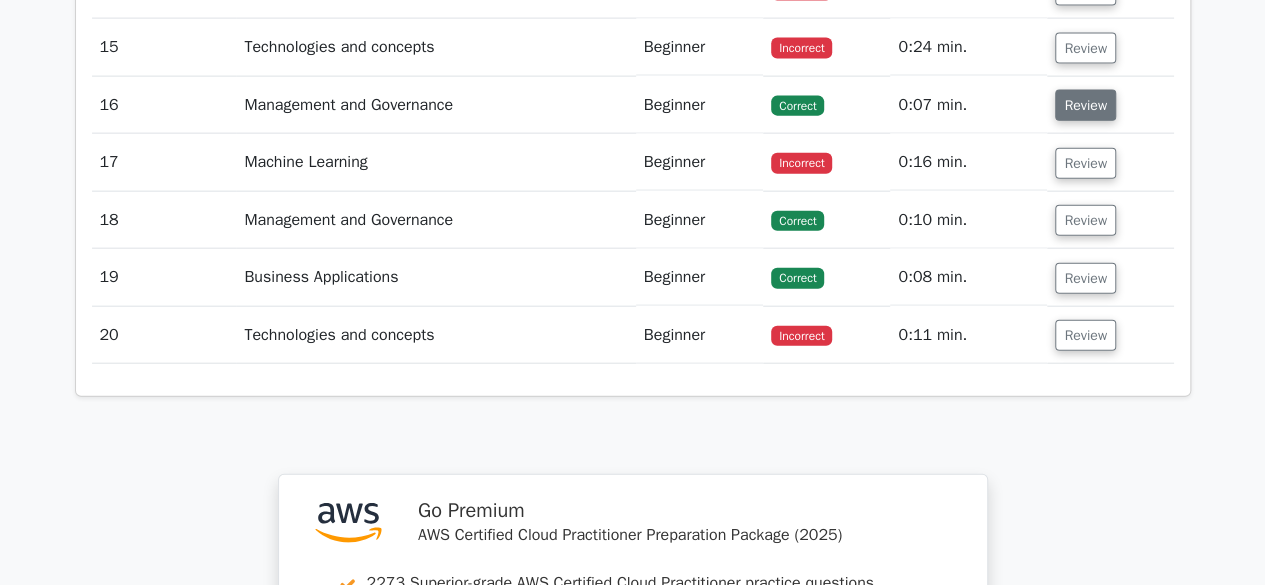 click on "Review" at bounding box center (1085, 105) 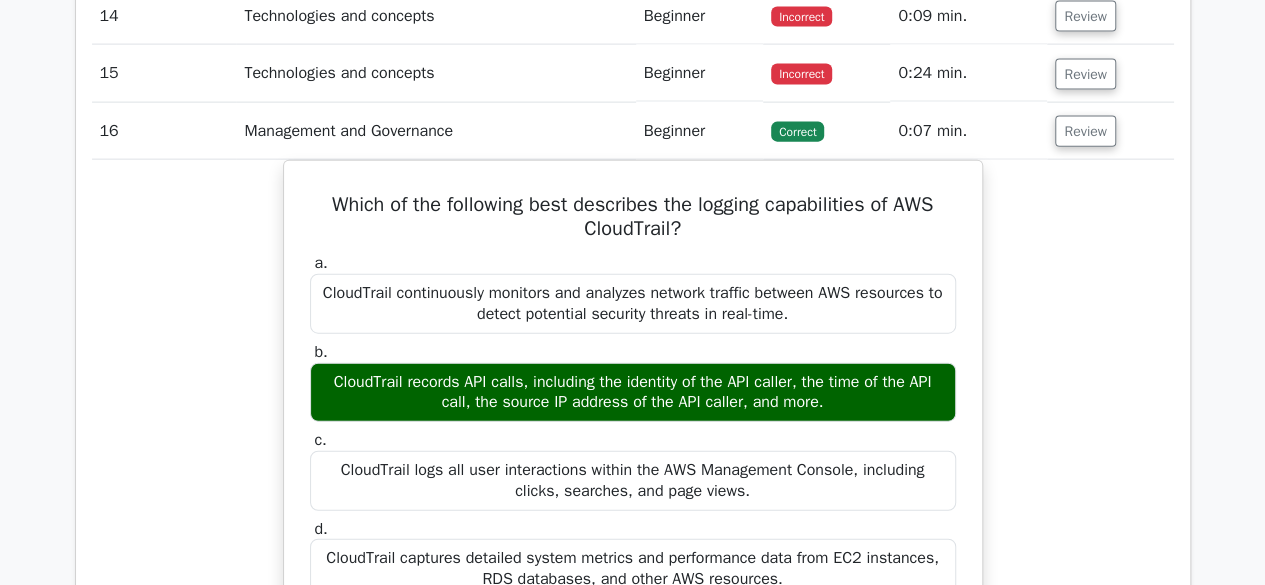 scroll, scrollTop: 2240, scrollLeft: 0, axis: vertical 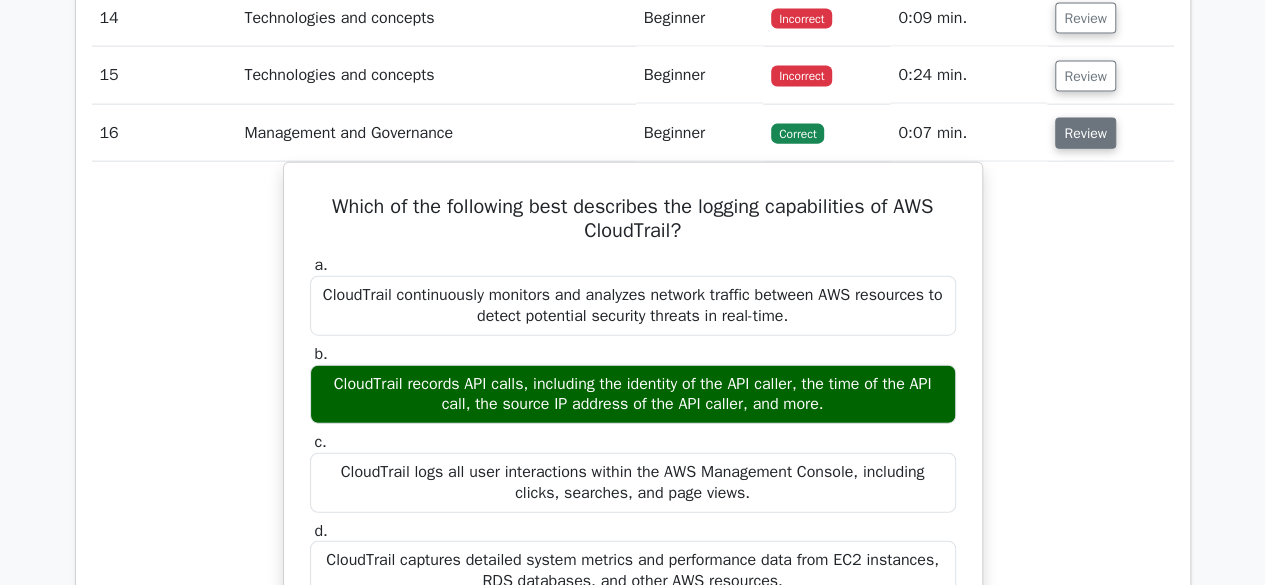 click on "Review" at bounding box center (1085, 133) 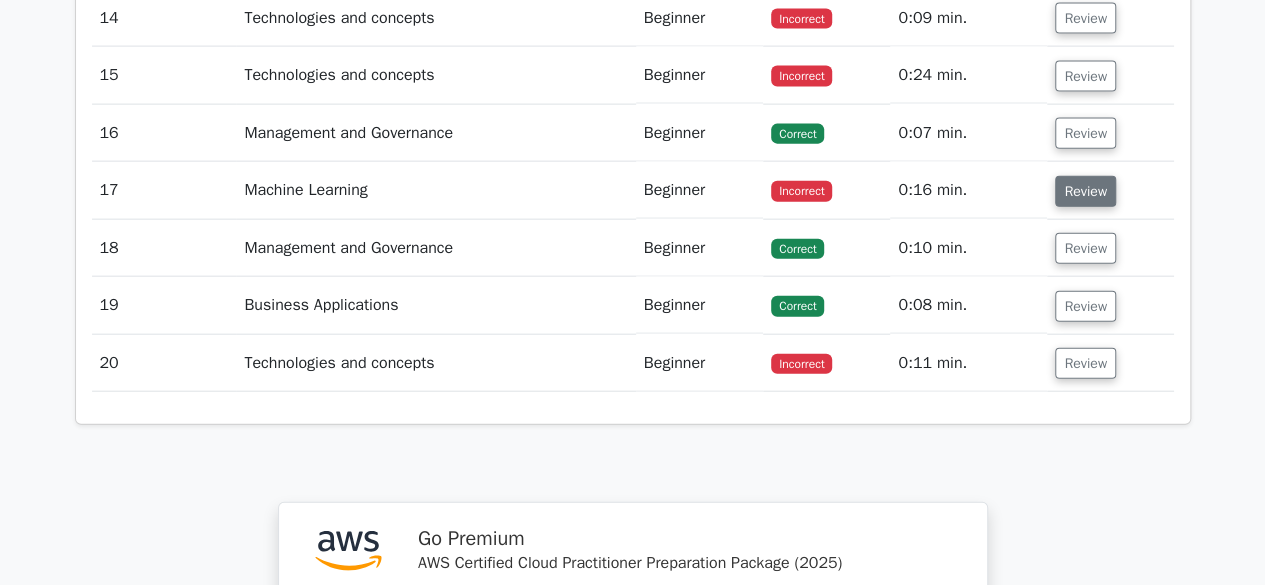click on "Review" at bounding box center [1085, 191] 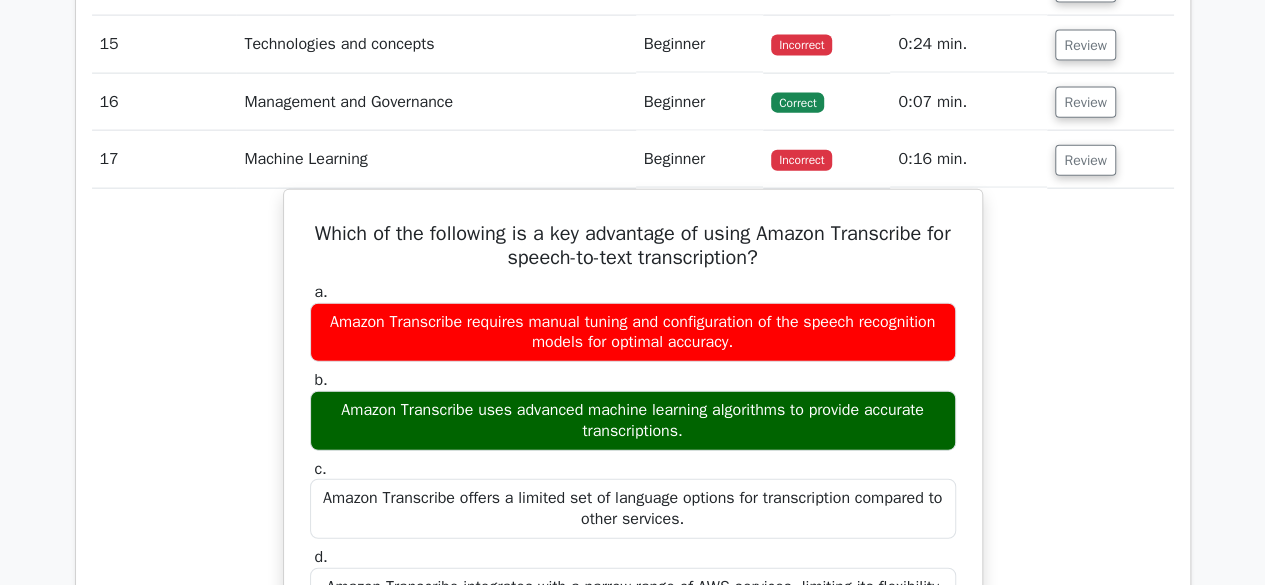 scroll, scrollTop: 2270, scrollLeft: 0, axis: vertical 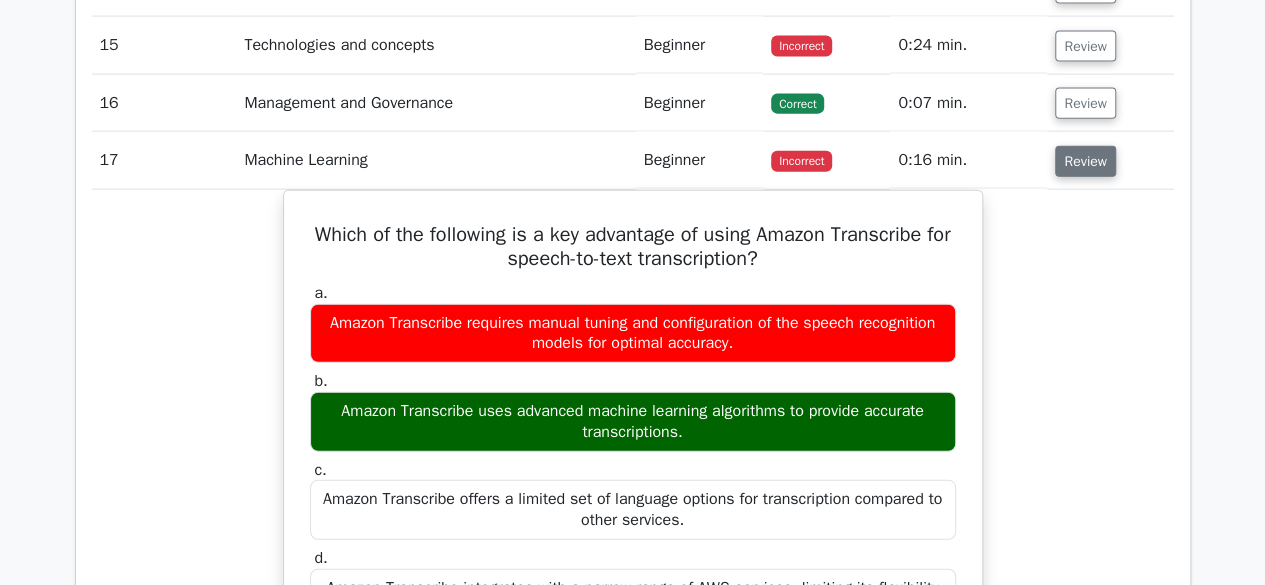 click on "Review" at bounding box center (1085, 161) 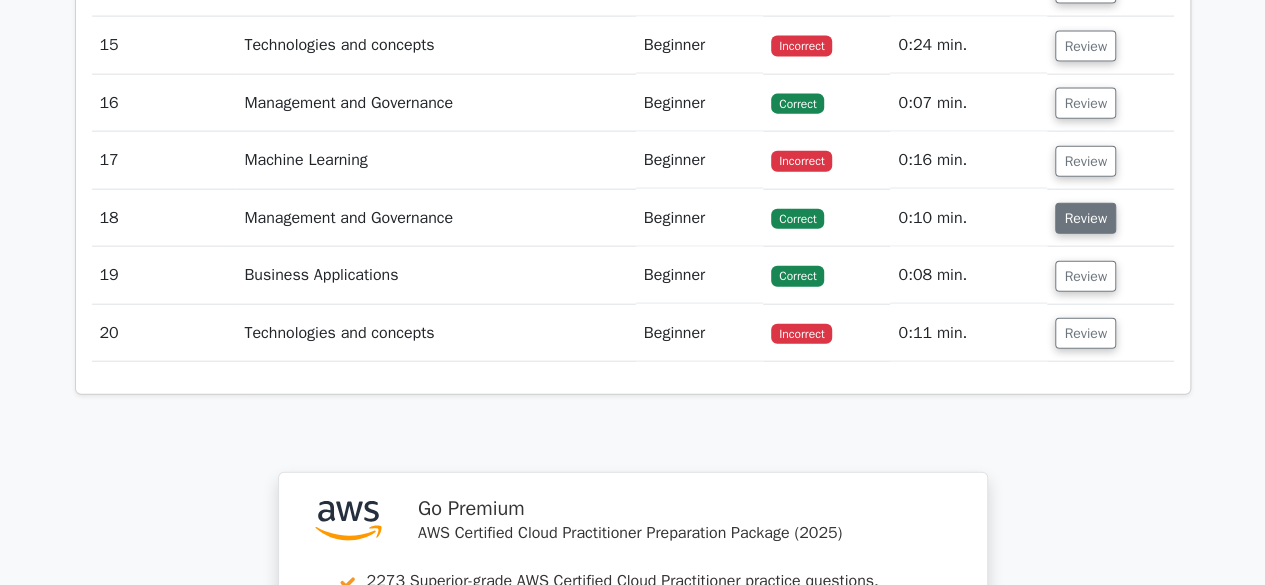 click on "Review" at bounding box center (1085, 218) 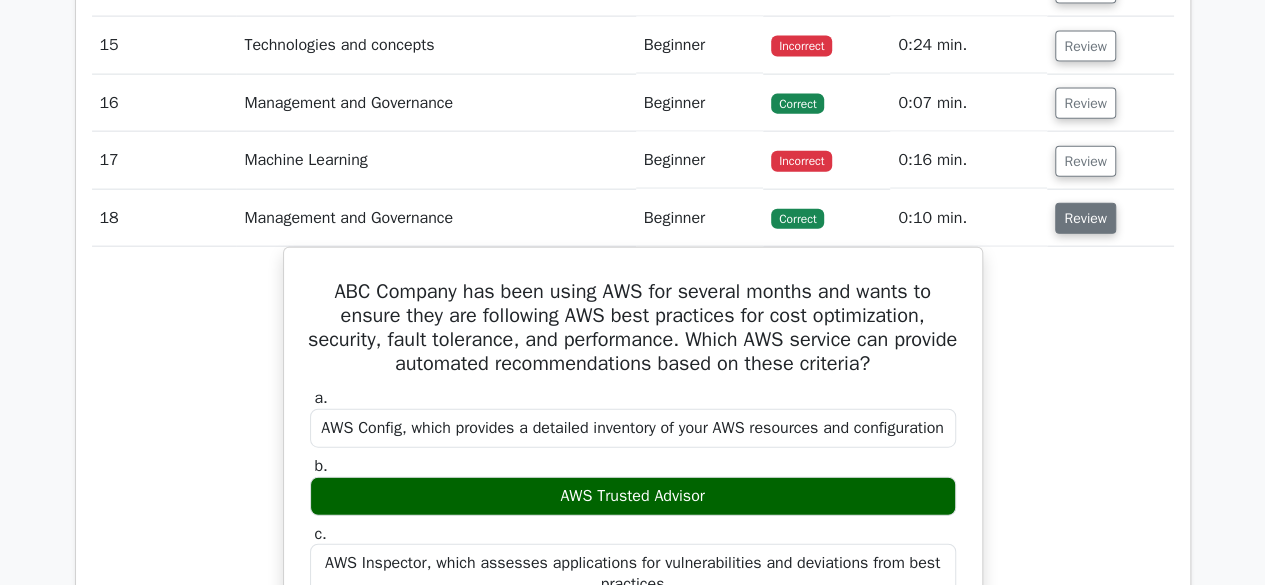 click on "Review" at bounding box center (1085, 218) 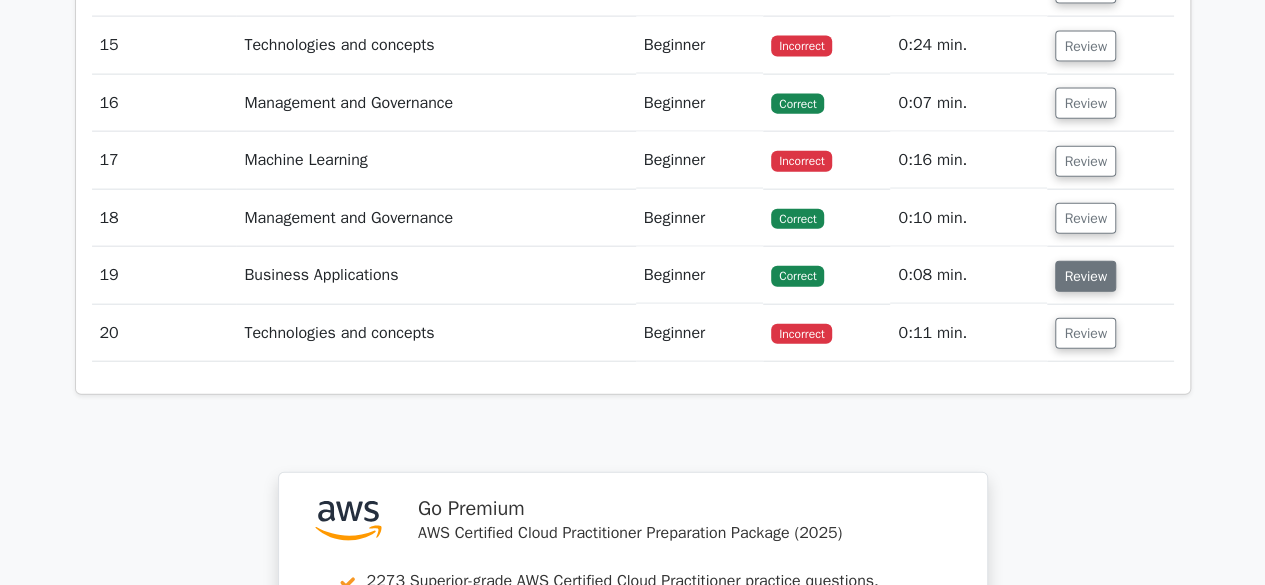 click on "Review" at bounding box center [1085, 276] 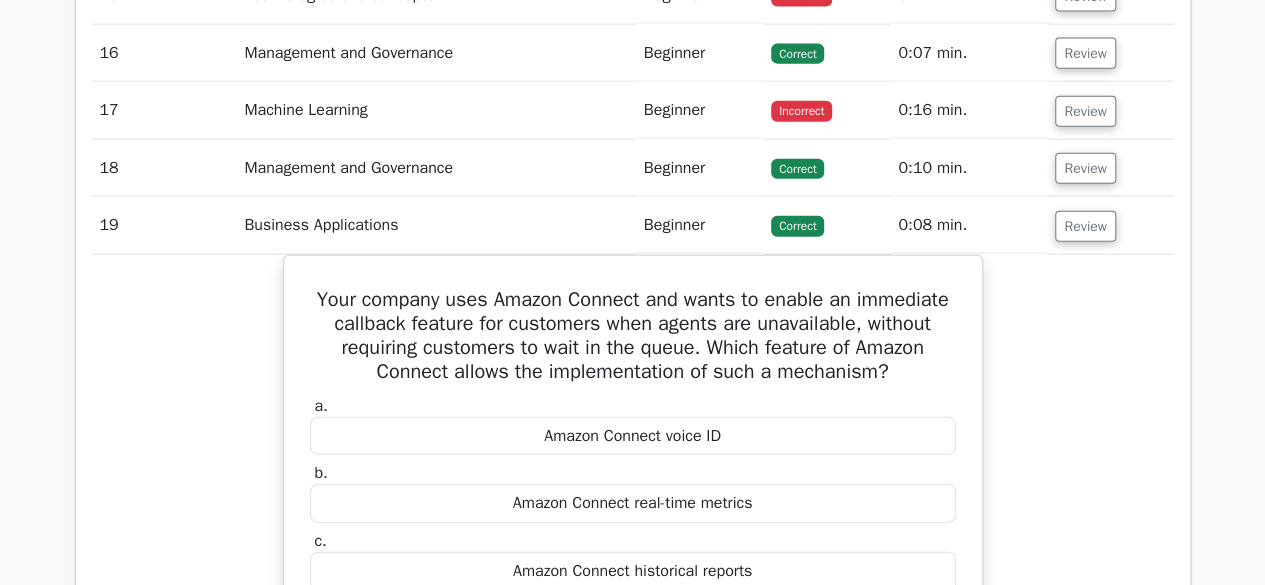 scroll, scrollTop: 2315, scrollLeft: 0, axis: vertical 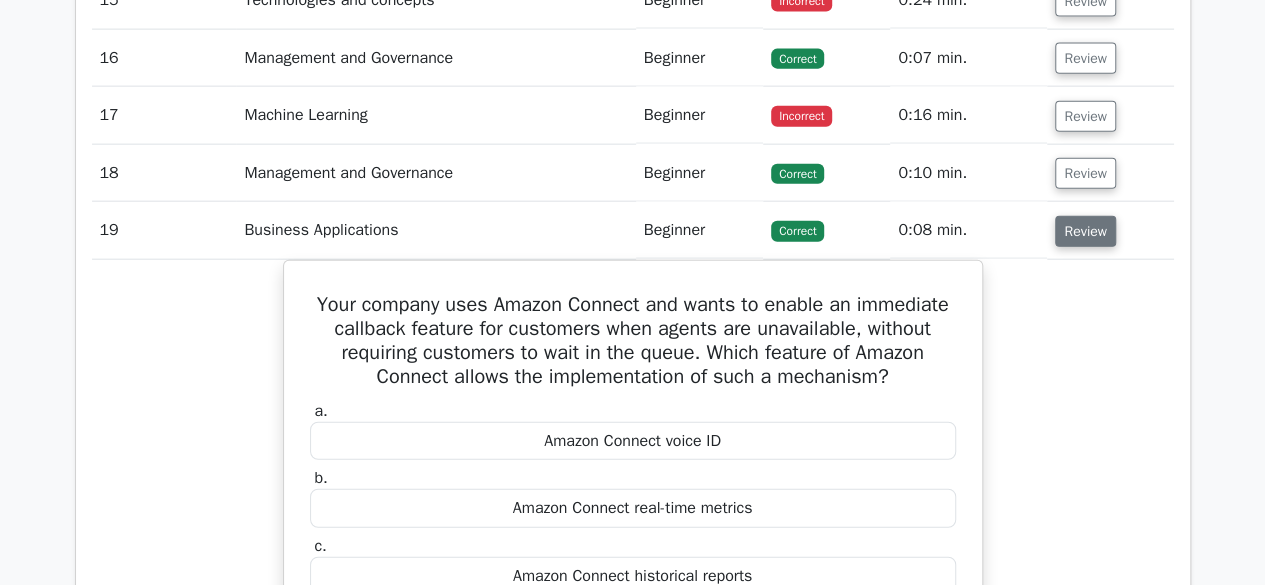 click on "Review" at bounding box center (1085, 231) 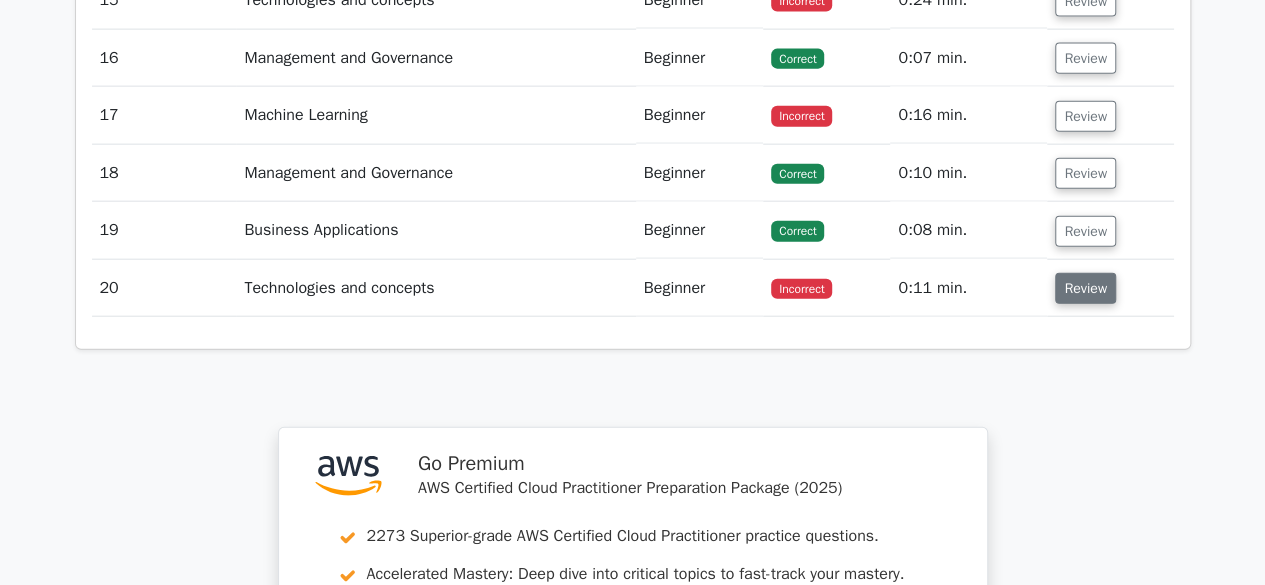 click on "Review" at bounding box center [1085, 288] 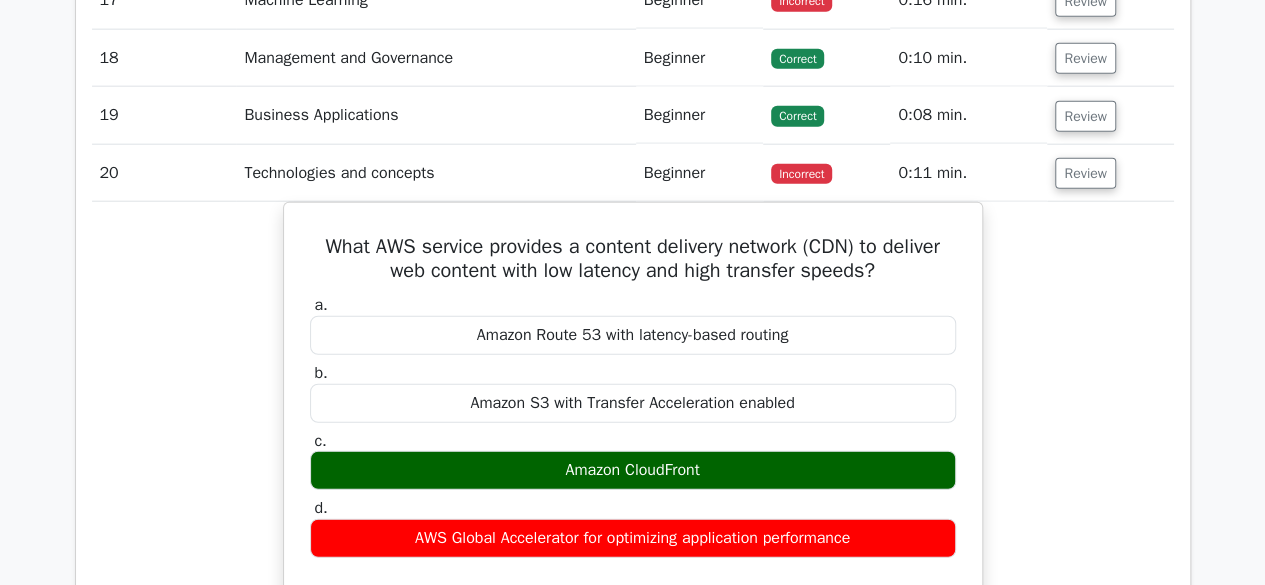 scroll, scrollTop: 2431, scrollLeft: 0, axis: vertical 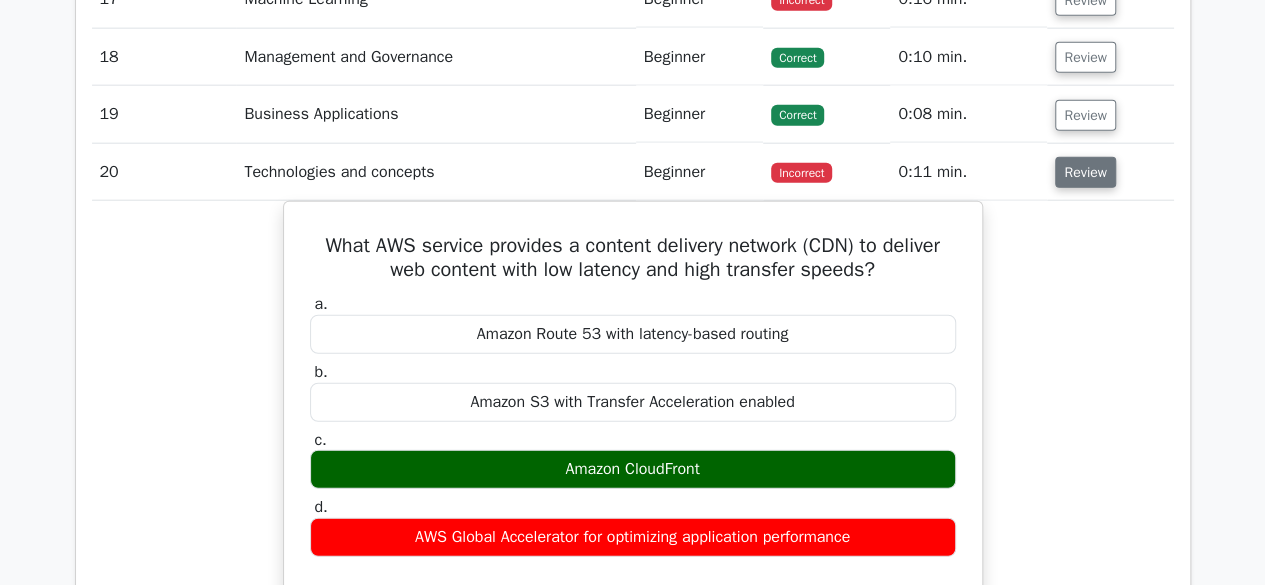 click on "Review" at bounding box center [1085, 172] 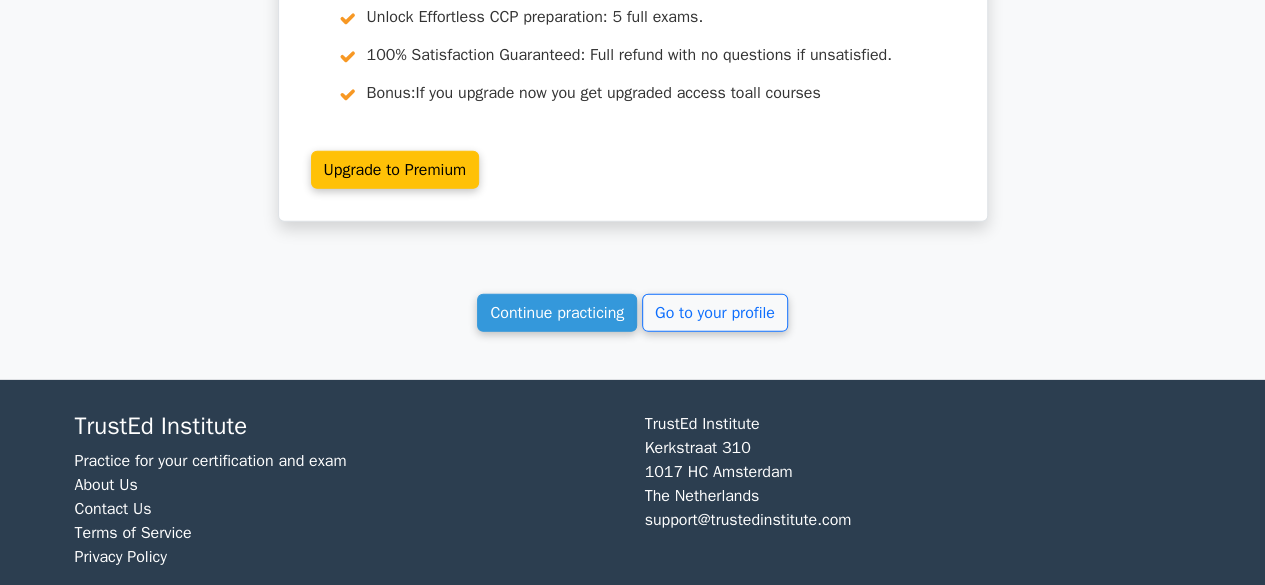 scroll, scrollTop: 2925, scrollLeft: 0, axis: vertical 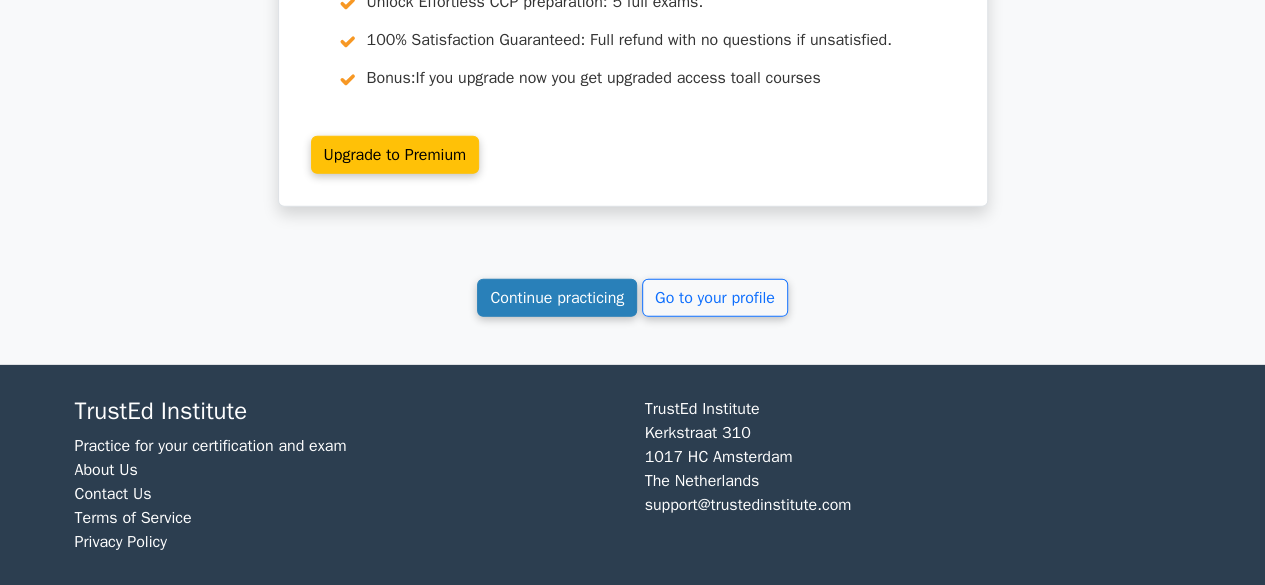 click on "Continue practicing" at bounding box center (557, 298) 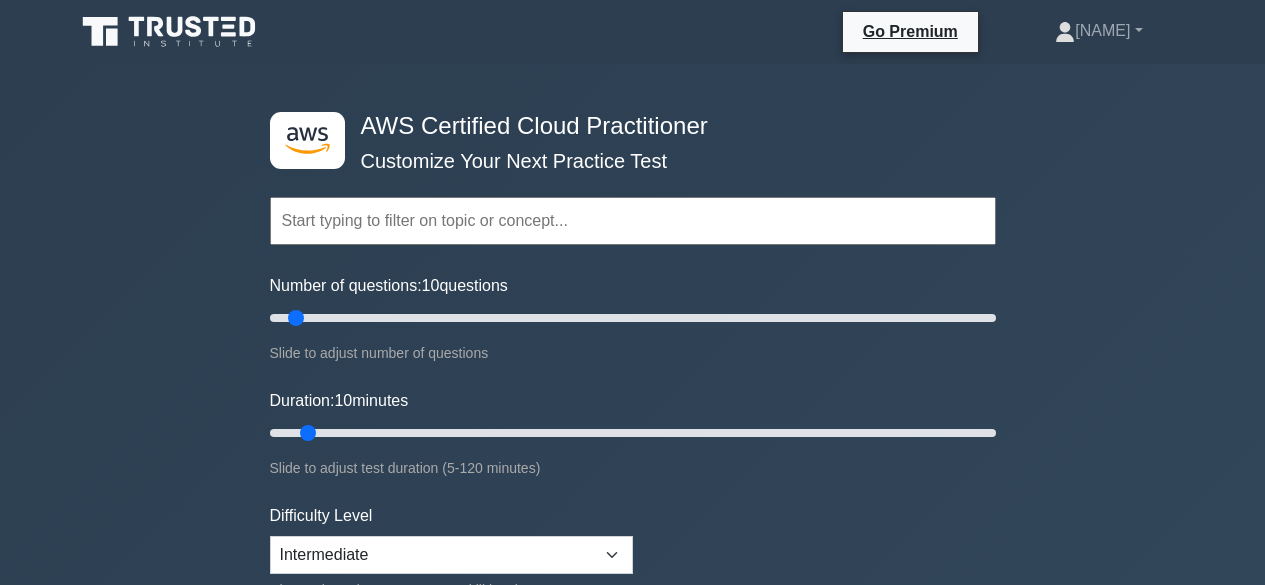 scroll, scrollTop: 0, scrollLeft: 0, axis: both 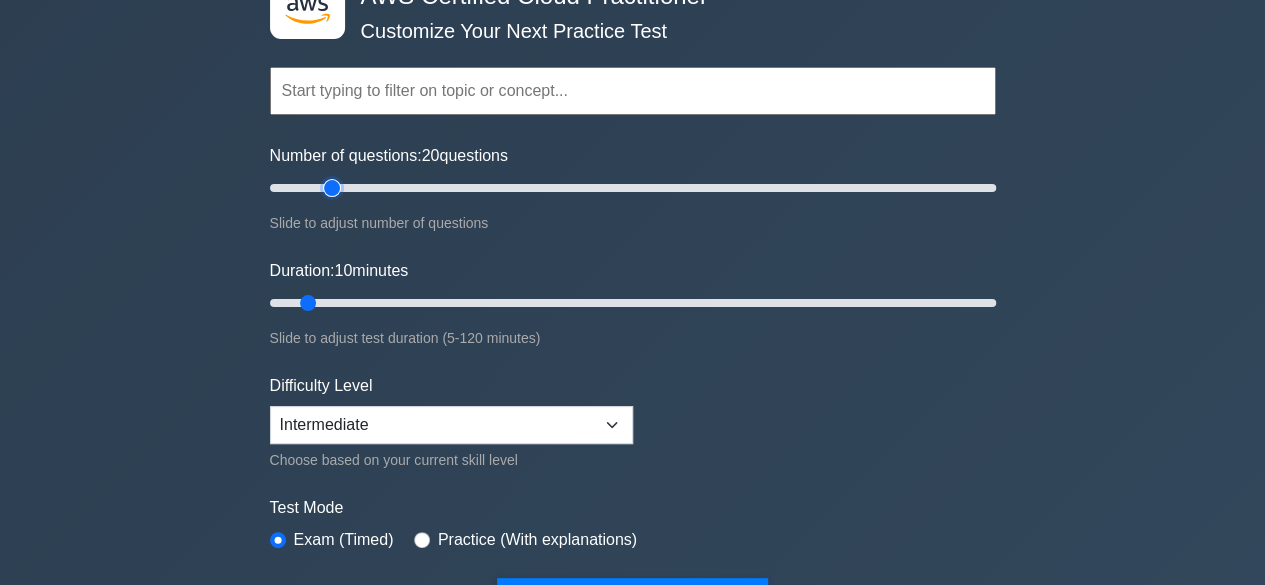 type on "20" 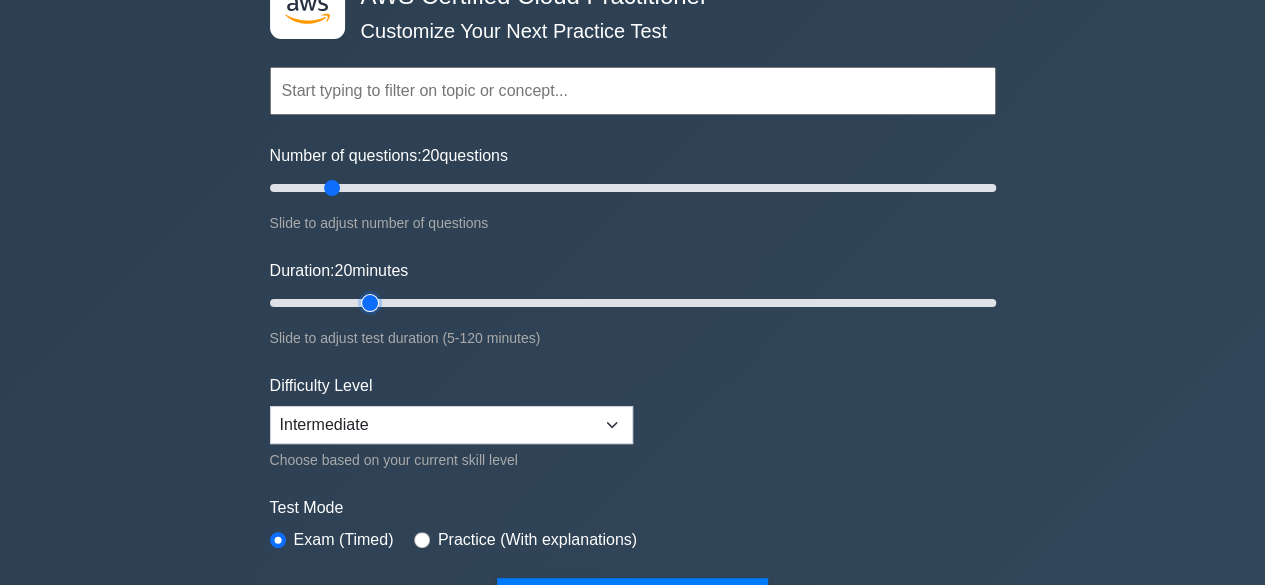 type on "20" 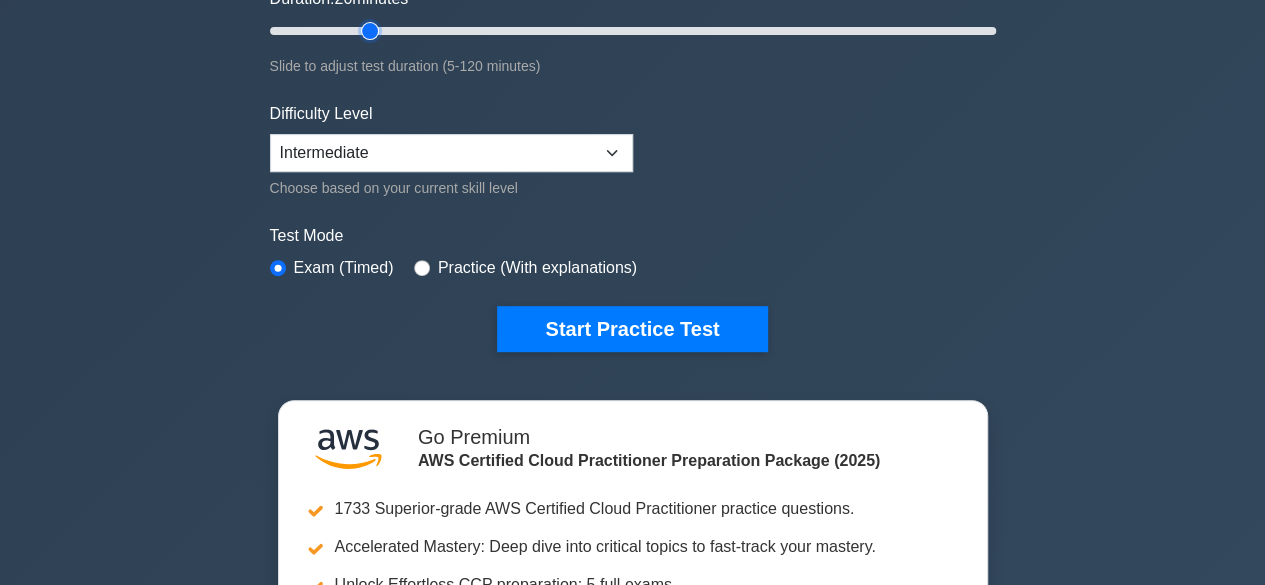 scroll, scrollTop: 403, scrollLeft: 0, axis: vertical 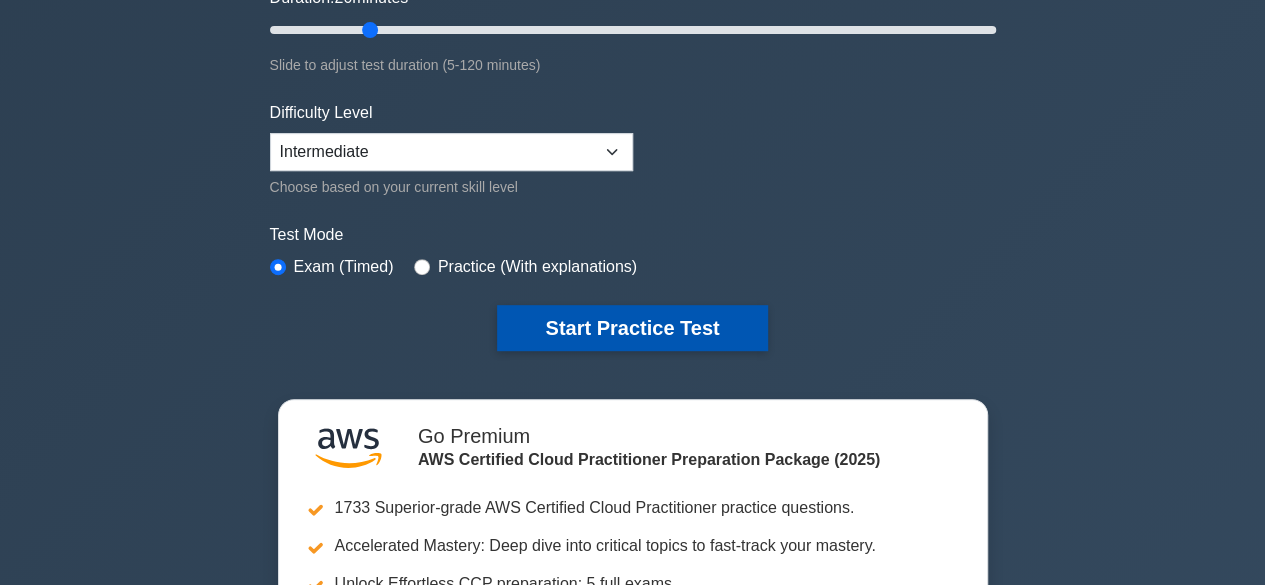 click on "Start Practice Test" at bounding box center (632, 328) 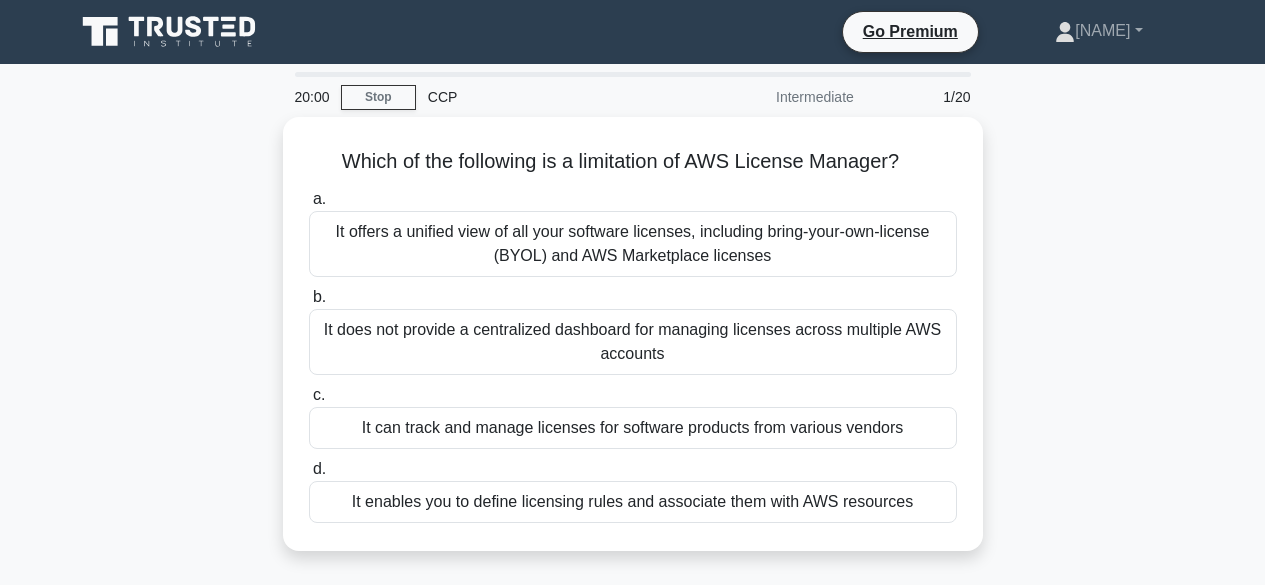 scroll, scrollTop: 0, scrollLeft: 0, axis: both 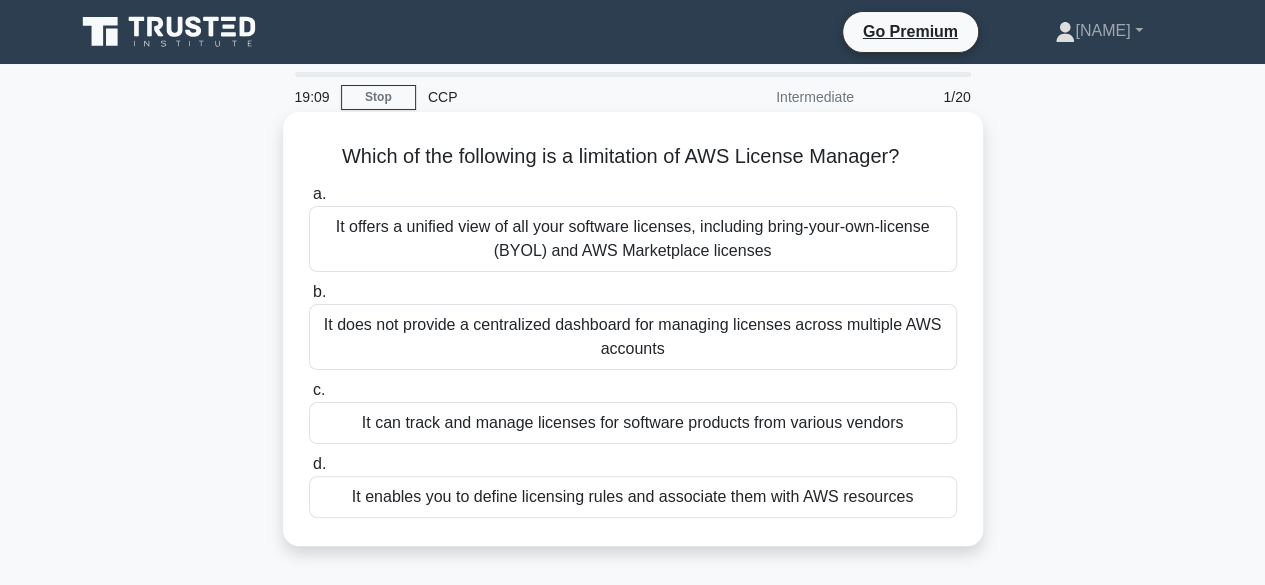 click on "It does not provide a centralized dashboard for managing licenses across multiple AWS accounts" at bounding box center (633, 337) 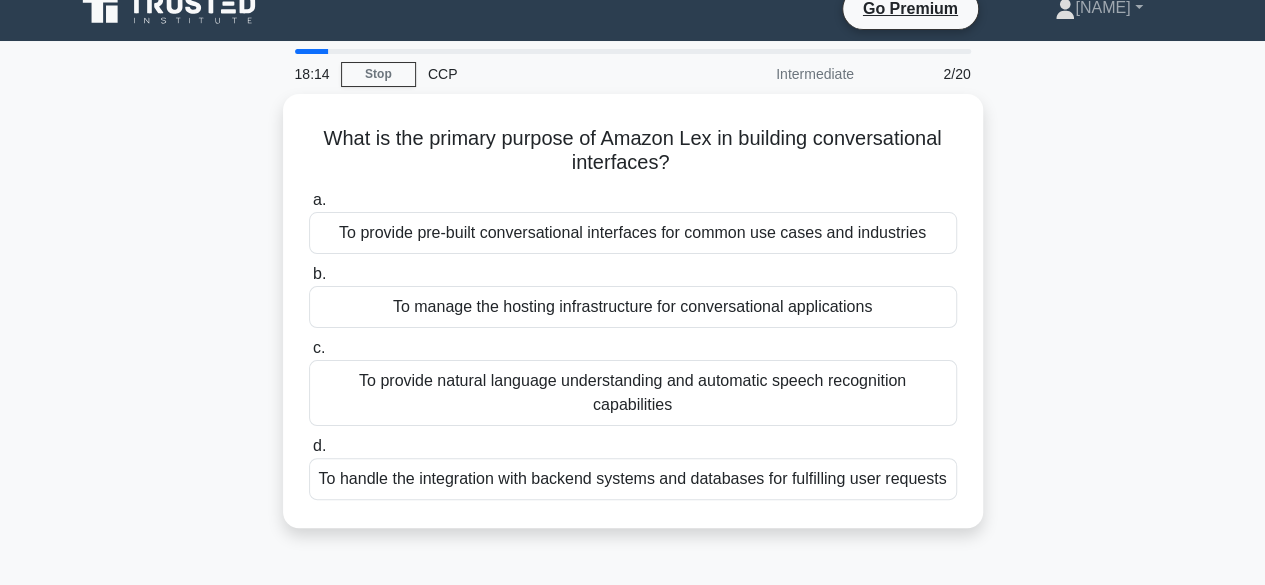 scroll, scrollTop: 22, scrollLeft: 0, axis: vertical 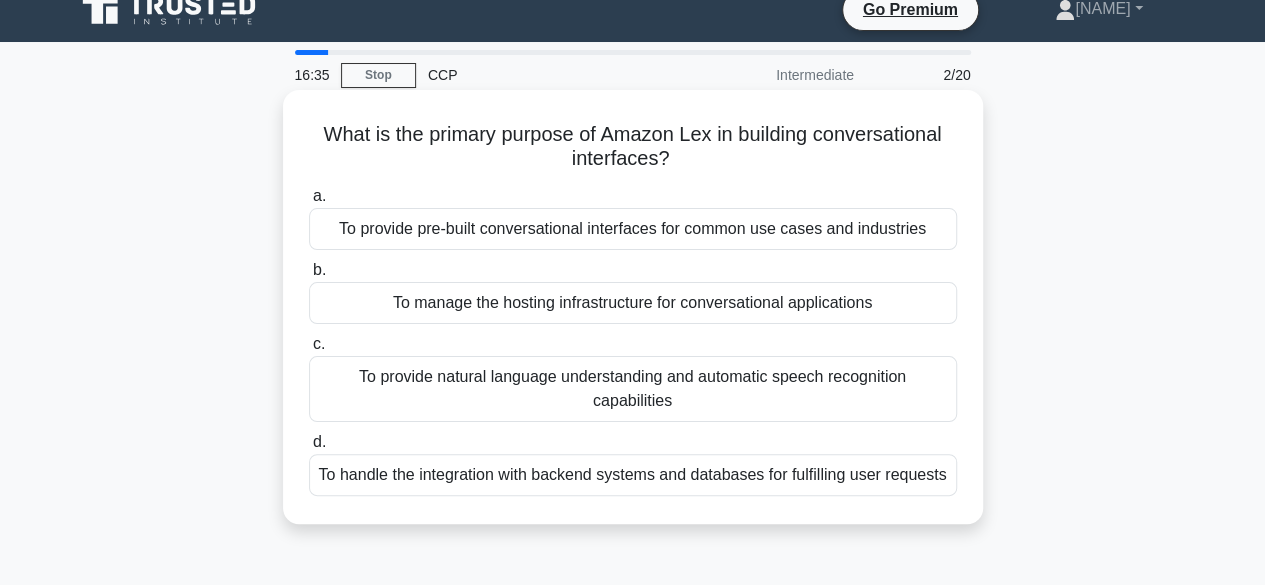 click on "To provide natural language understanding and automatic speech recognition capabilities" at bounding box center (633, 389) 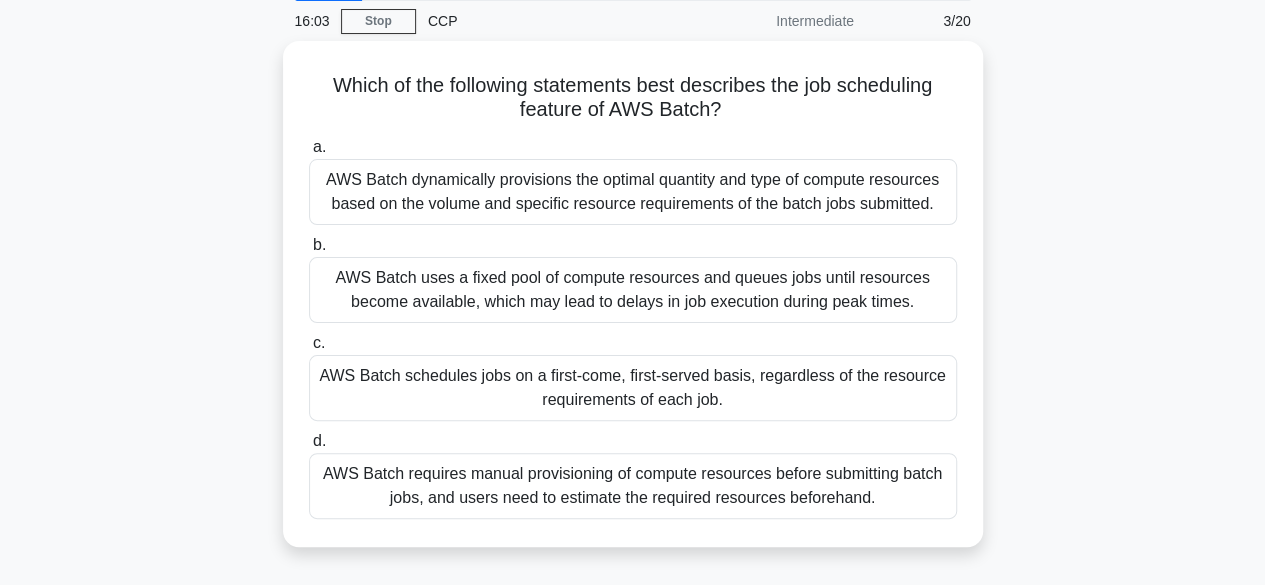 scroll, scrollTop: 75, scrollLeft: 0, axis: vertical 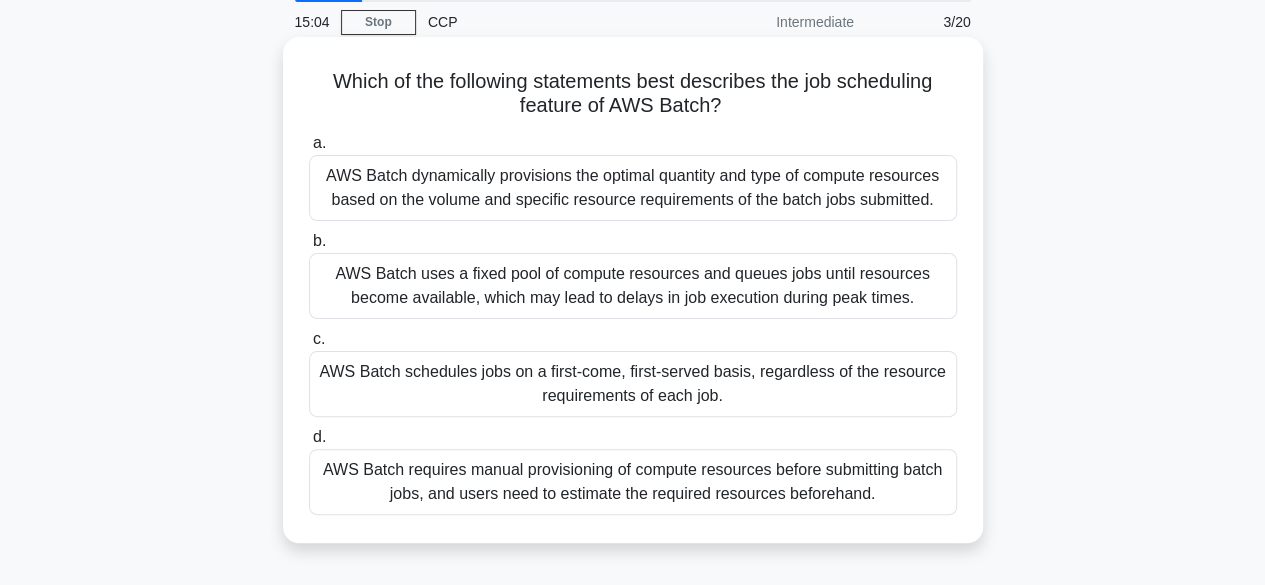 click on "AWS Batch uses a fixed pool of compute resources and queues jobs until resources become available, which may lead to delays in job execution during peak times." at bounding box center (633, 286) 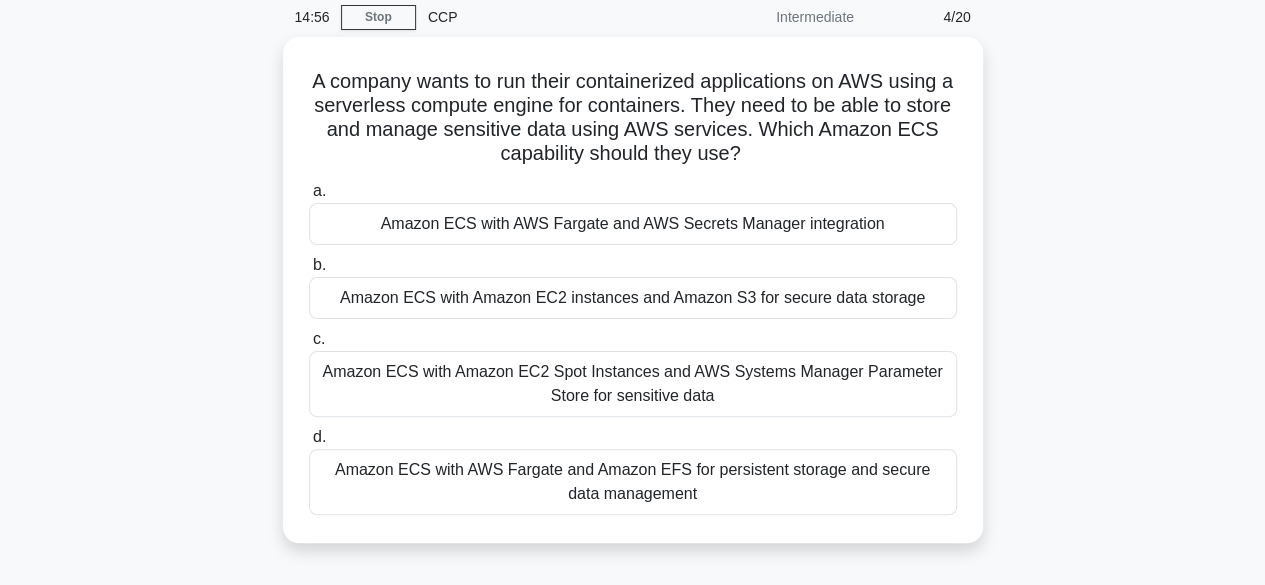 scroll, scrollTop: 82, scrollLeft: 0, axis: vertical 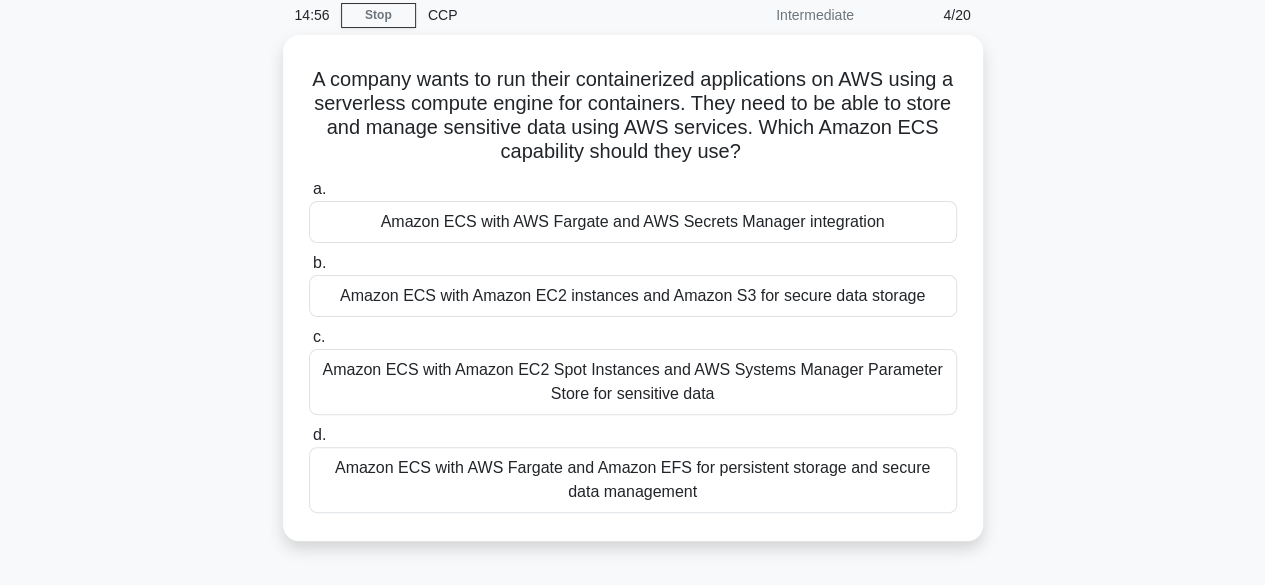 click on "A company wants to run their containerized applications on AWS using a serverless compute engine for containers. They need to be able to store and manage sensitive data using AWS services. Which Amazon ECS capability should they use?
.spinner_0XTQ{transform-origin:center;animation:spinner_y6GP .75s linear infinite}@keyframes spinner_y6GP{100%{transform:rotate(360deg)}}
a." at bounding box center (633, 300) 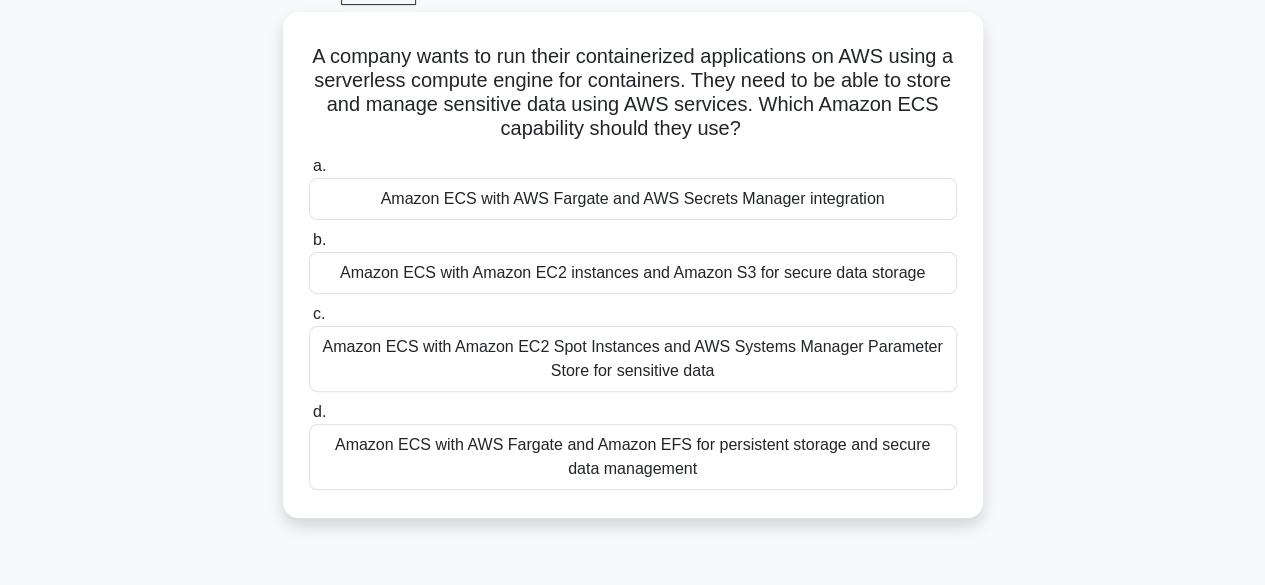 scroll, scrollTop: 106, scrollLeft: 0, axis: vertical 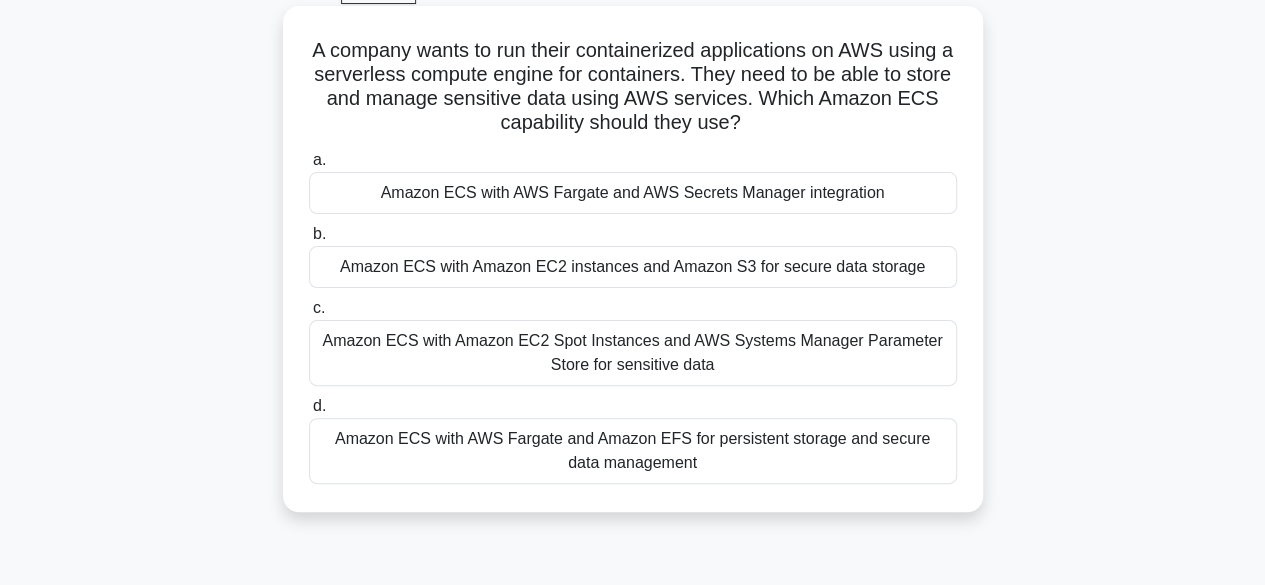 click on "Amazon ECS with Amazon EC2 instances and Amazon S3 for secure data storage" at bounding box center (633, 267) 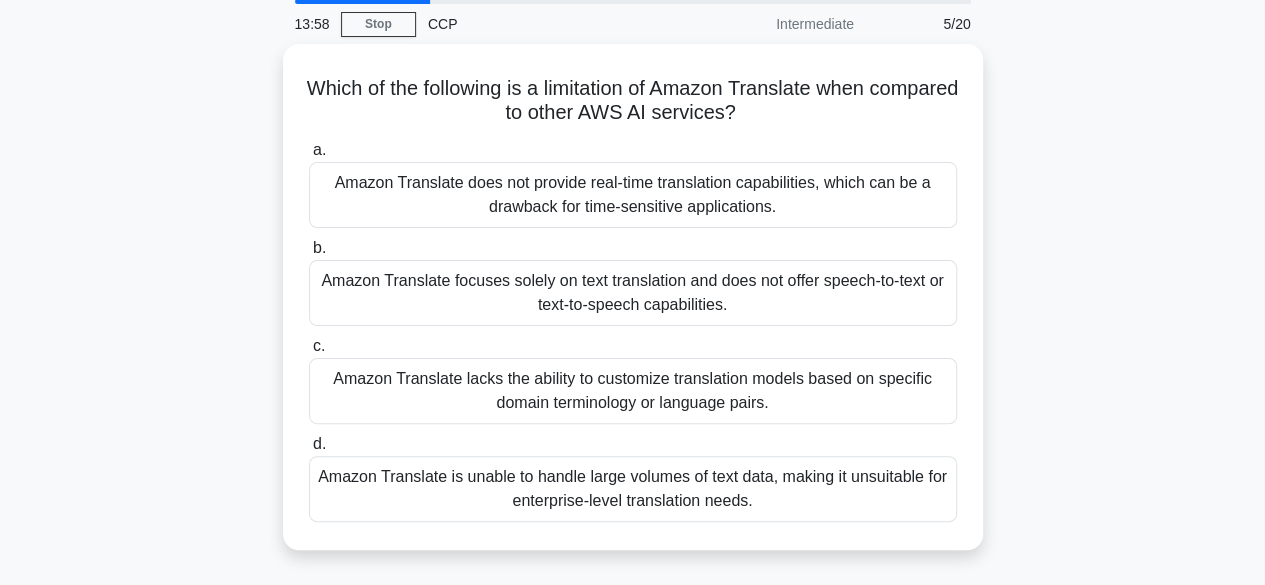 scroll, scrollTop: 74, scrollLeft: 0, axis: vertical 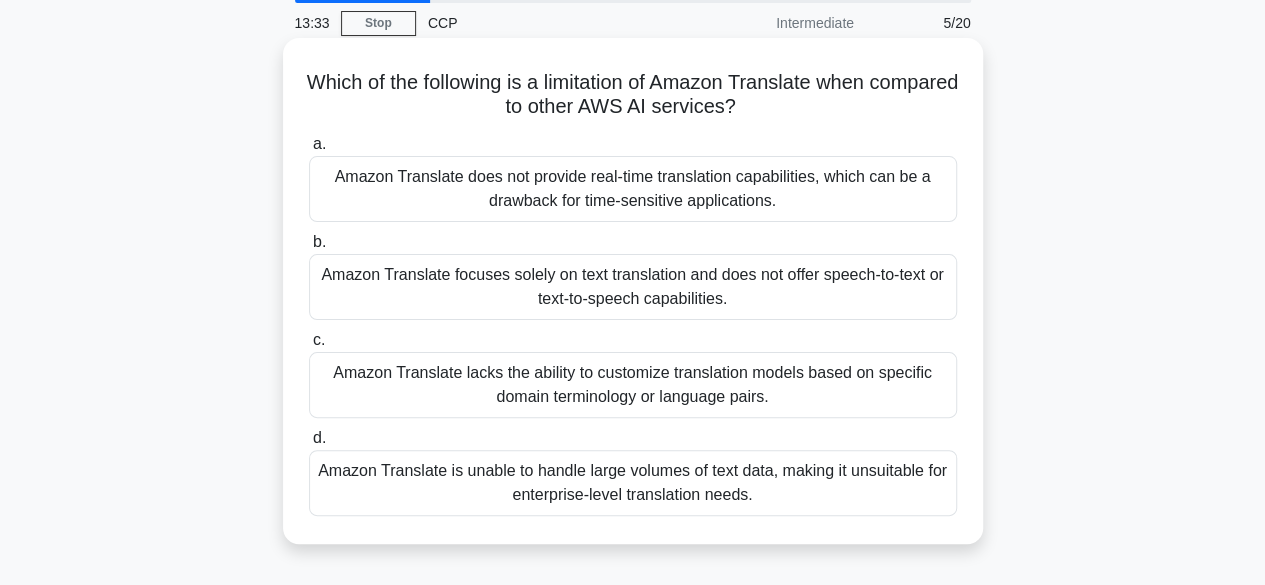 click on "Amazon Translate lacks the ability to customize translation models based on specific domain terminology or language pairs." at bounding box center [633, 385] 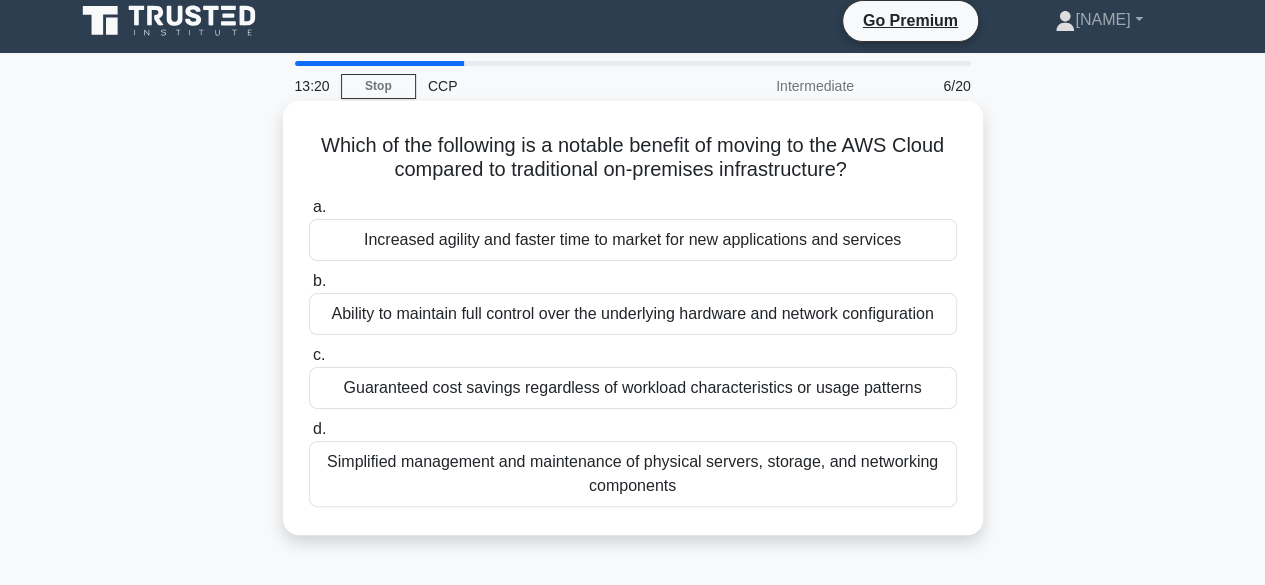 scroll, scrollTop: 10, scrollLeft: 0, axis: vertical 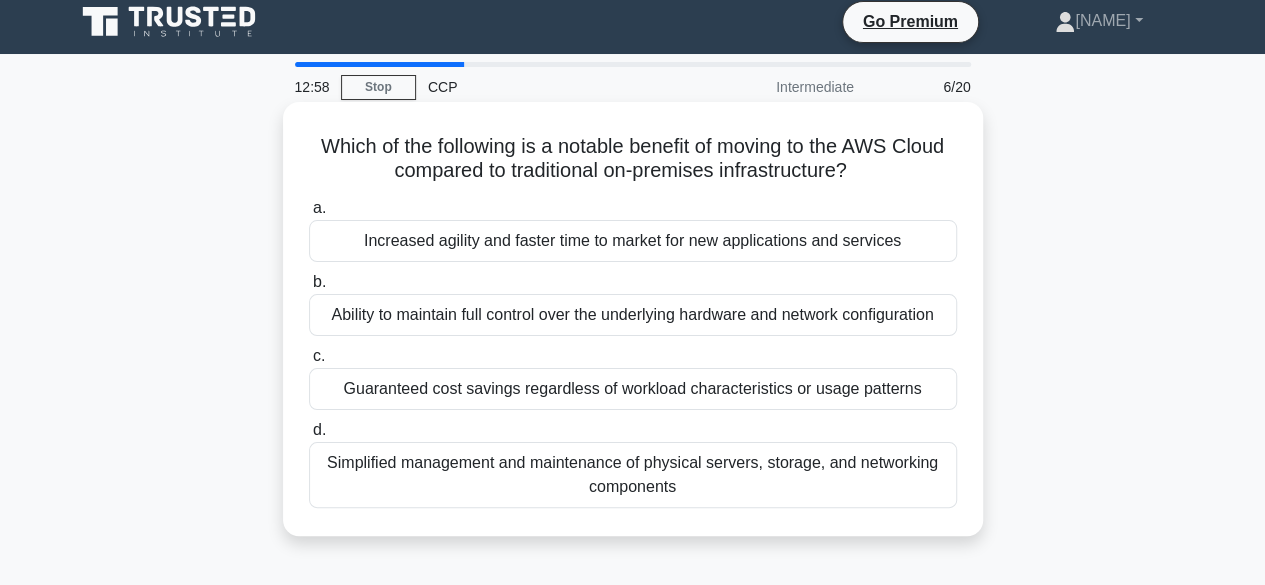 click on "Simplified management and maintenance of physical servers, storage, and networking components" at bounding box center (633, 475) 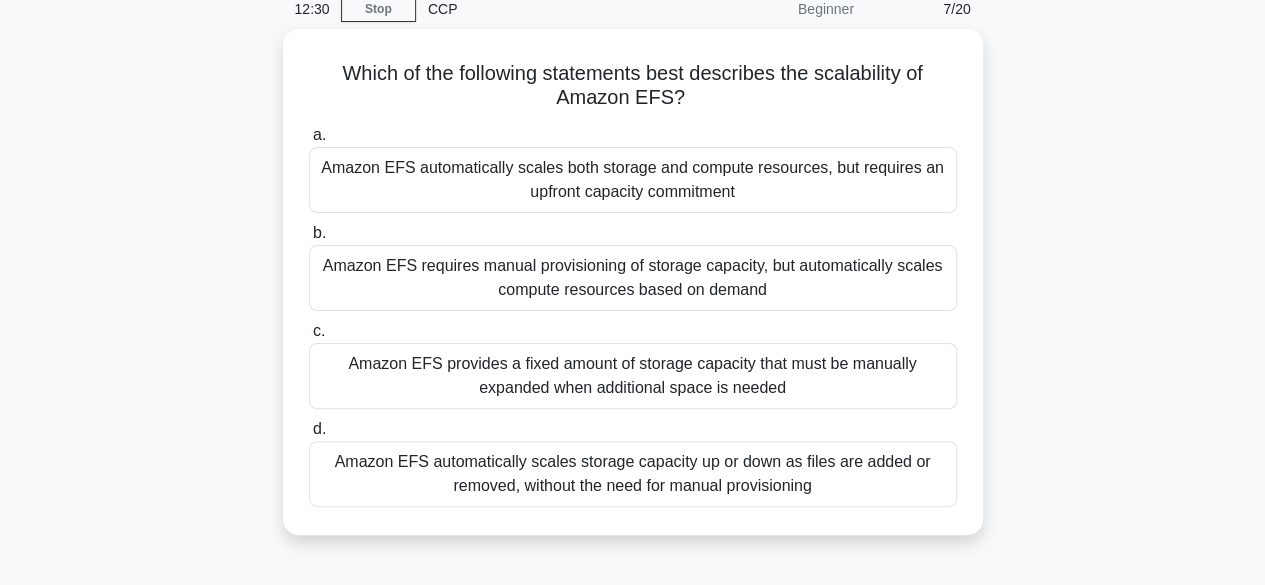 scroll, scrollTop: 89, scrollLeft: 0, axis: vertical 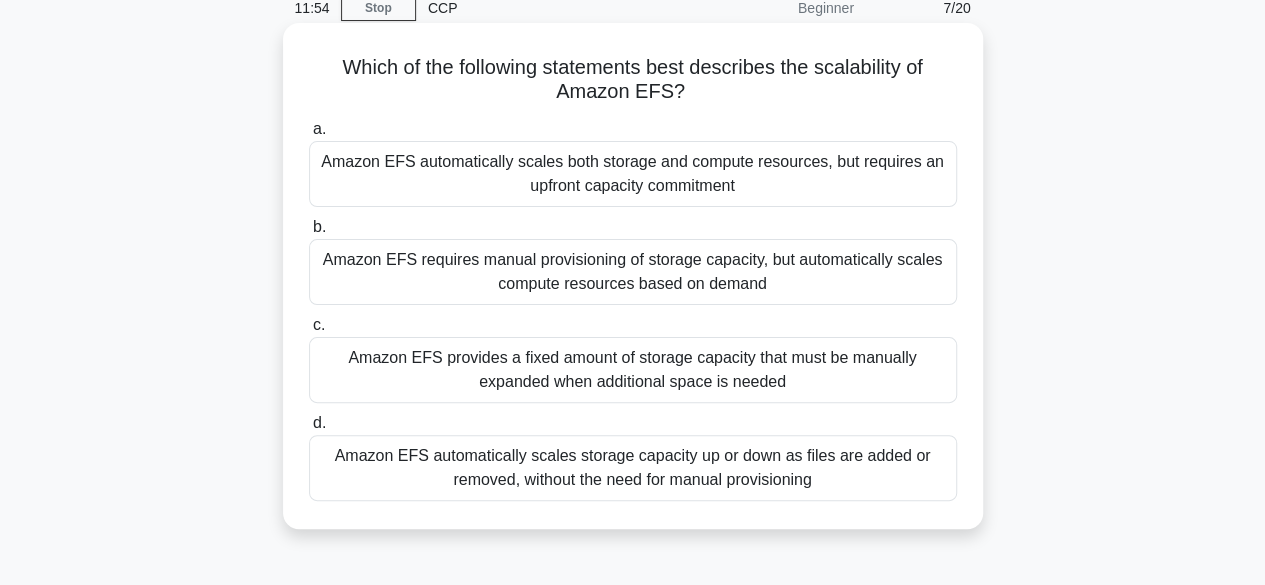click on "Amazon EFS automatically scales storage capacity up or down as files are added or removed, without the need for manual provisioning" at bounding box center [633, 468] 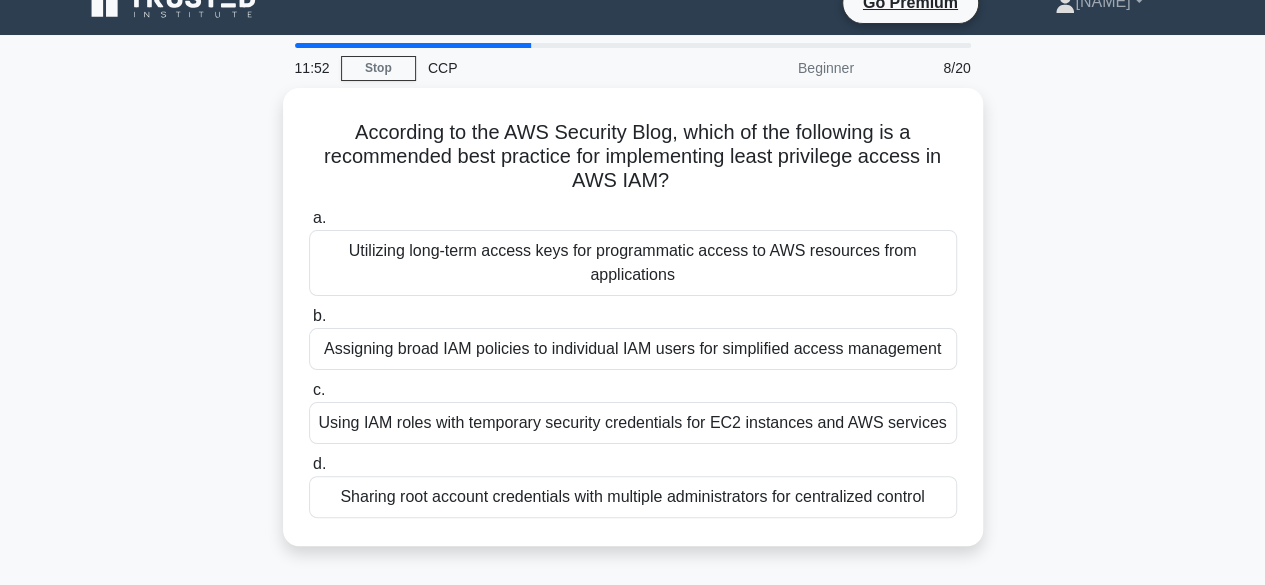 scroll, scrollTop: 0, scrollLeft: 0, axis: both 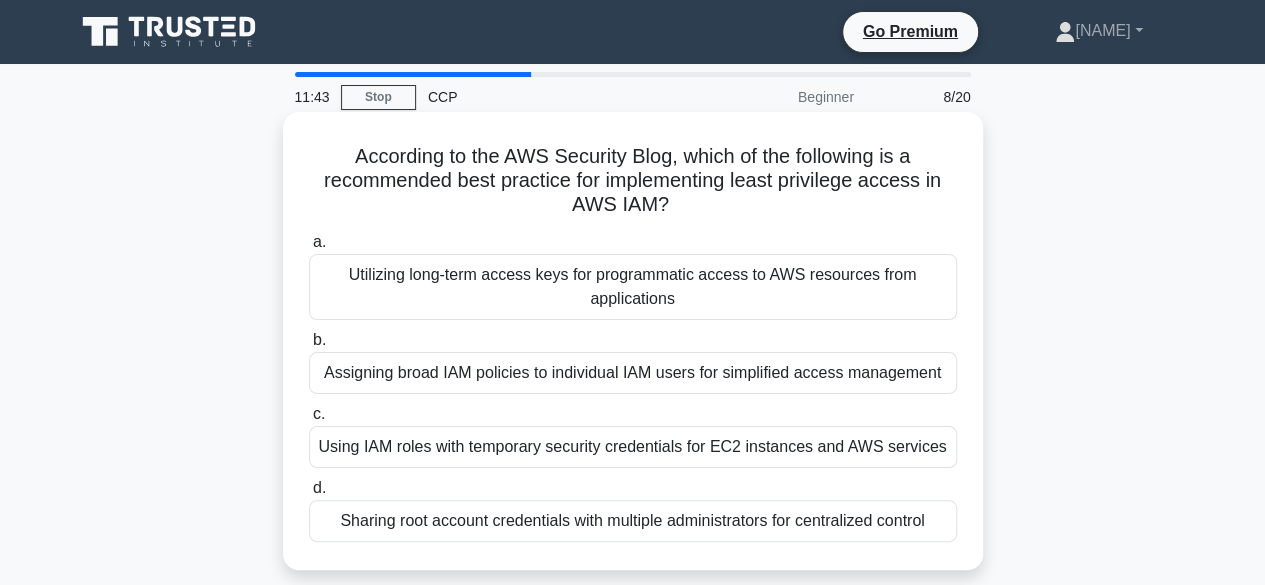 click on "Using IAM roles with temporary security credentials for EC2 instances and AWS services" at bounding box center (633, 447) 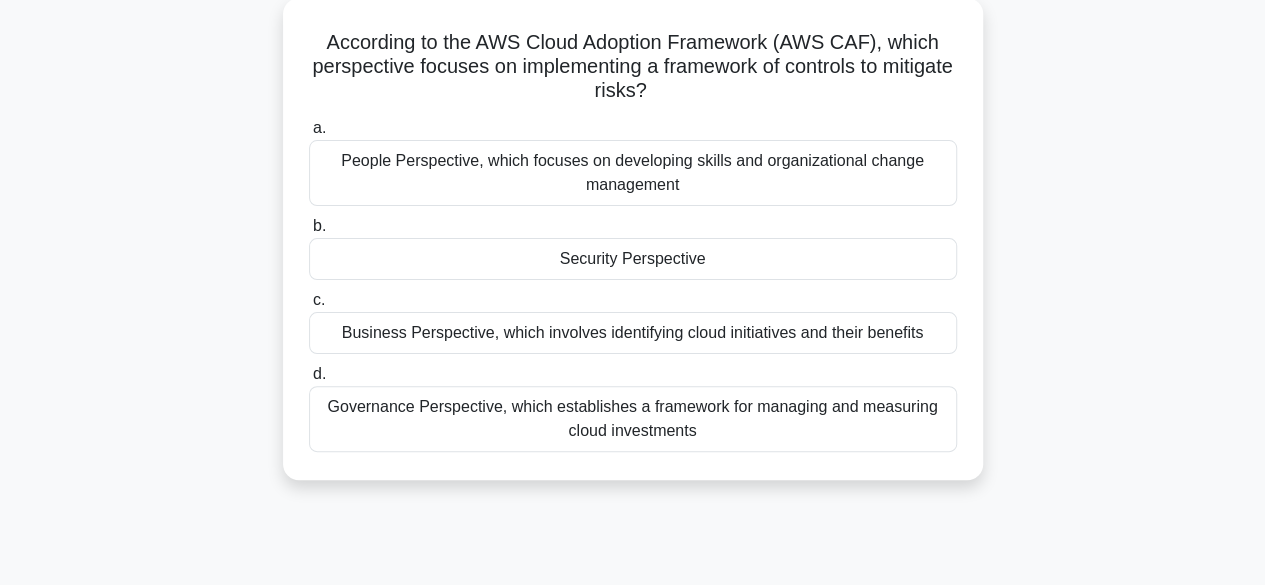 scroll, scrollTop: 120, scrollLeft: 0, axis: vertical 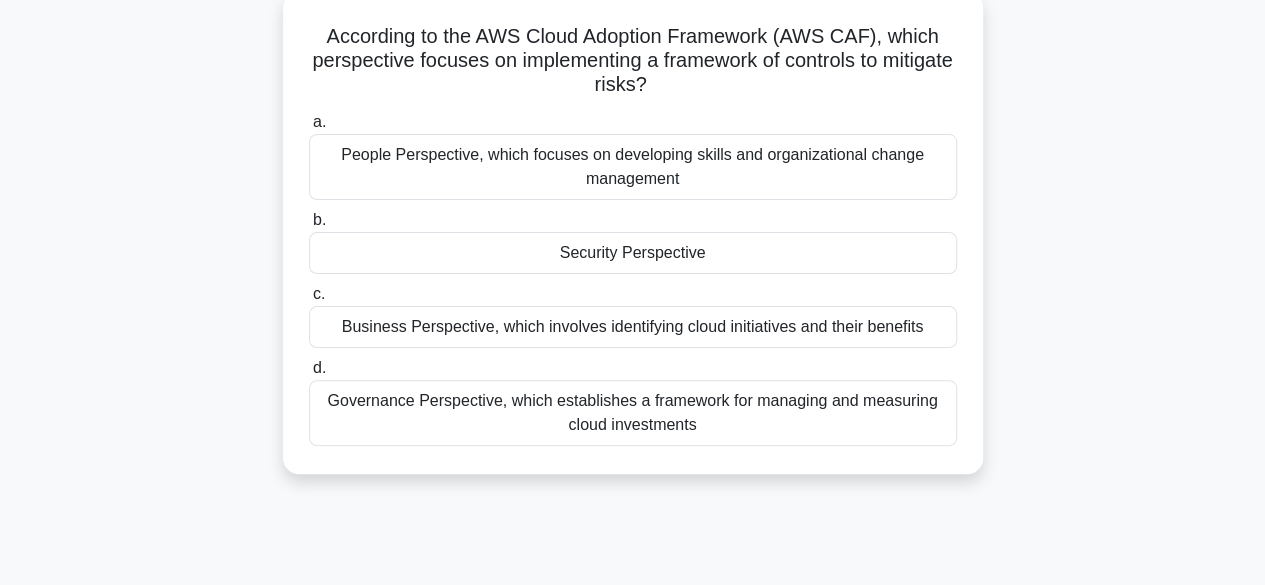 click on "People Perspective, which focuses on developing skills and organizational change management" at bounding box center (633, 167) 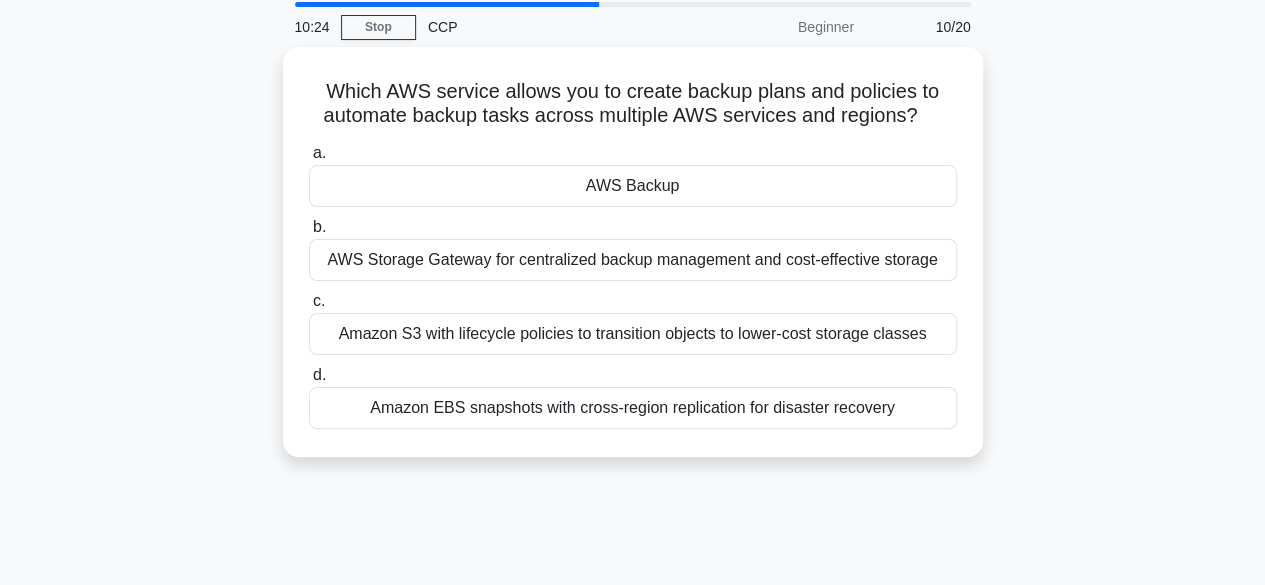 scroll, scrollTop: 0, scrollLeft: 0, axis: both 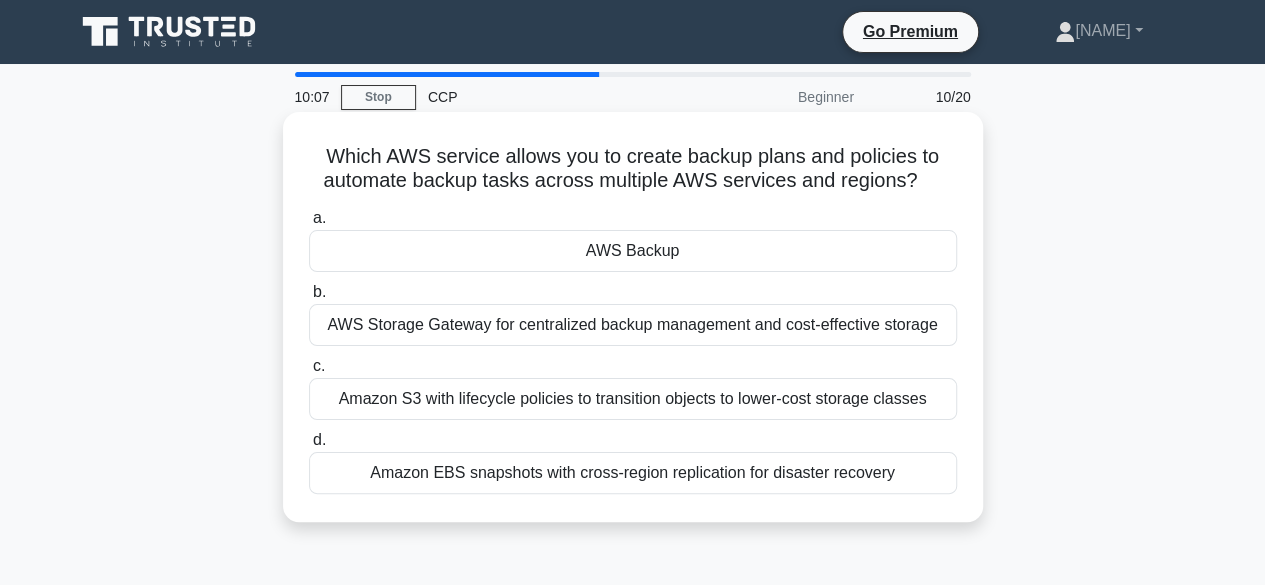 click on "AWS Backup" at bounding box center [633, 251] 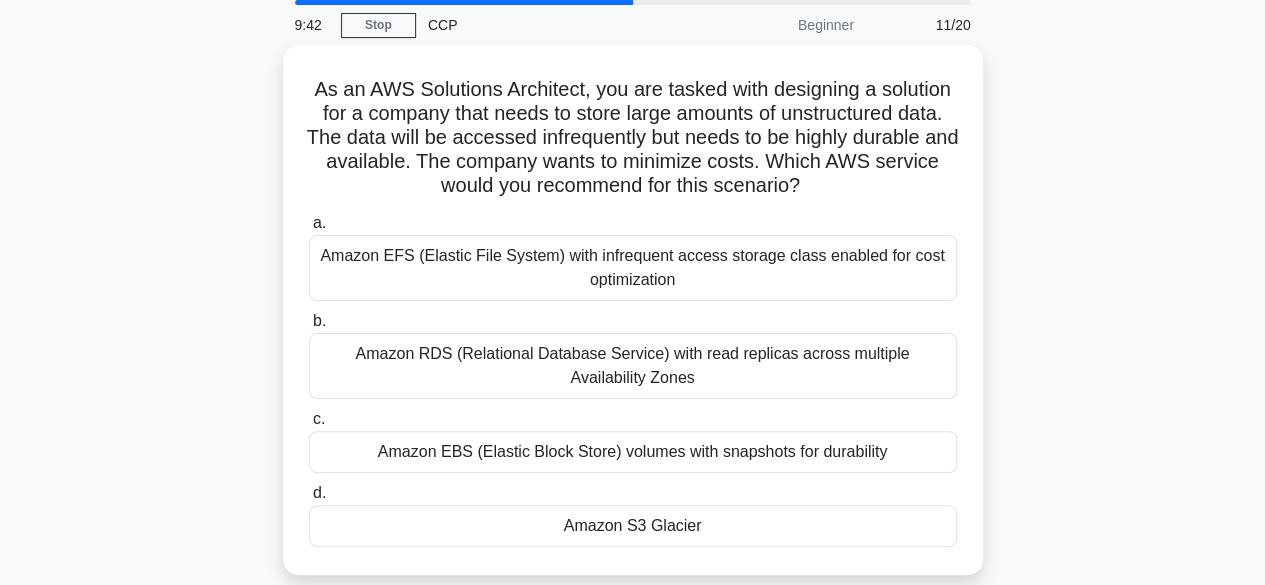 scroll, scrollTop: 73, scrollLeft: 0, axis: vertical 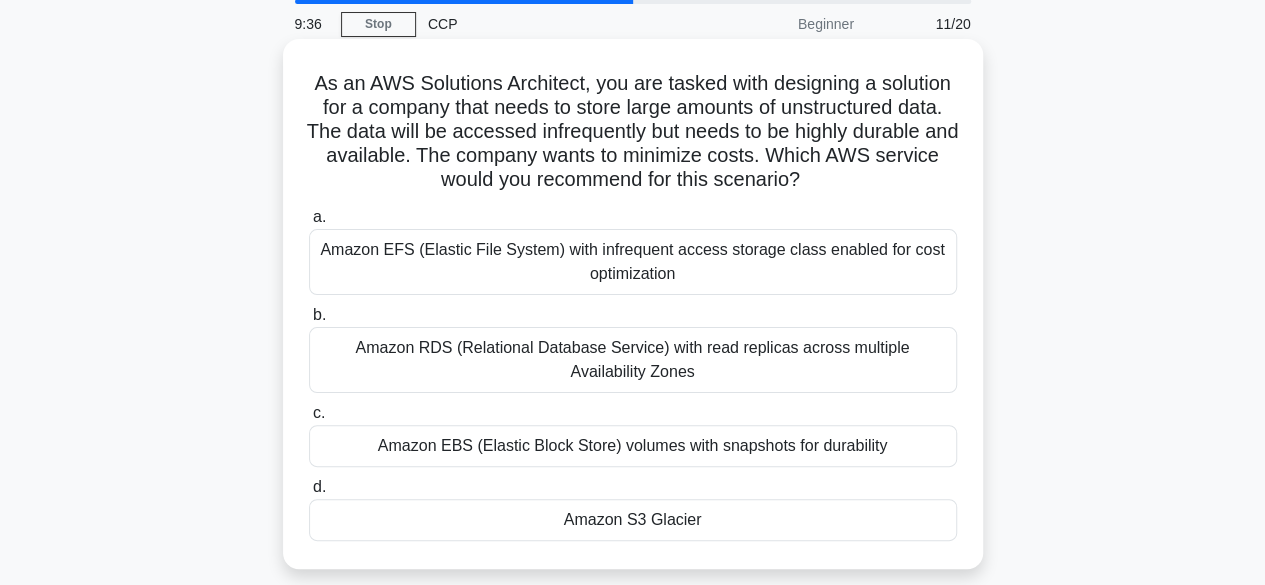 click on "Amazon S3 Glacier" at bounding box center (633, 520) 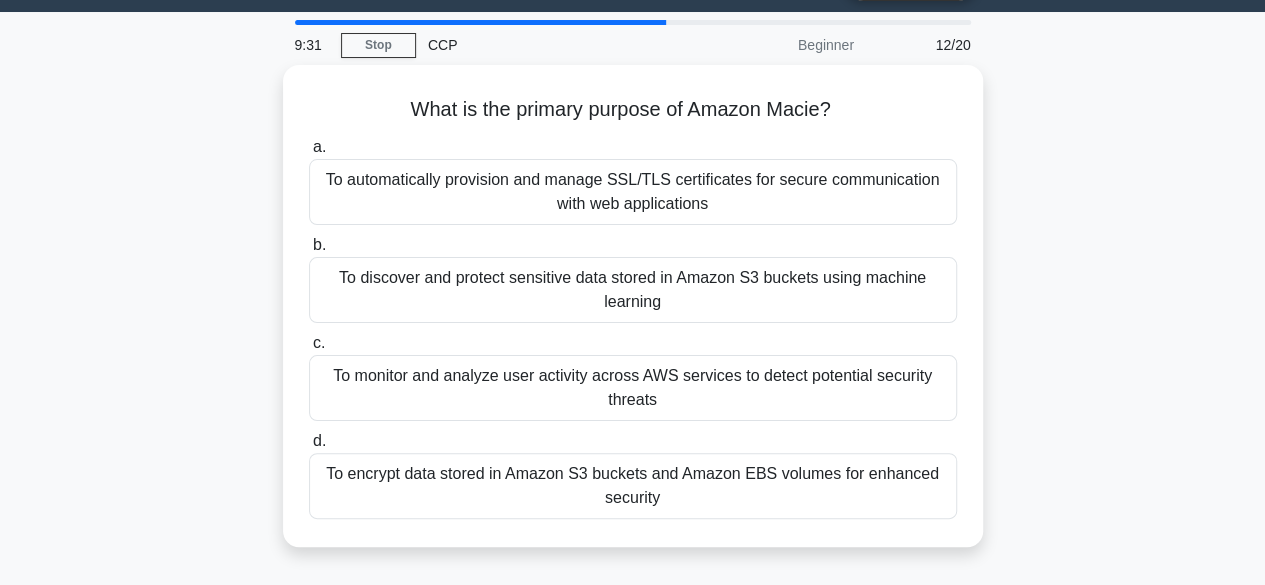 scroll, scrollTop: 53, scrollLeft: 0, axis: vertical 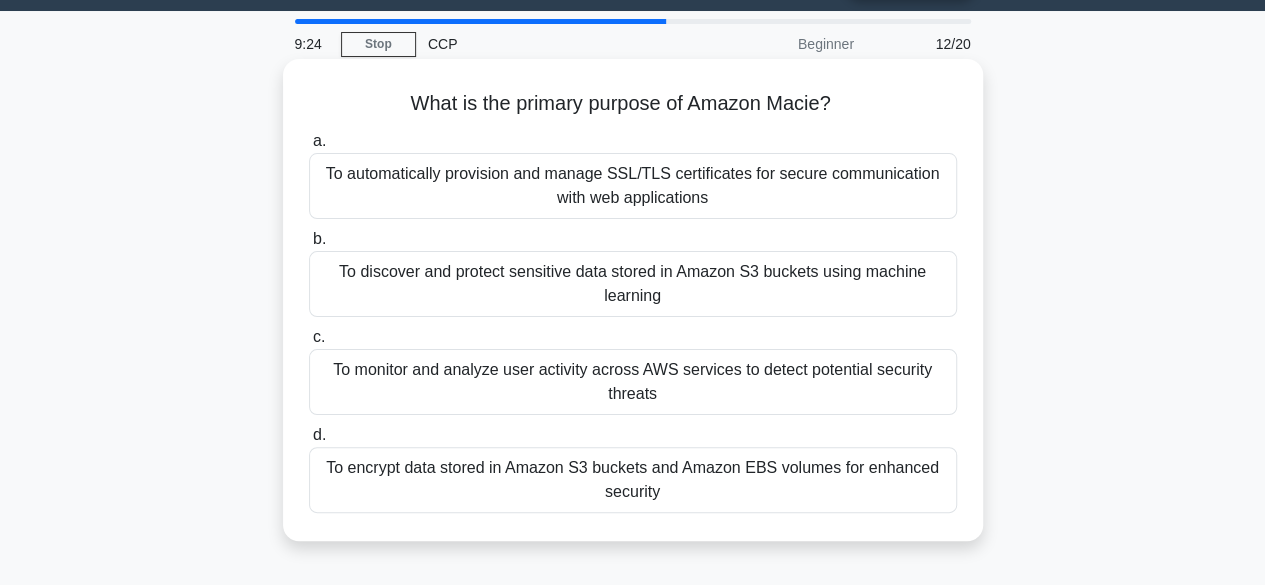 click on "To discover and protect sensitive data stored in Amazon S3 buckets using machine learning" at bounding box center (633, 284) 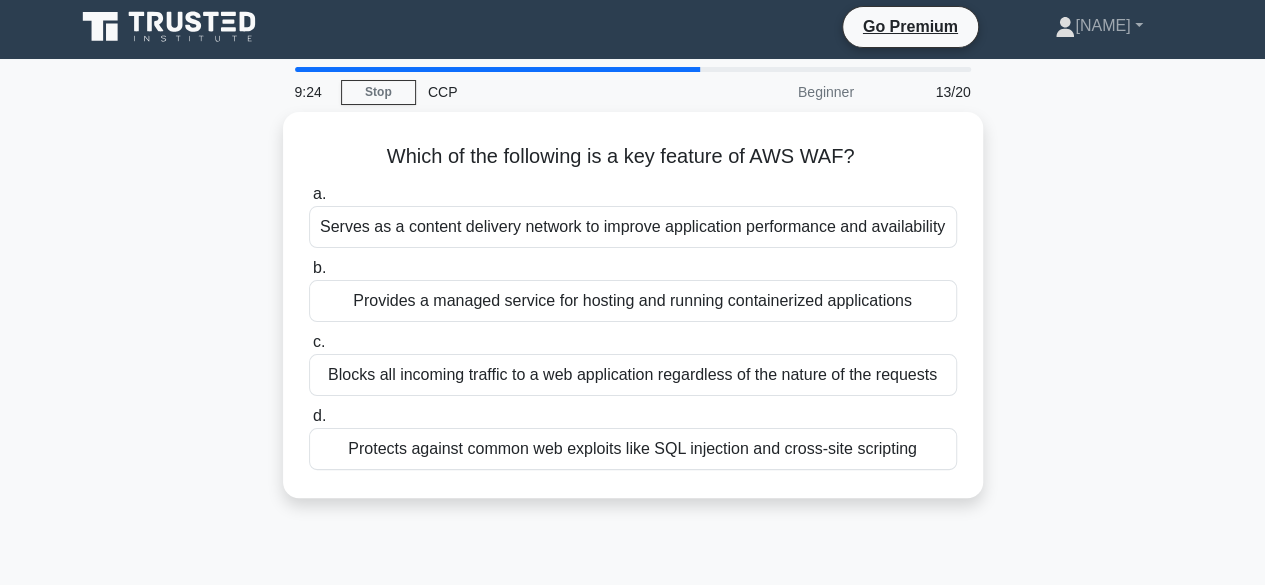 scroll, scrollTop: 0, scrollLeft: 0, axis: both 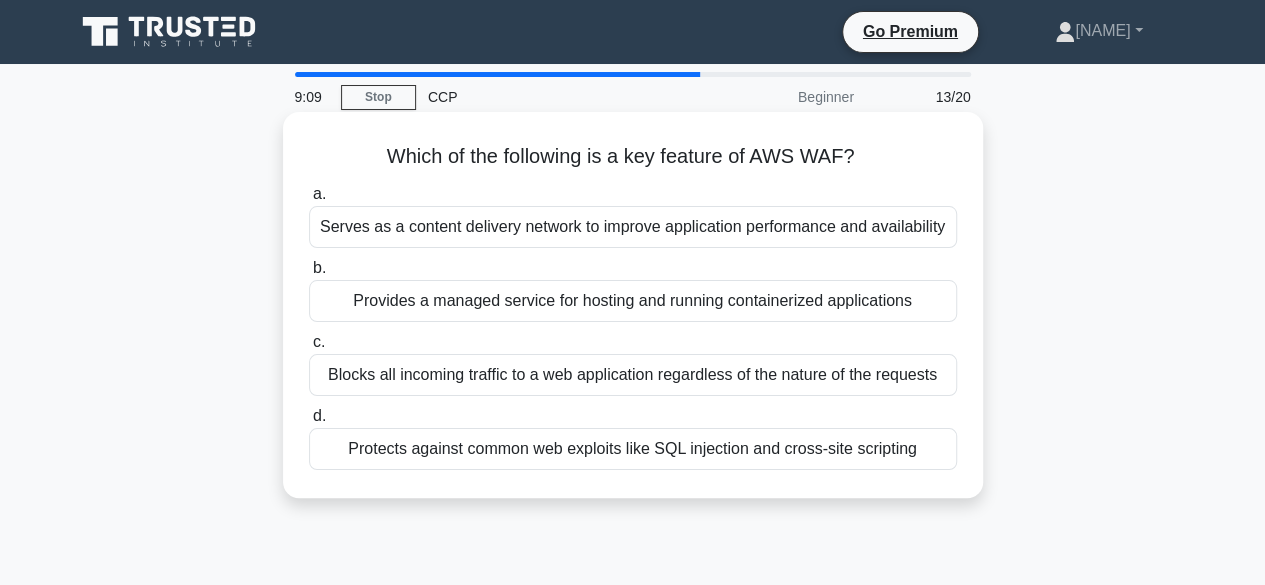click on "Protects against common web exploits like SQL injection and cross-site scripting" at bounding box center (633, 449) 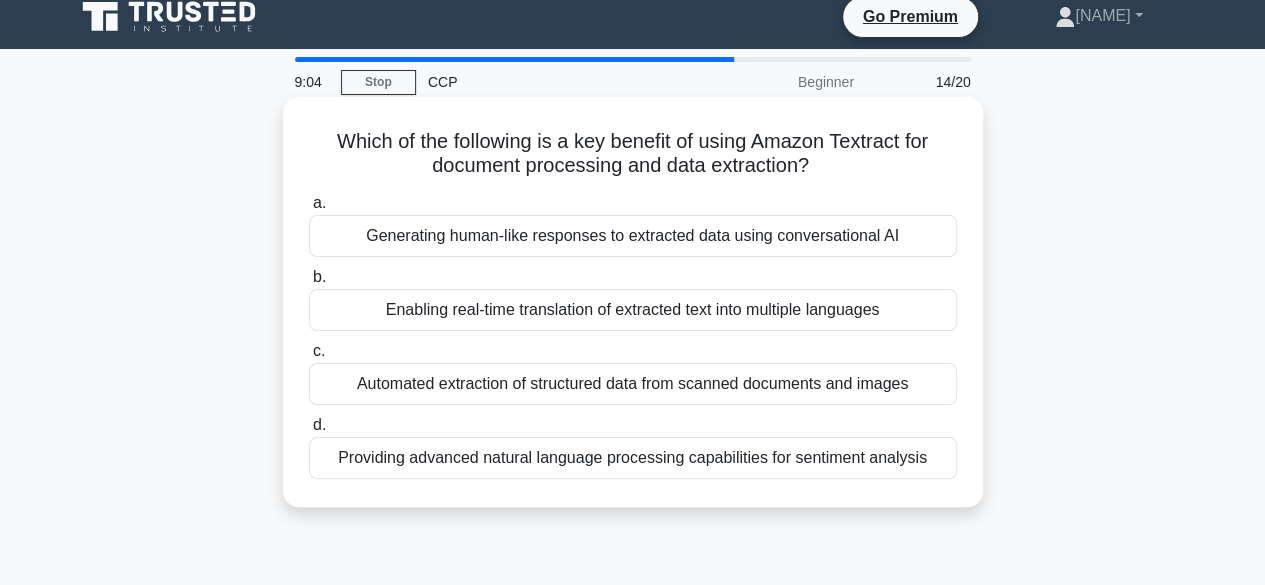 scroll, scrollTop: 16, scrollLeft: 0, axis: vertical 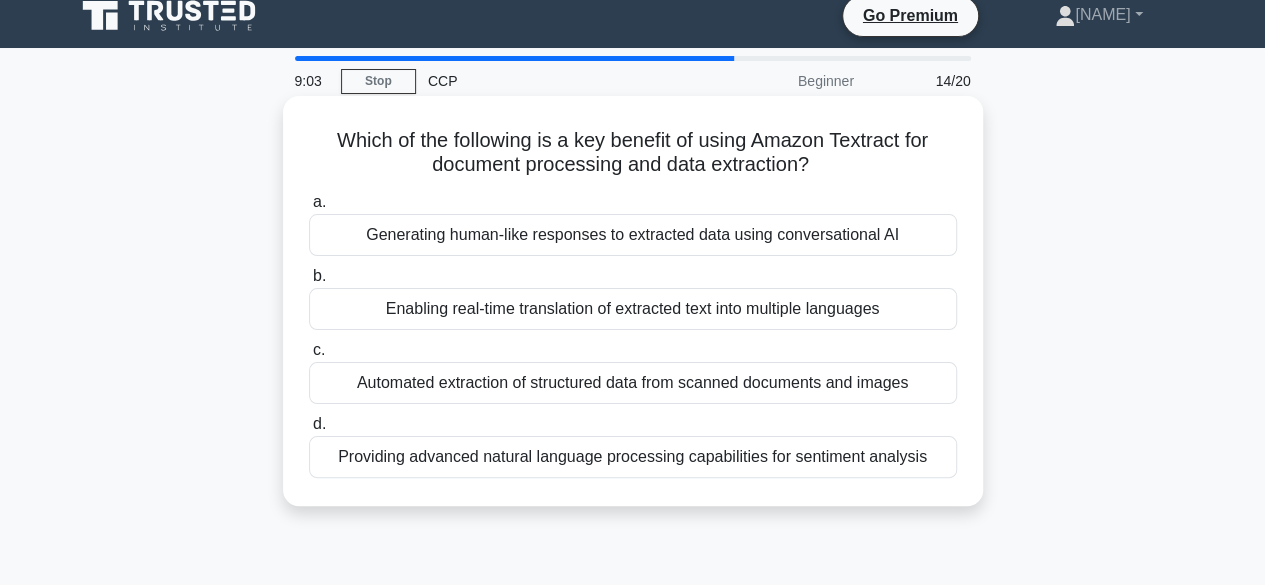 click on "Generating human-like responses to extracted data using conversational AI" at bounding box center [633, 235] 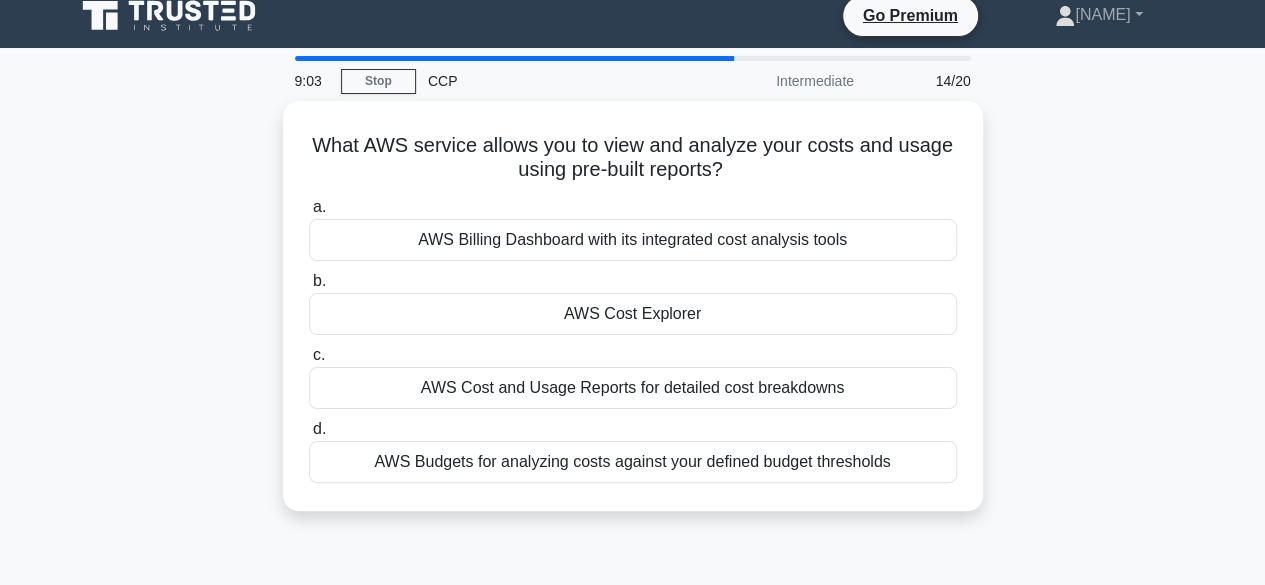 scroll, scrollTop: 0, scrollLeft: 0, axis: both 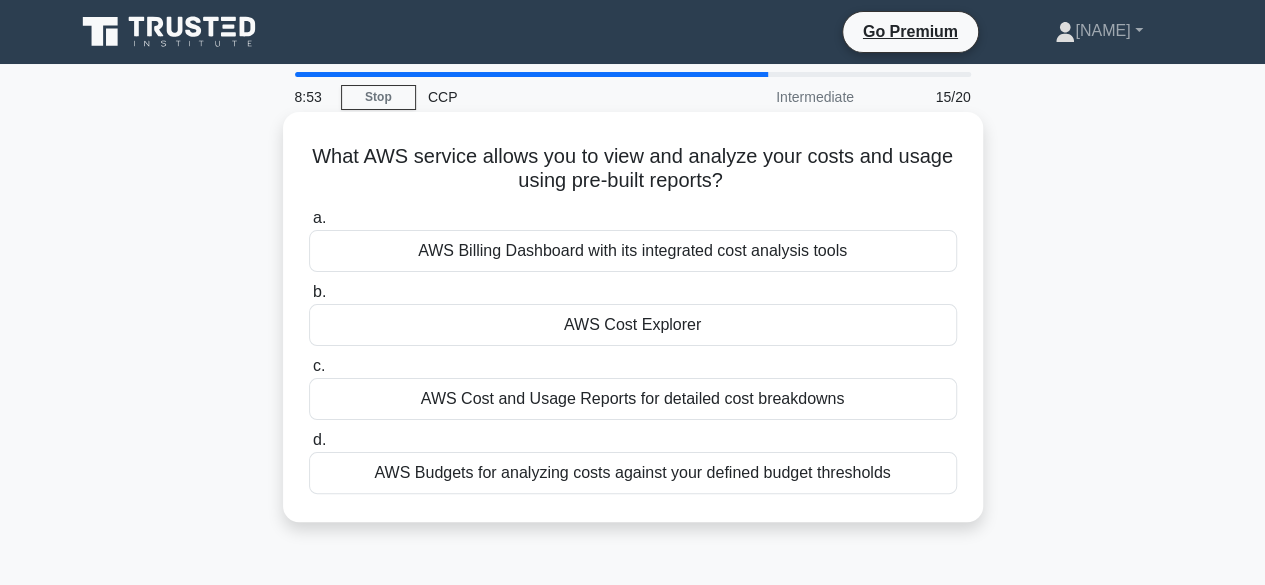 click on "AWS Budgets for analyzing costs against your defined budget thresholds" at bounding box center (633, 473) 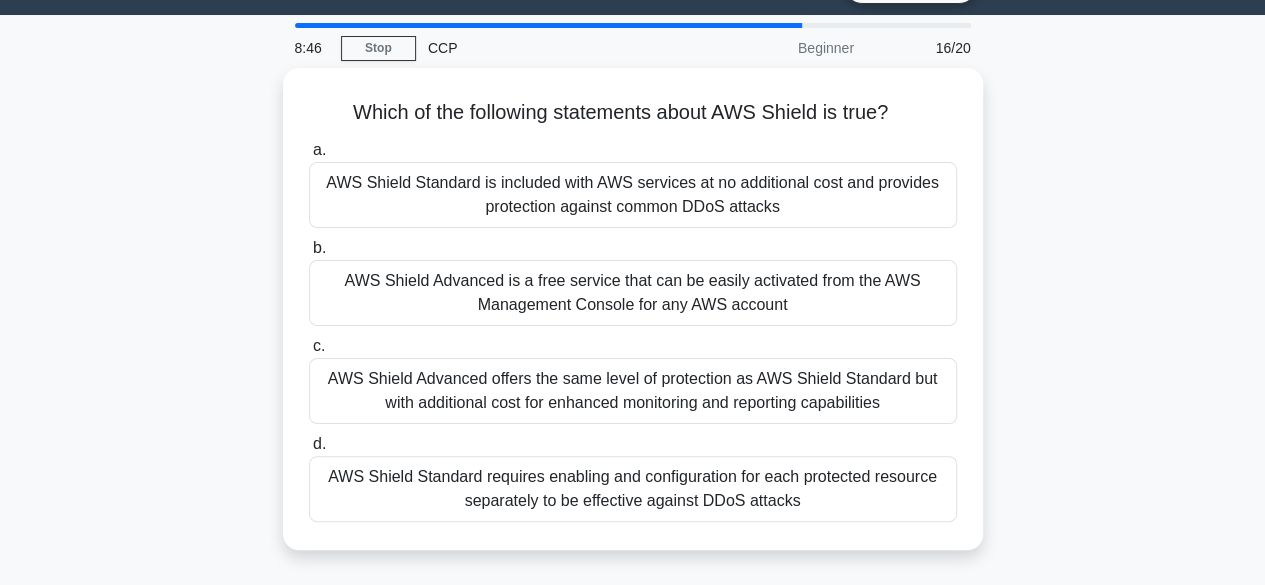 scroll, scrollTop: 50, scrollLeft: 0, axis: vertical 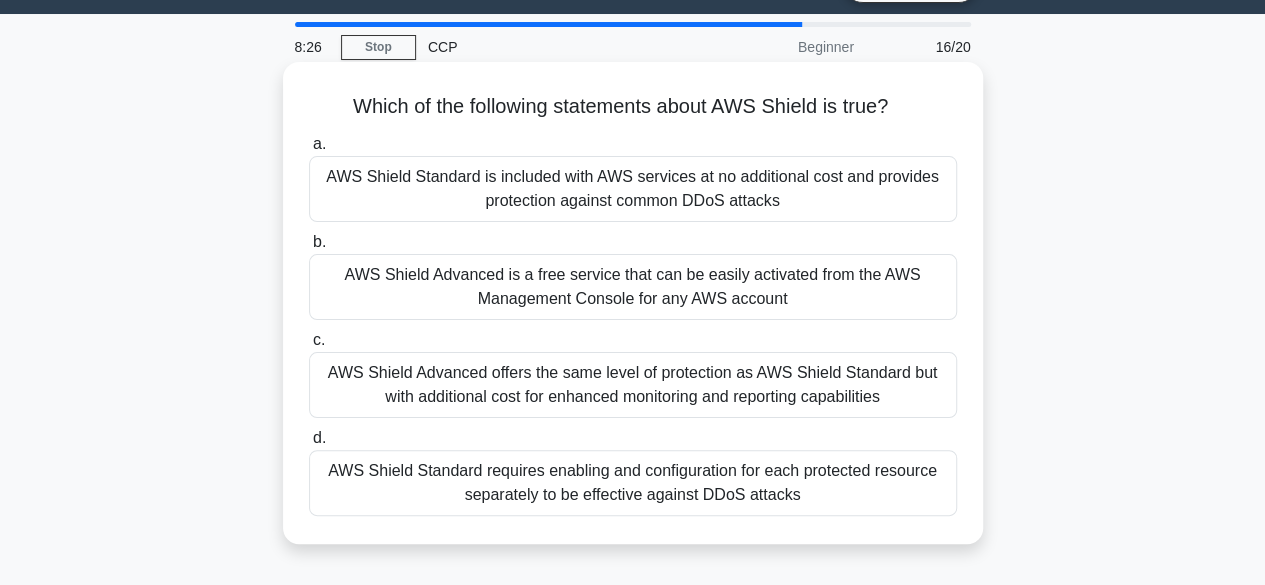 click on "AWS Shield Advanced offers the same level of protection as AWS Shield Standard but with additional cost for enhanced monitoring and reporting capabilities" at bounding box center [633, 385] 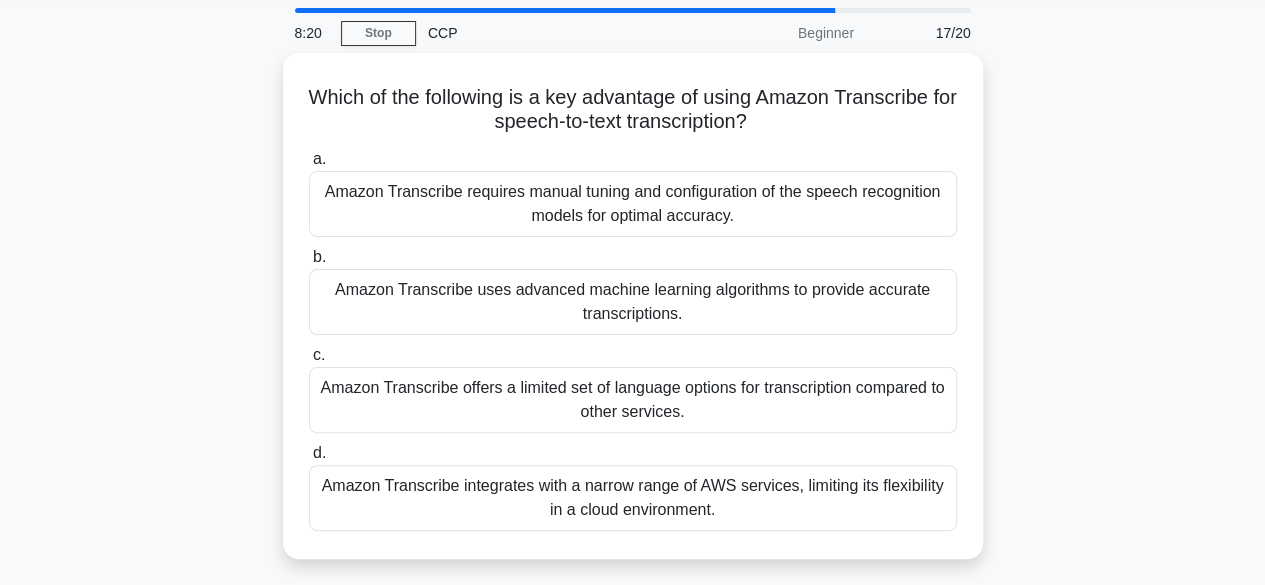 scroll, scrollTop: 65, scrollLeft: 0, axis: vertical 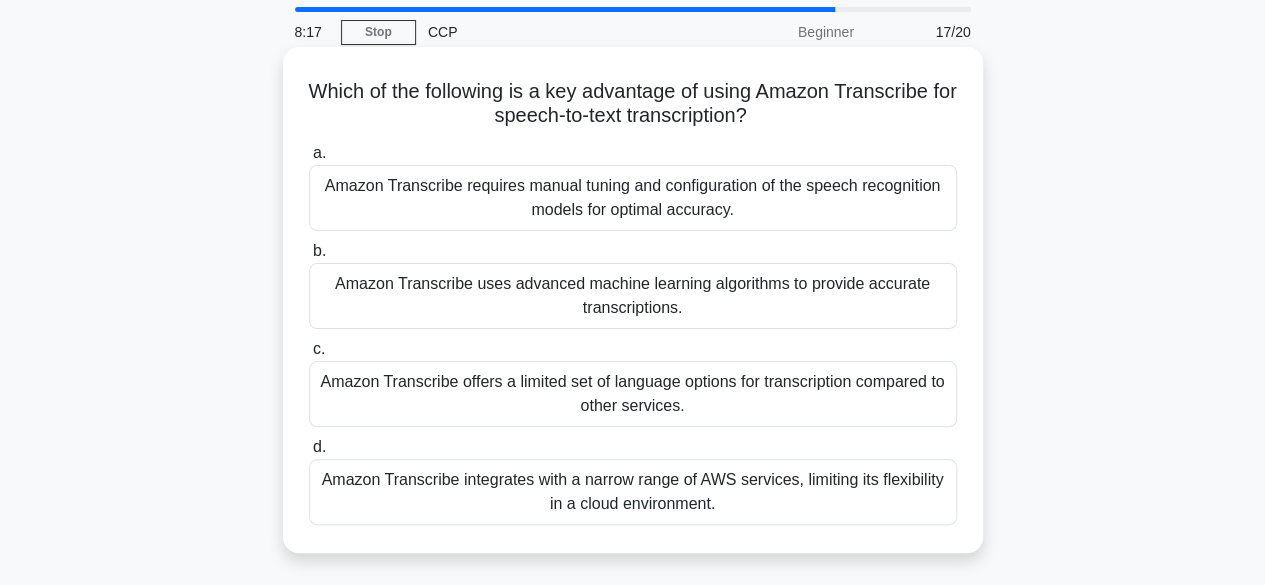click on "Amazon Transcribe uses advanced machine learning algorithms to provide accurate transcriptions." at bounding box center [633, 296] 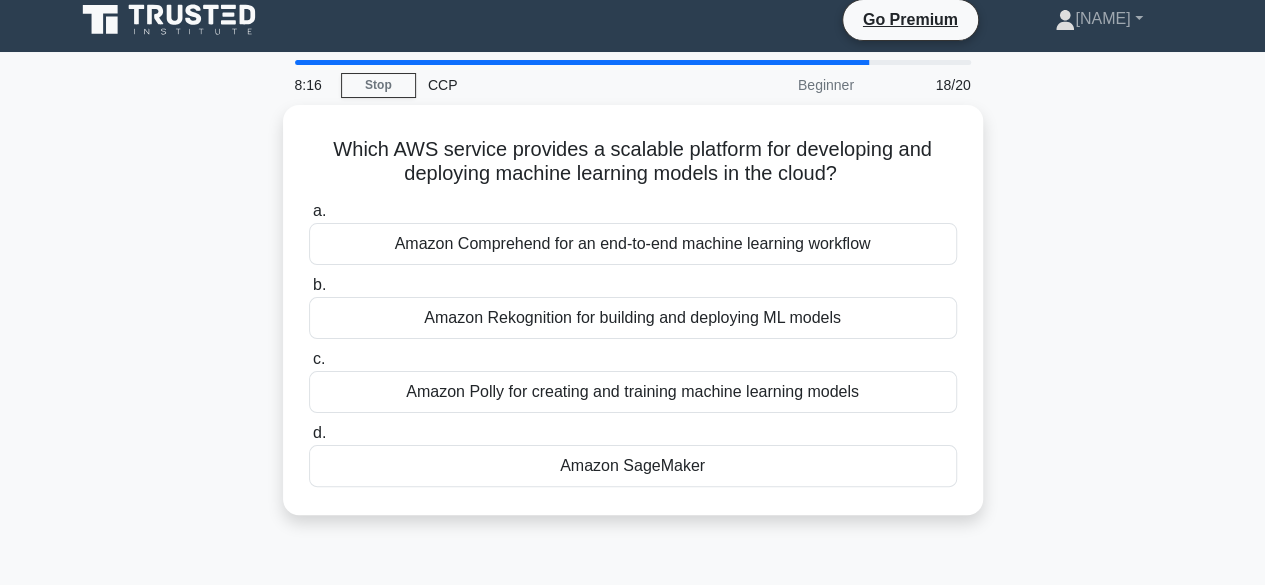 scroll, scrollTop: 0, scrollLeft: 0, axis: both 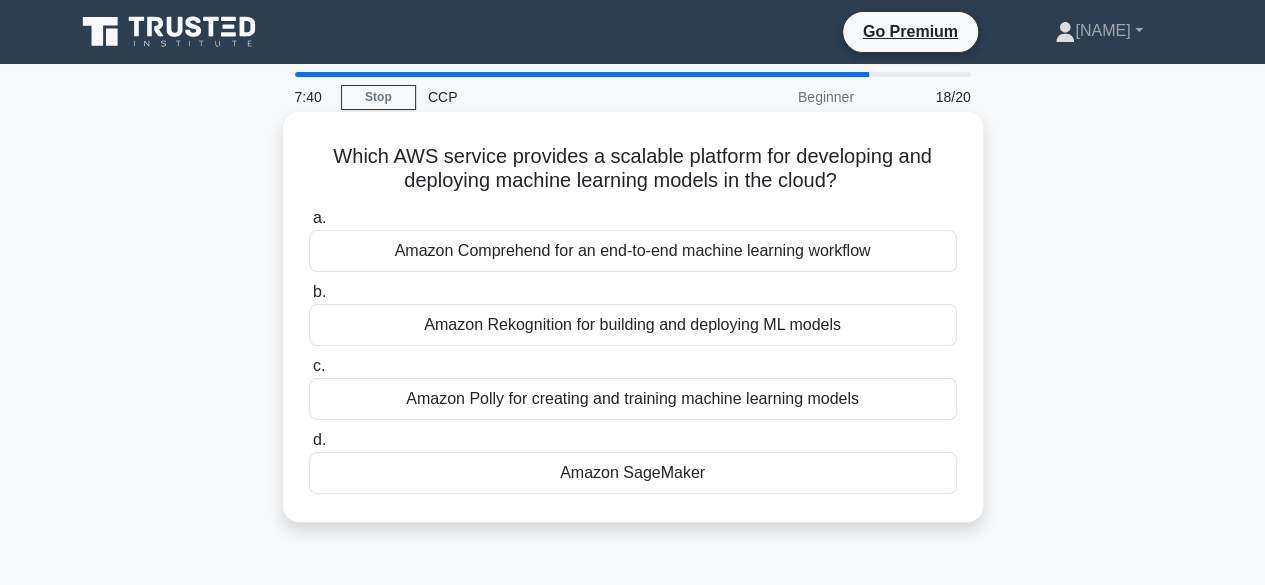 click on "Amazon Polly for creating and training machine learning models" at bounding box center [633, 399] 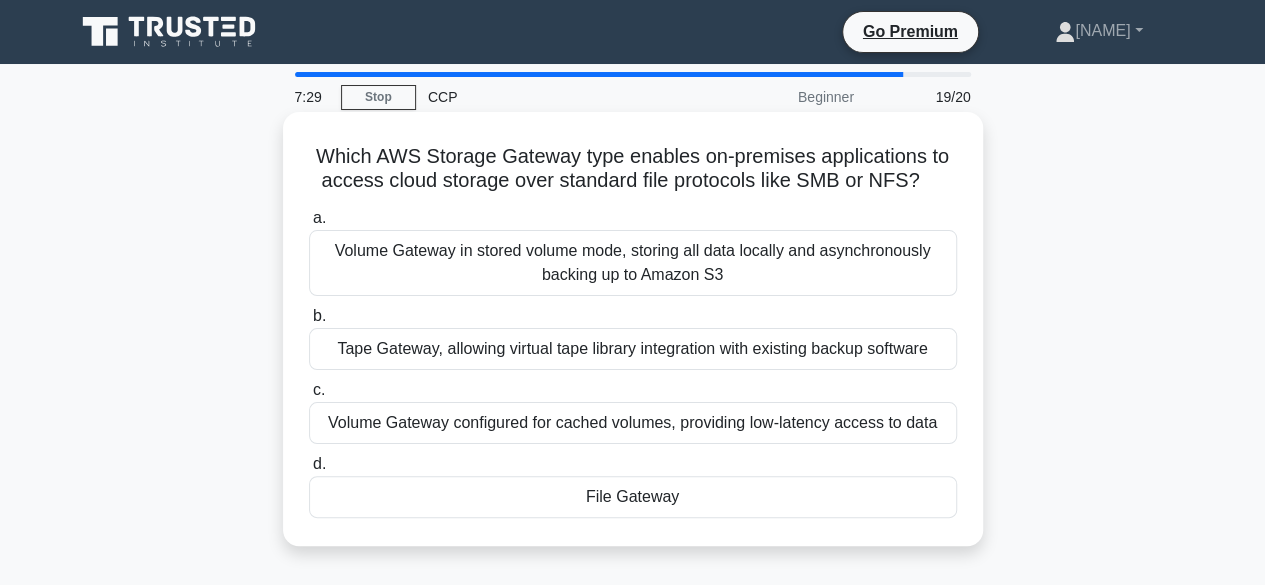 click on "Tape Gateway, allowing virtual tape library integration with existing backup software" at bounding box center (633, 349) 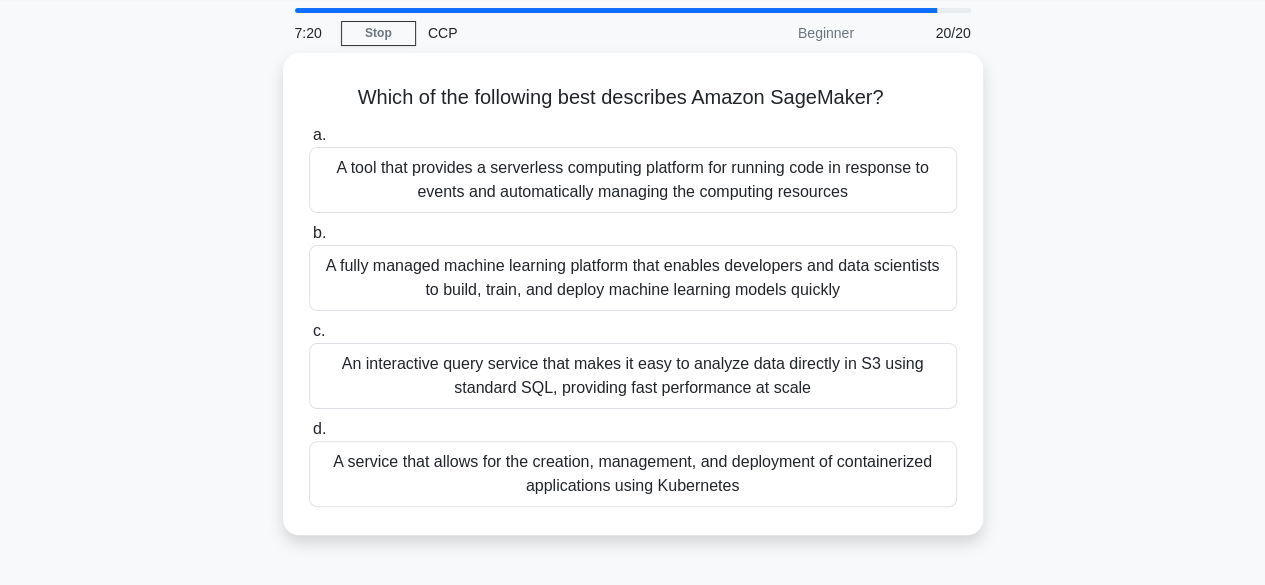 scroll, scrollTop: 65, scrollLeft: 0, axis: vertical 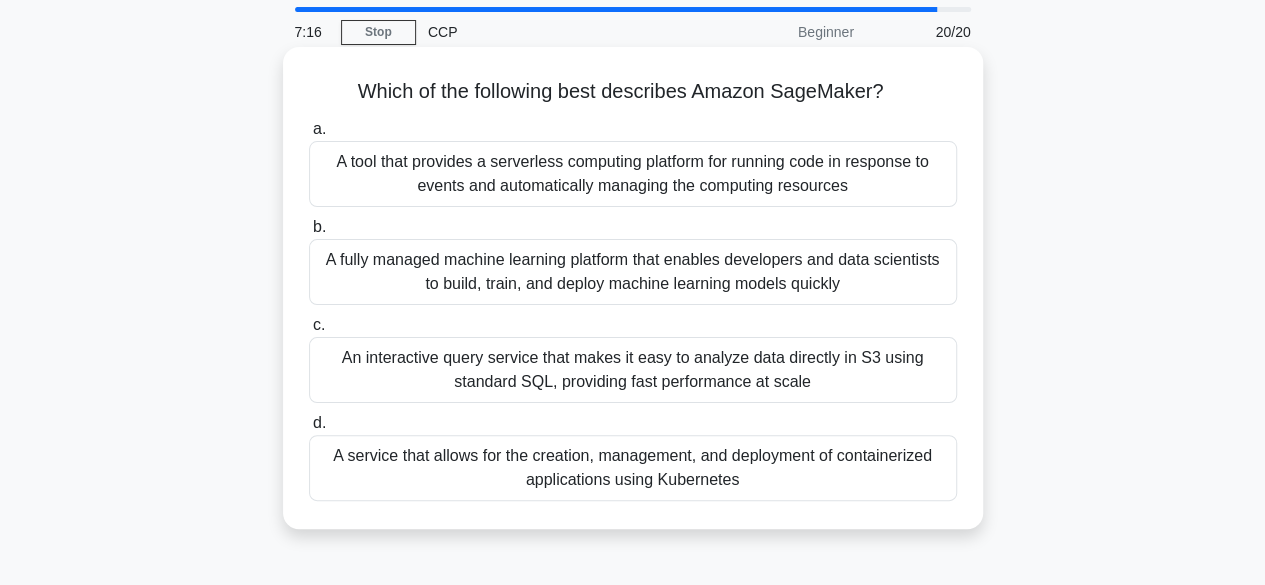 click on "A fully managed machine learning platform that enables developers and data scientists to build, train, and deploy machine learning models quickly" at bounding box center (633, 272) 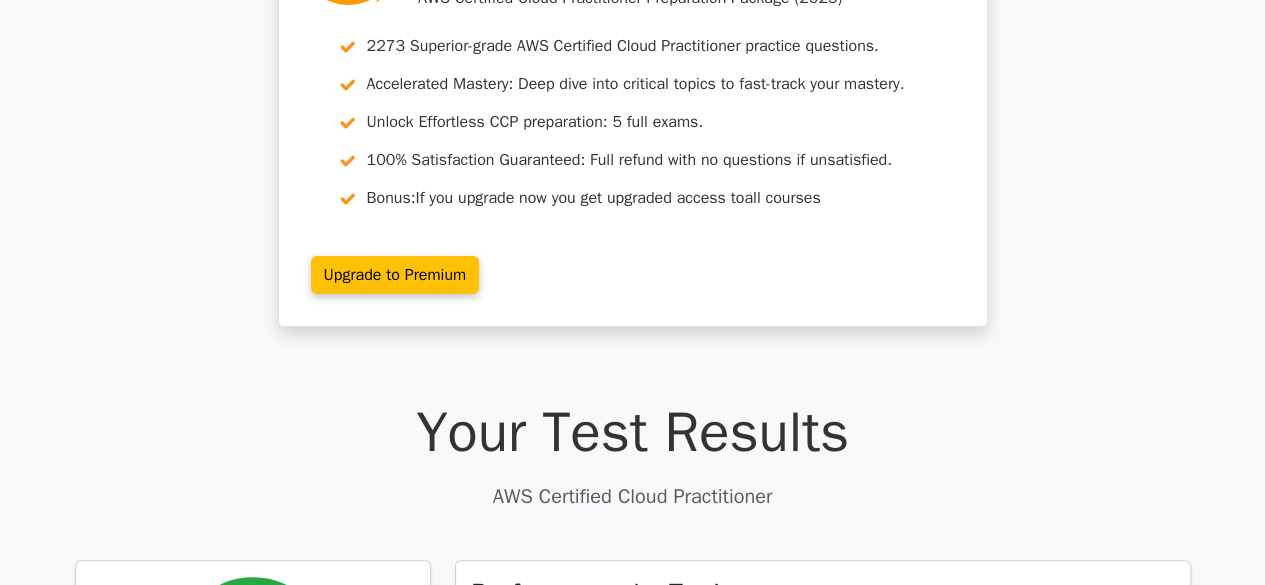 scroll, scrollTop: 0, scrollLeft: 0, axis: both 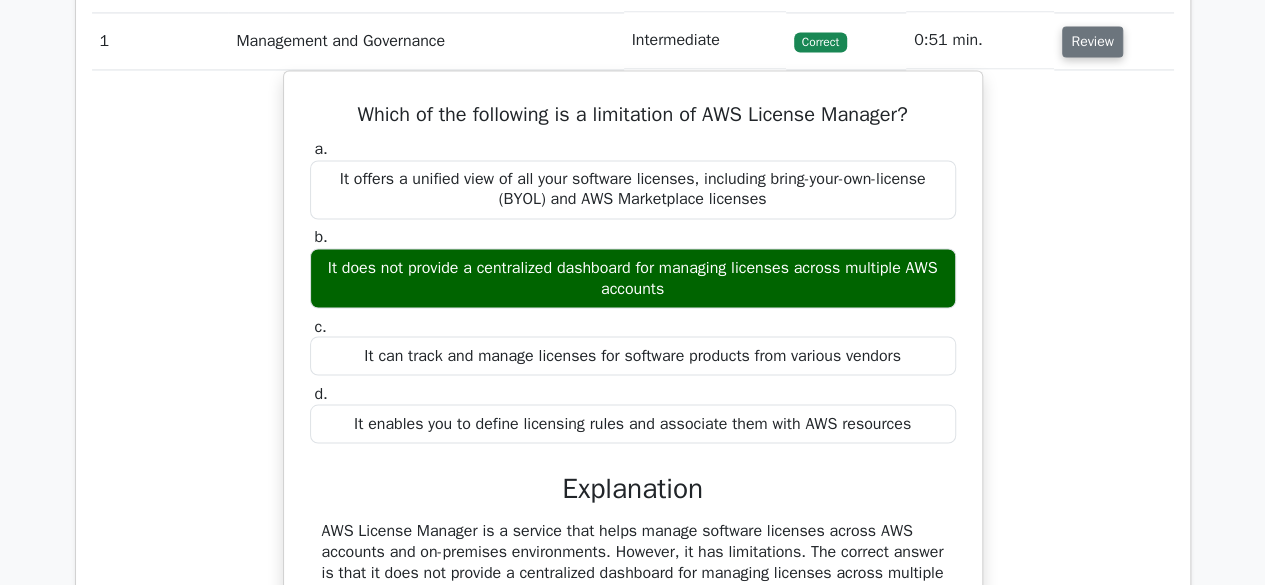 click on "Review" at bounding box center [1092, 41] 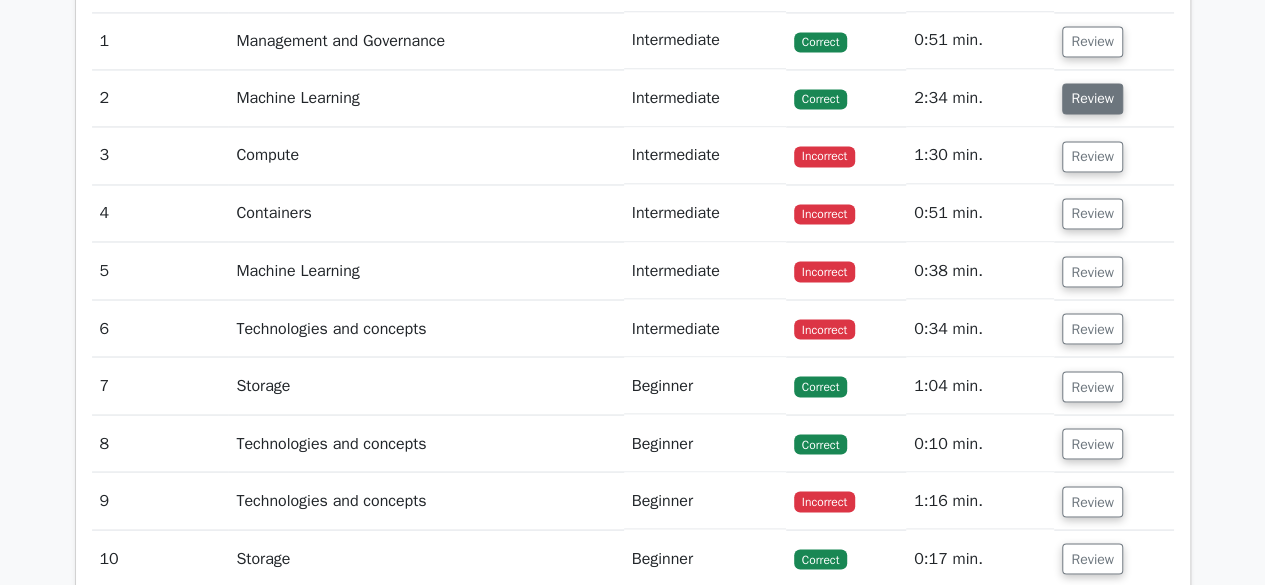 click on "Review" at bounding box center [1092, 98] 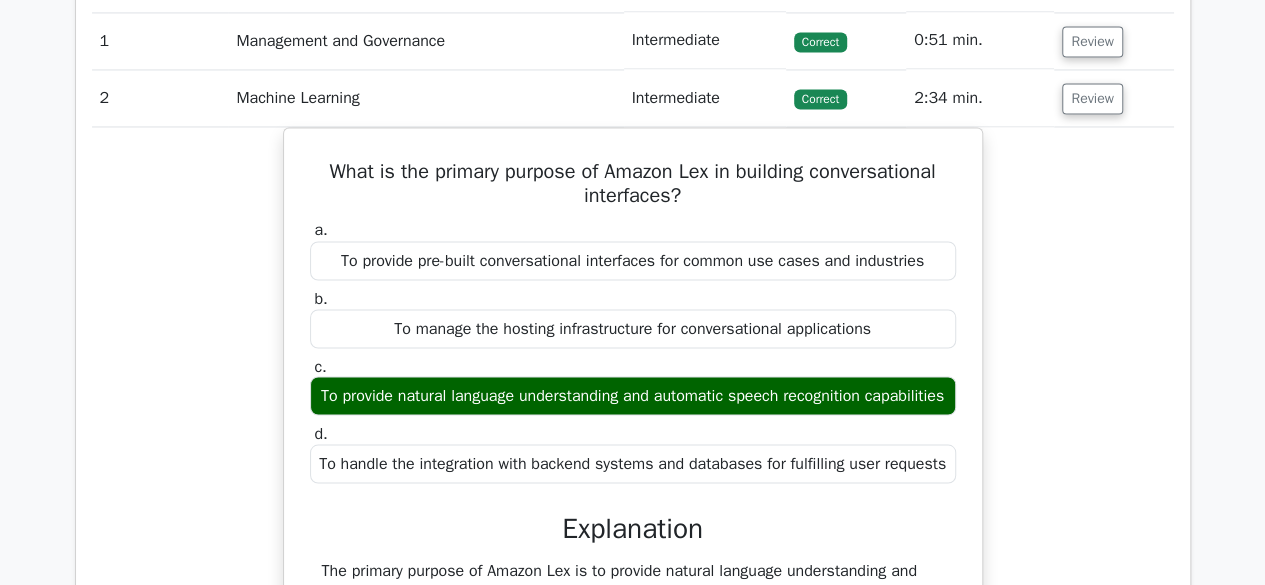 click on "What is the primary purpose of Amazon Lex in building conversational interfaces?
a.
To provide pre-built conversational interfaces for common use cases and industries
b.
c. d." at bounding box center (633, 480) 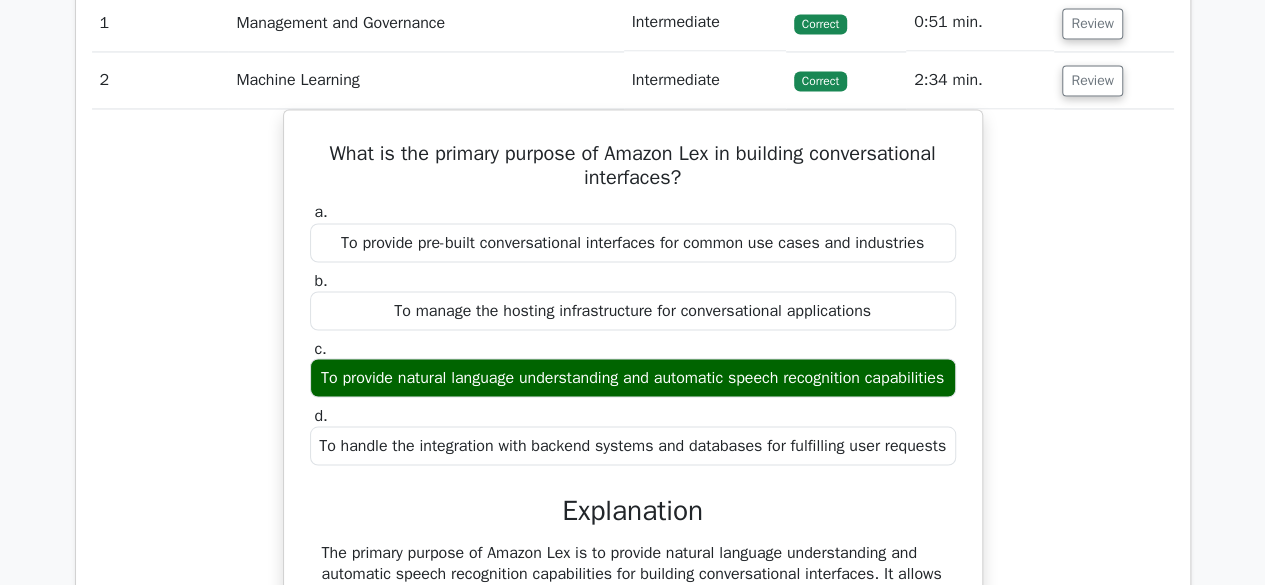 scroll, scrollTop: 1652, scrollLeft: 0, axis: vertical 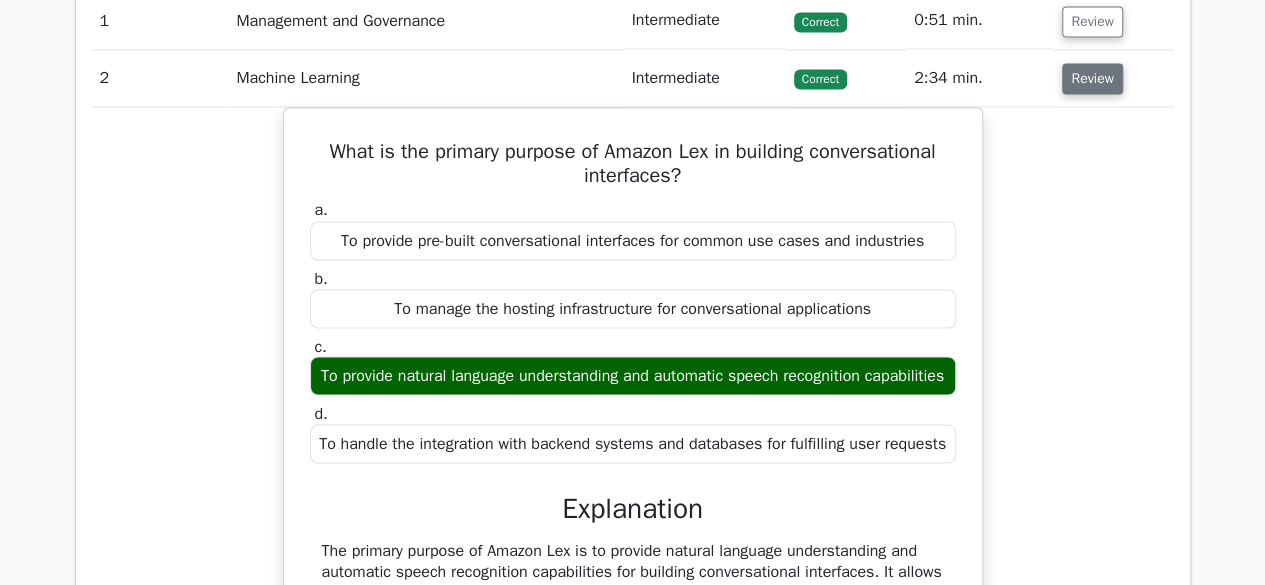 click on "Review" at bounding box center (1092, 78) 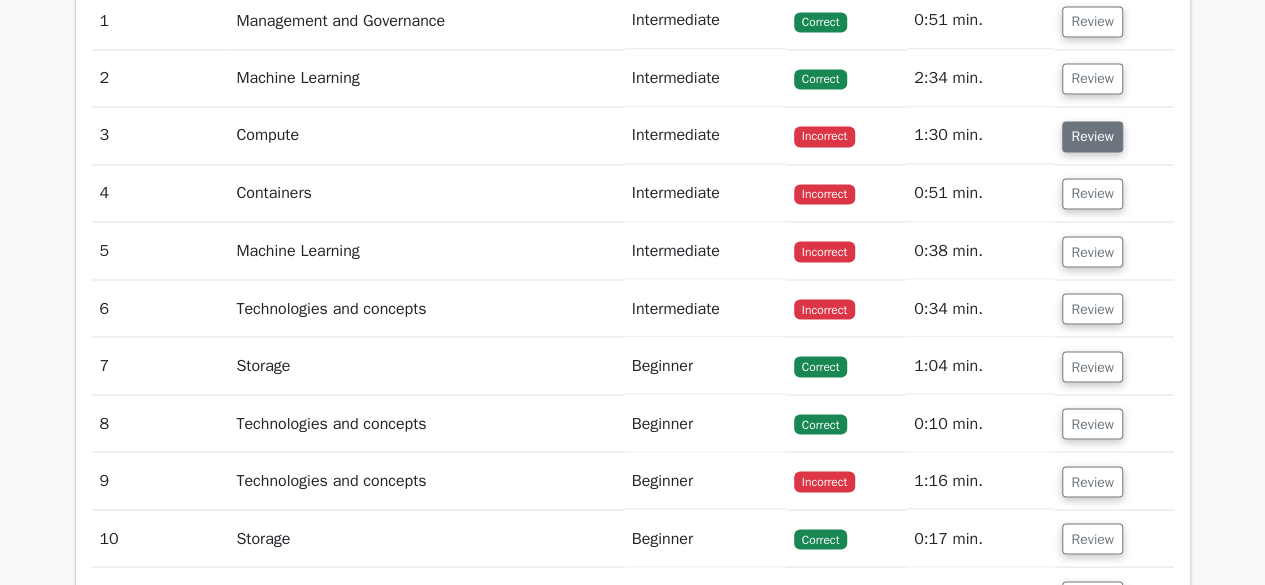 click on "Review" at bounding box center [1092, 136] 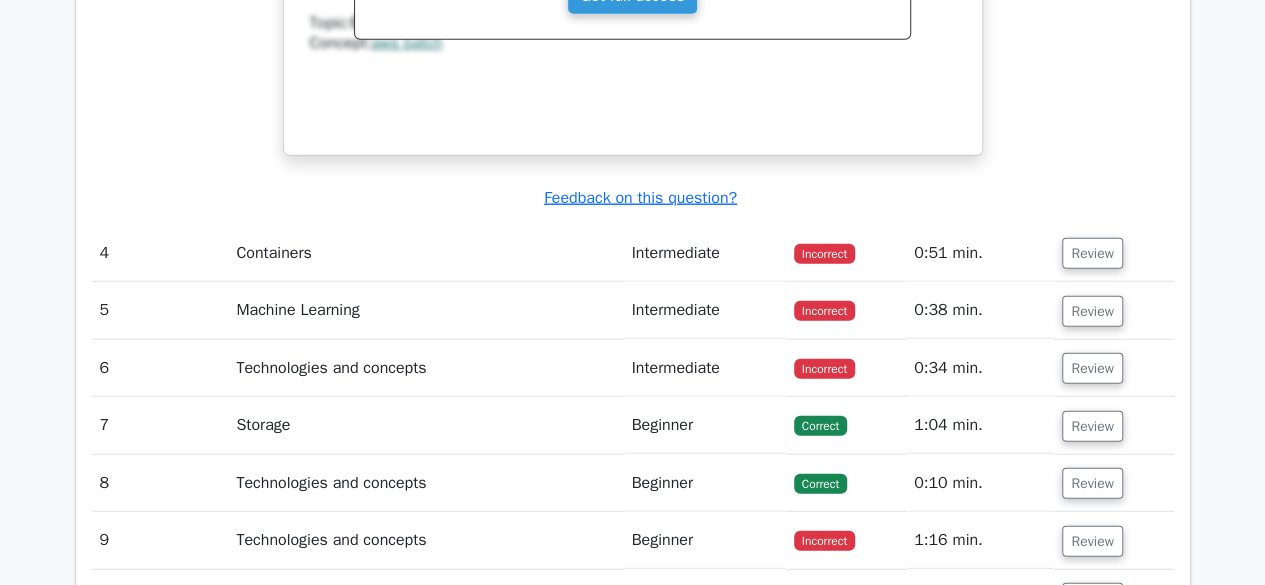 scroll, scrollTop: 2483, scrollLeft: 0, axis: vertical 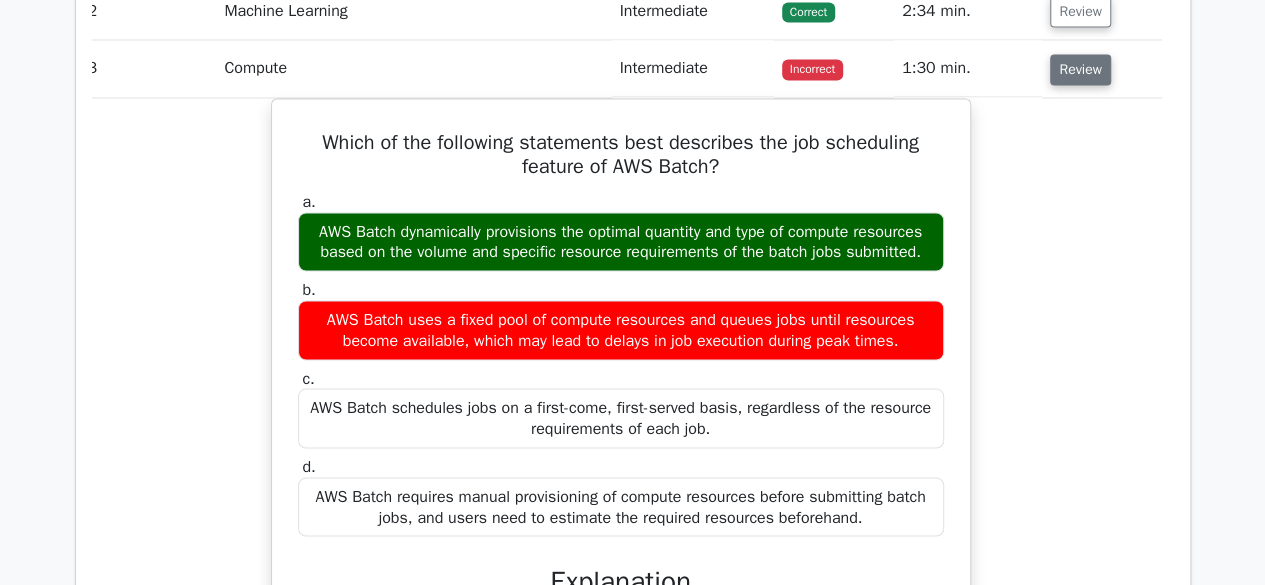 click on "Review" at bounding box center [1080, 69] 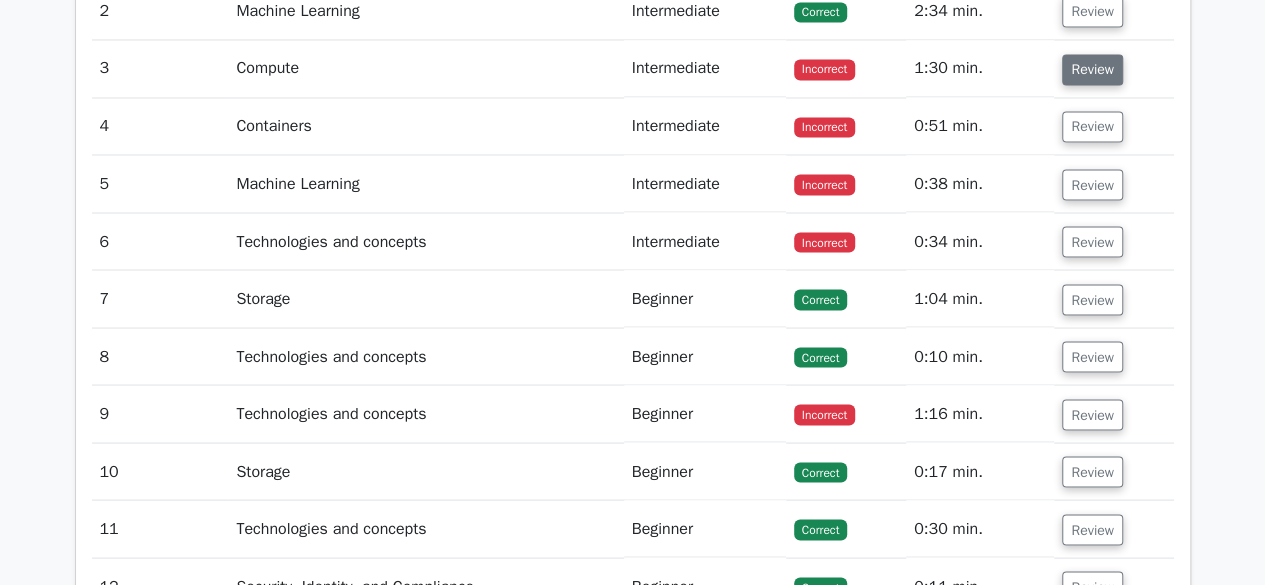 scroll, scrollTop: 0, scrollLeft: 0, axis: both 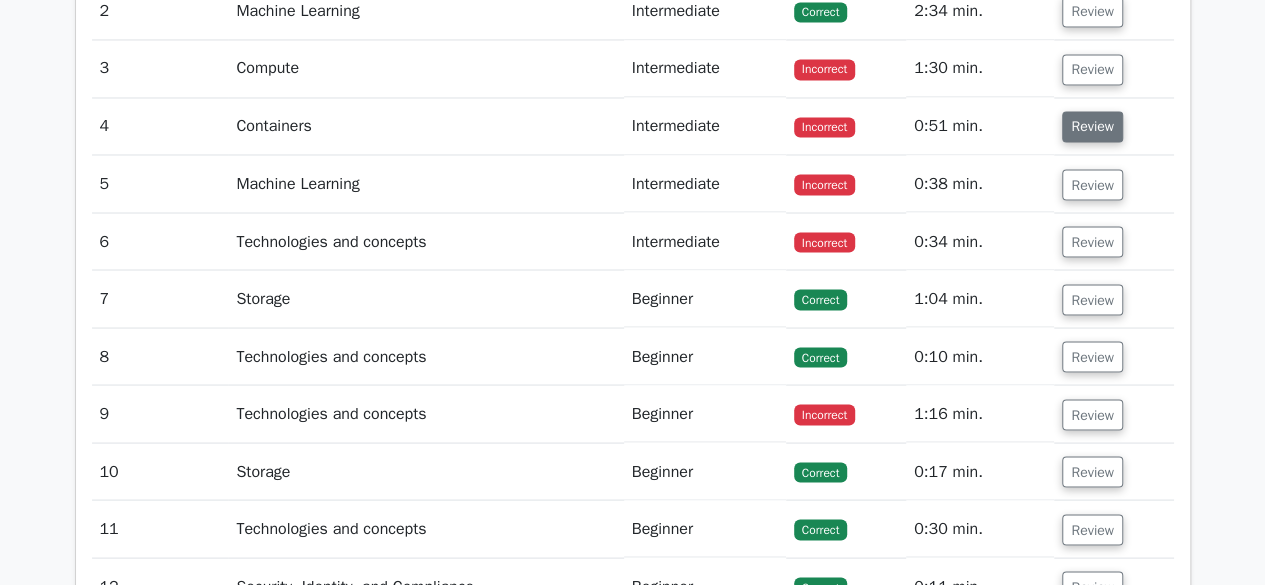 click on "Review" at bounding box center [1092, 126] 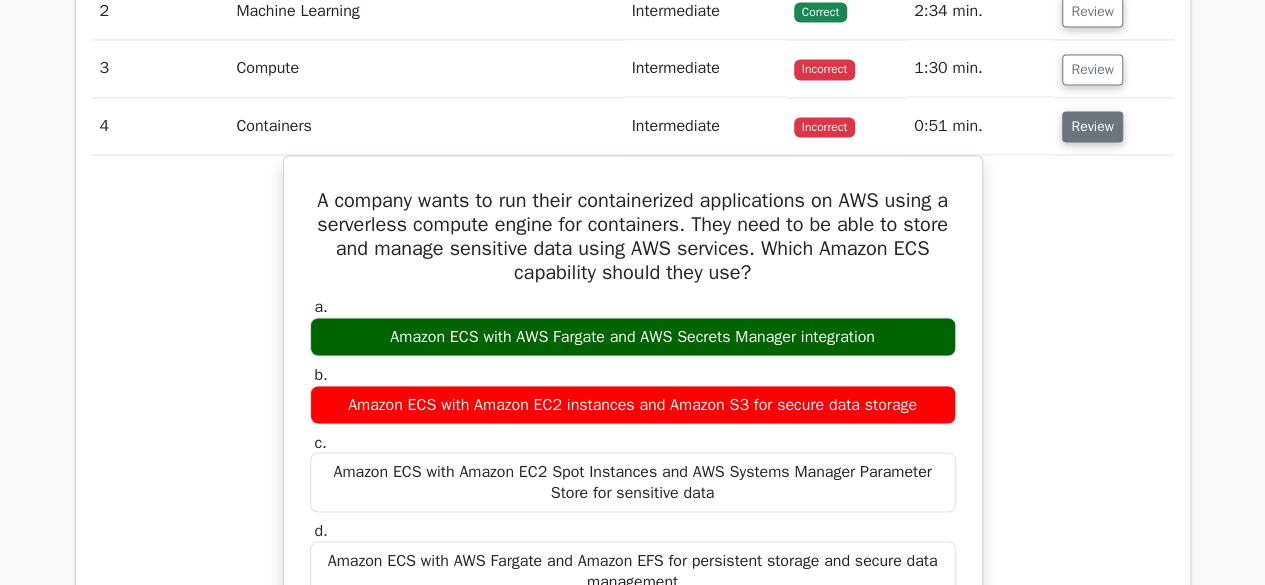 click on "Review" at bounding box center (1092, 126) 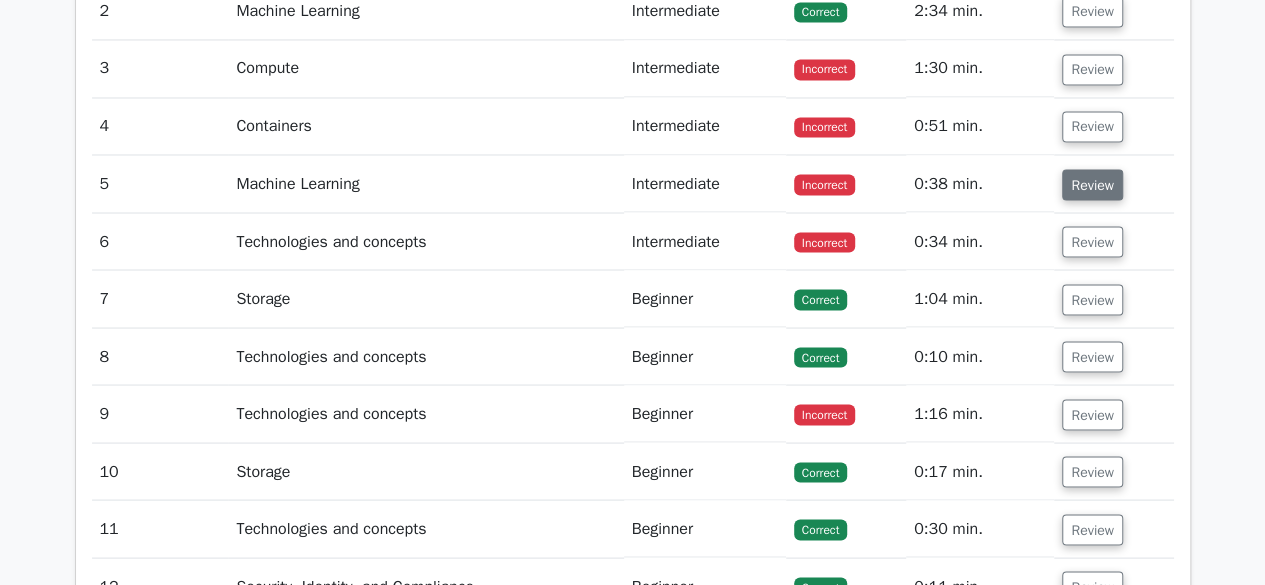 click on "Review" at bounding box center (1092, 184) 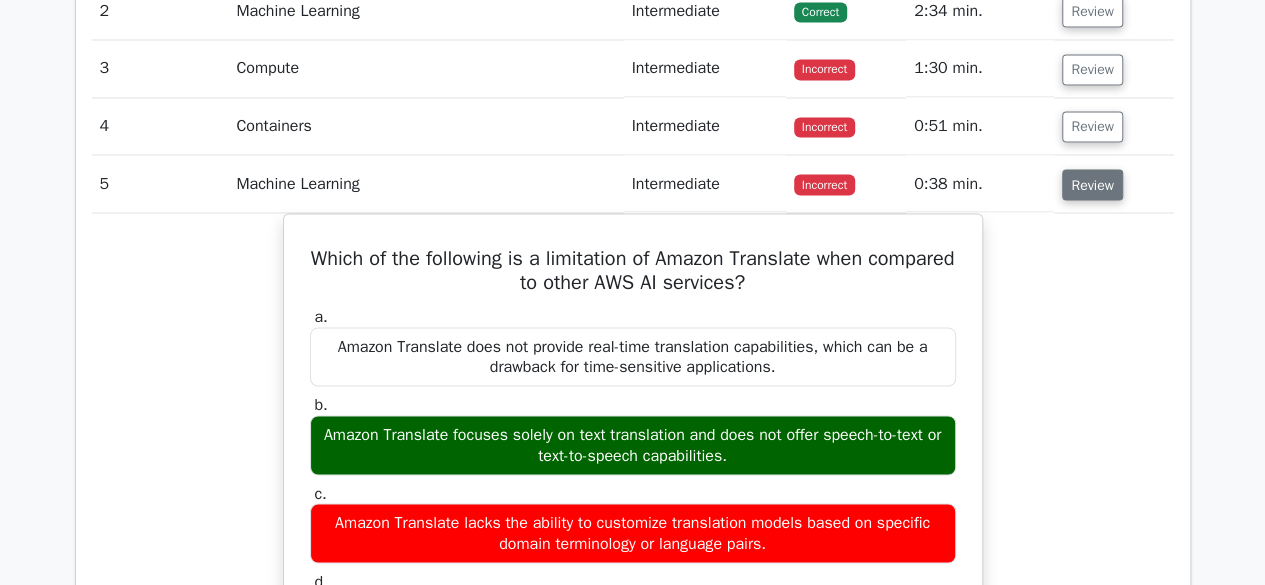 click on "Review" at bounding box center [1092, 184] 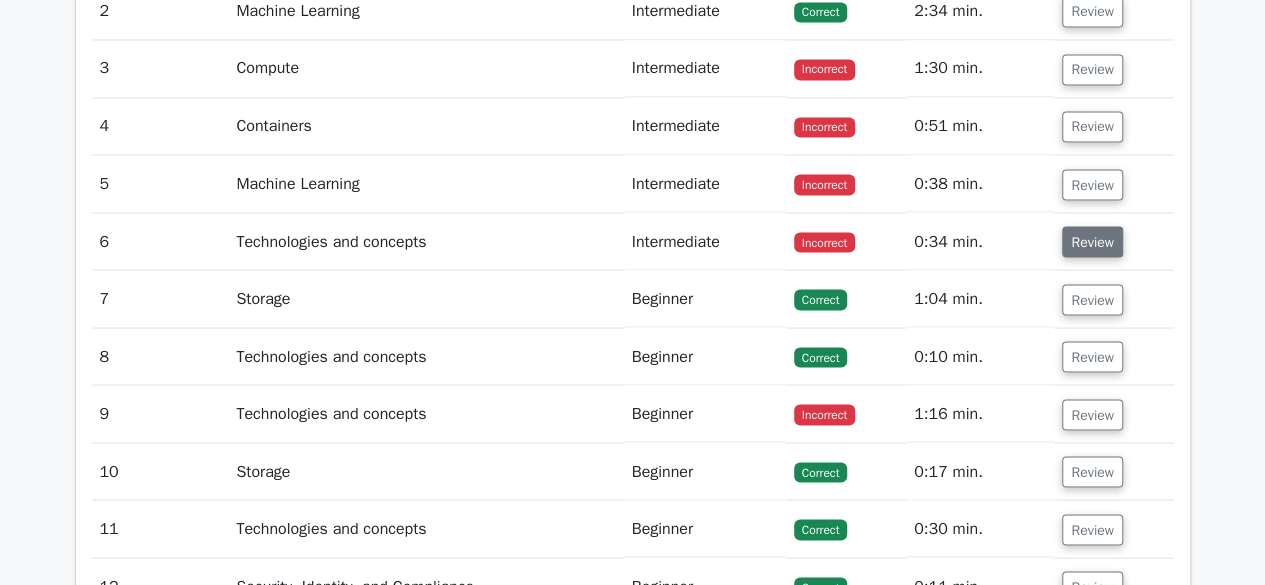 click on "Review" at bounding box center (1092, 241) 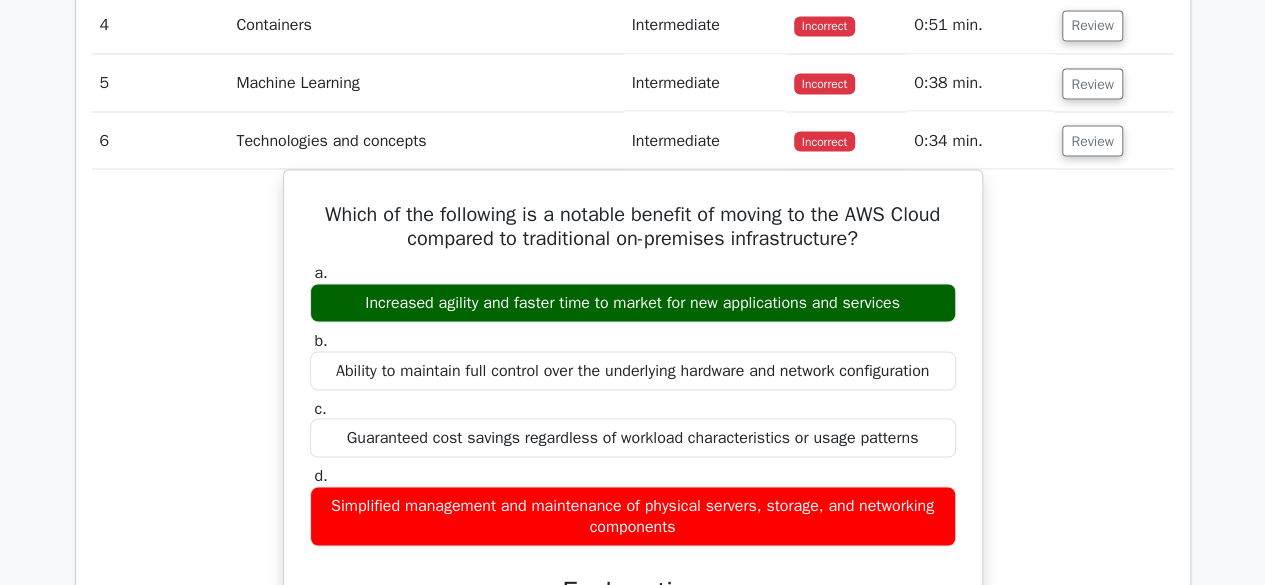 scroll, scrollTop: 1821, scrollLeft: 0, axis: vertical 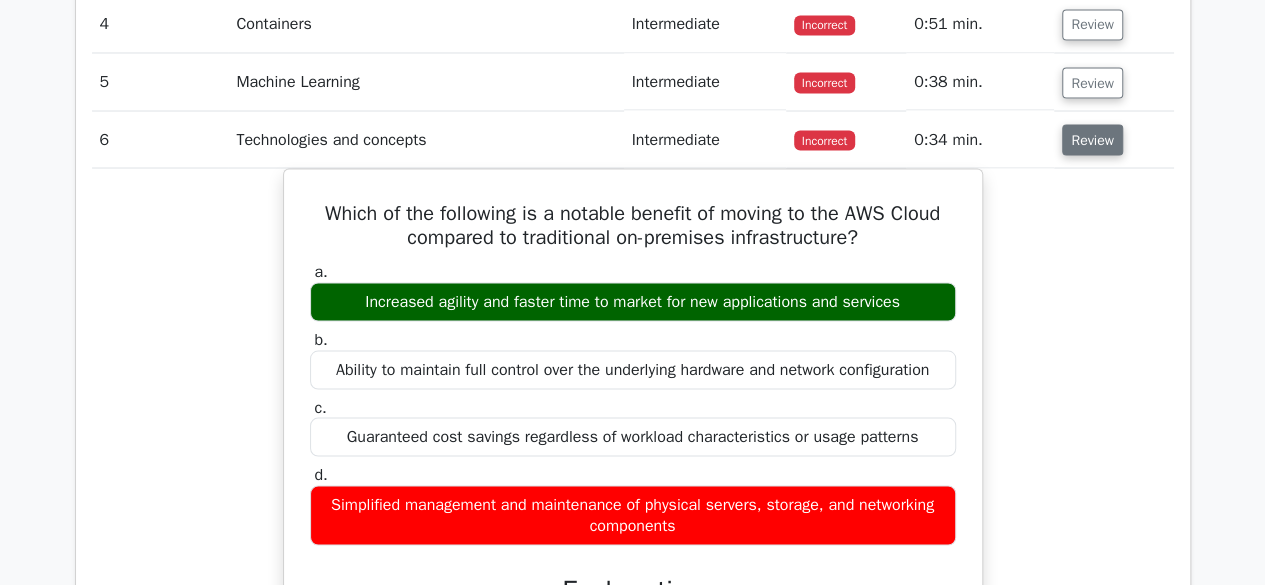 click on "Review" at bounding box center [1092, 139] 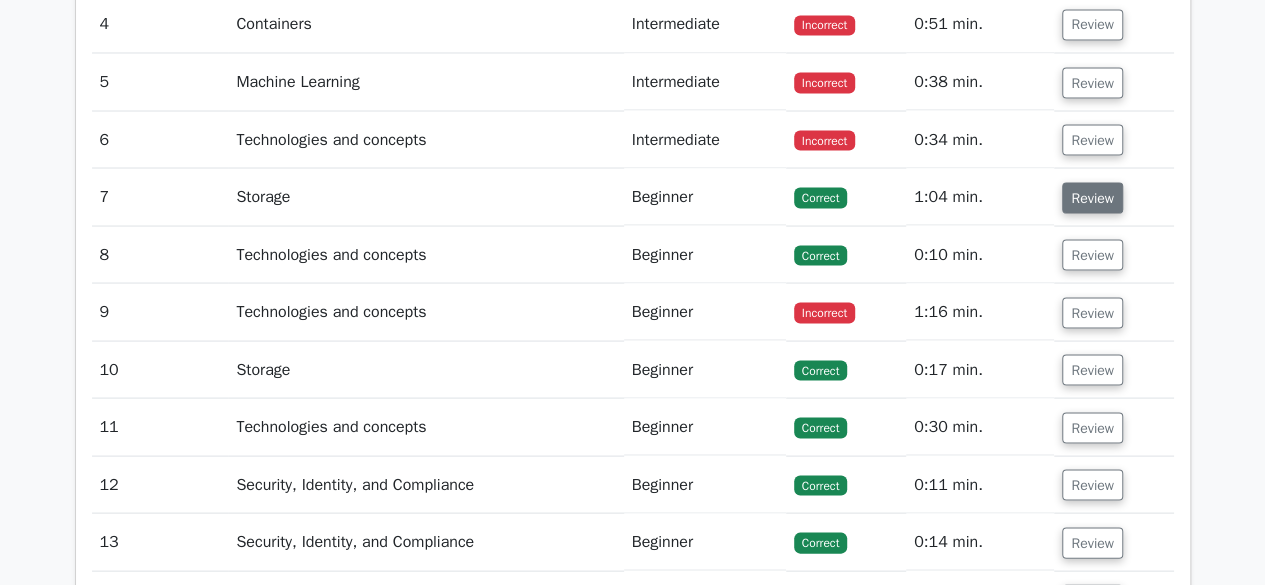 click on "Review" at bounding box center [1092, 197] 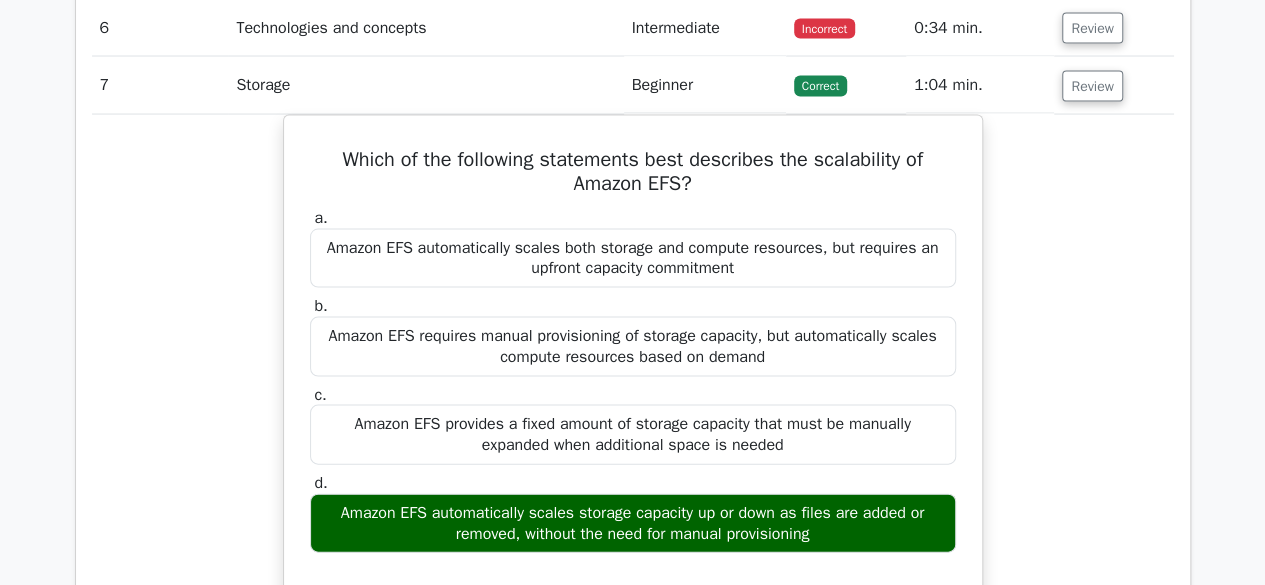 scroll, scrollTop: 1923, scrollLeft: 0, axis: vertical 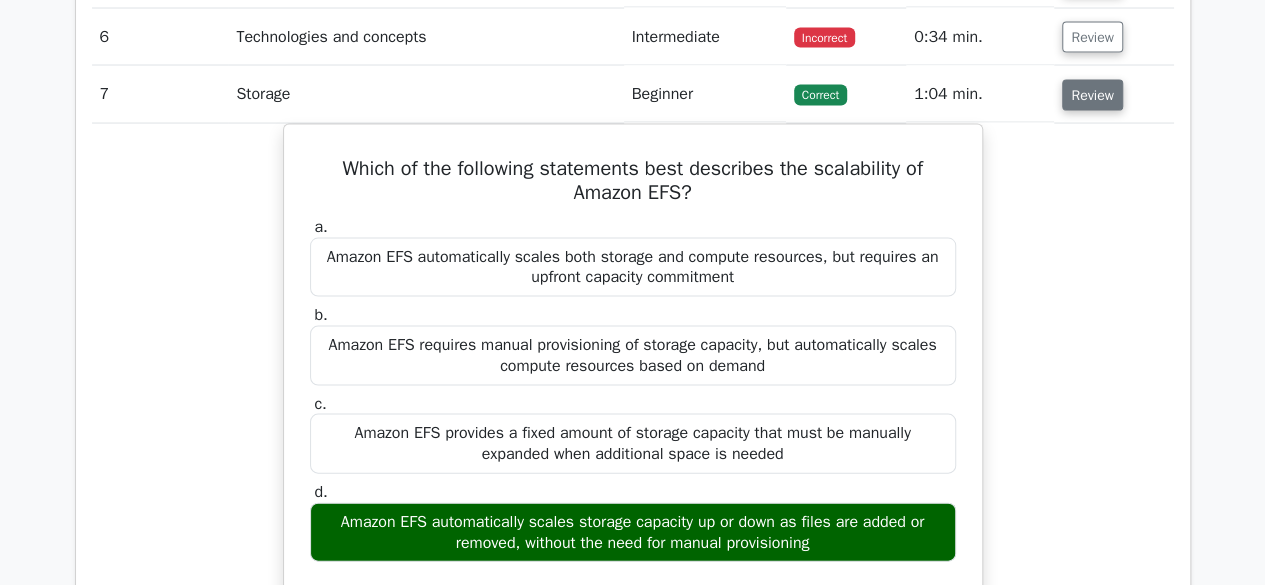 drag, startPoint x: 1090, startPoint y: 85, endPoint x: 1076, endPoint y: 83, distance: 14.142136 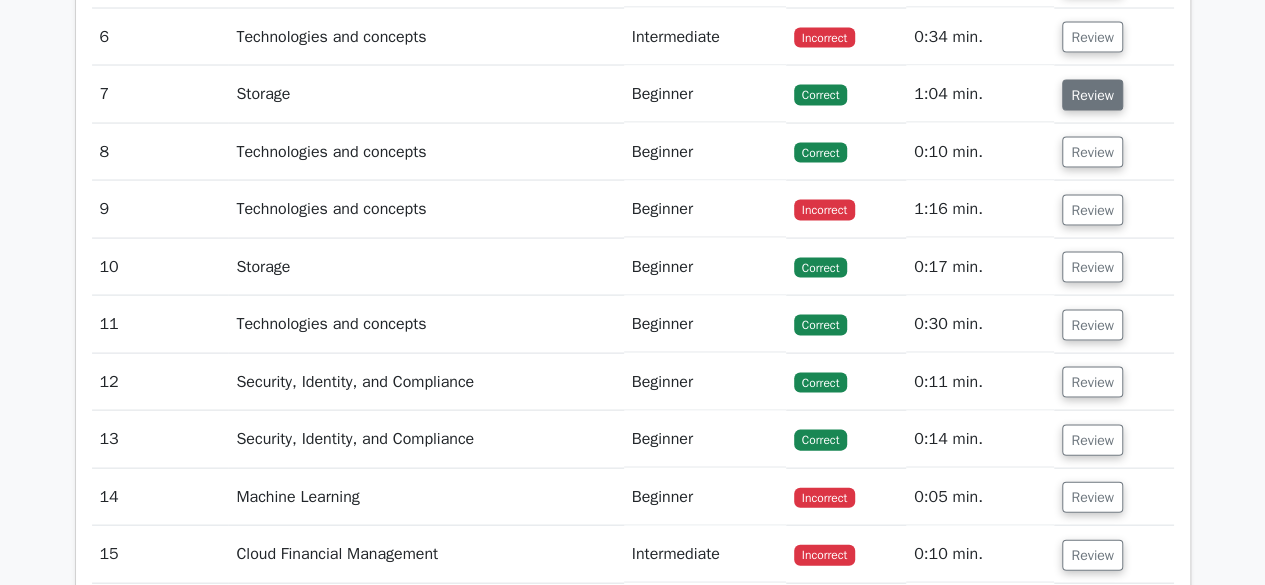 click on "Review" at bounding box center (1092, 95) 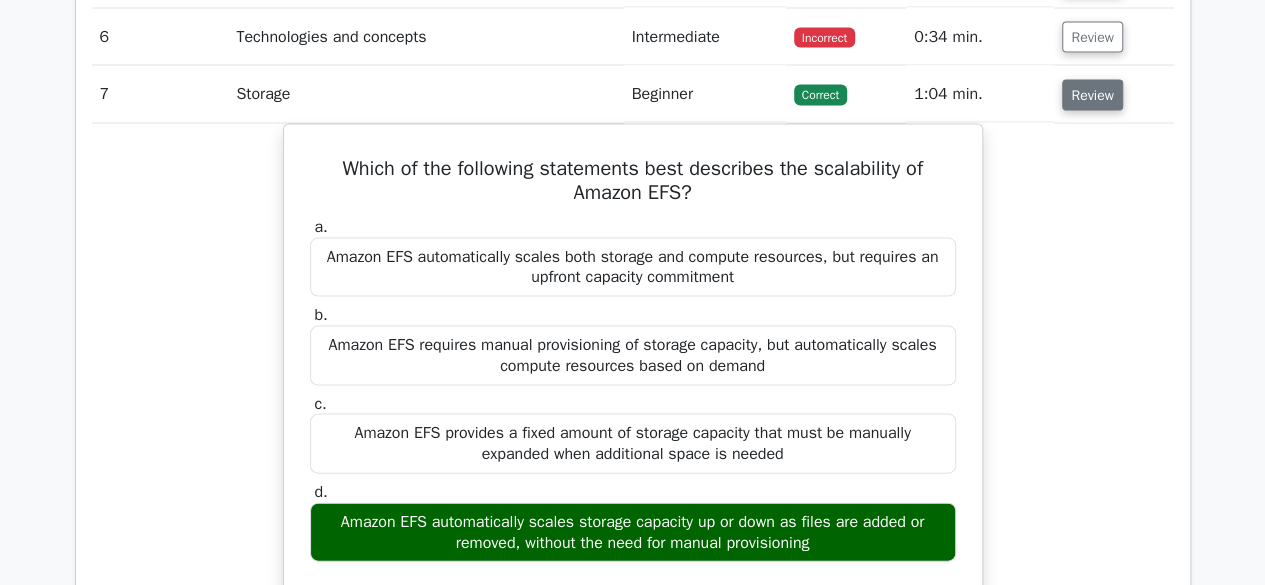 click on "Review" at bounding box center (1092, 95) 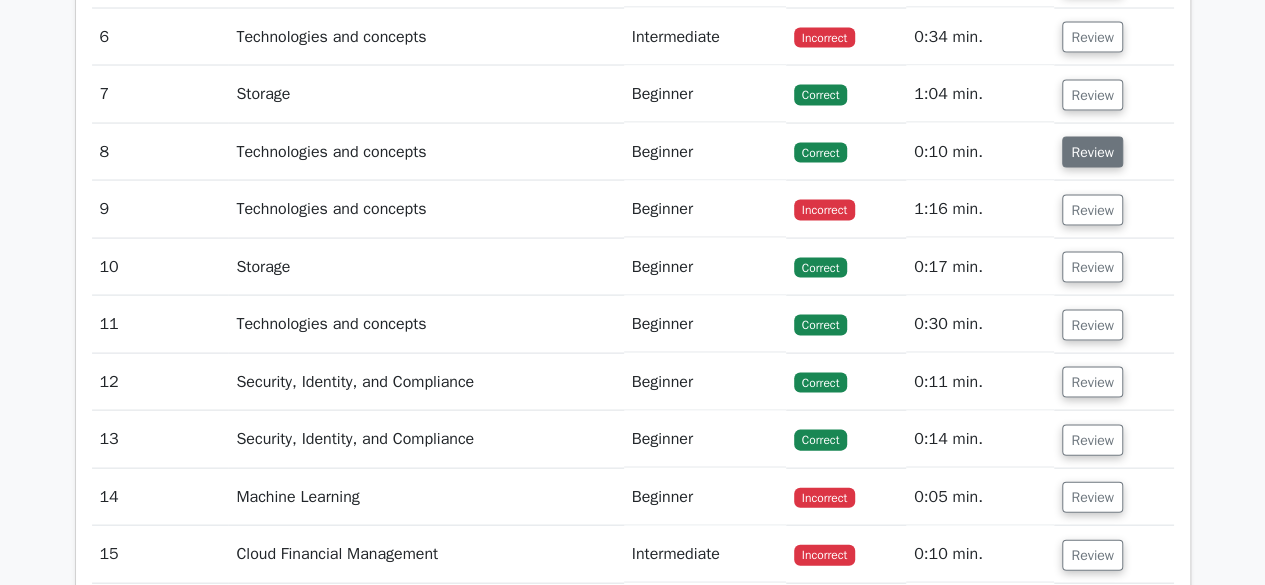 click on "Review" at bounding box center (1092, 152) 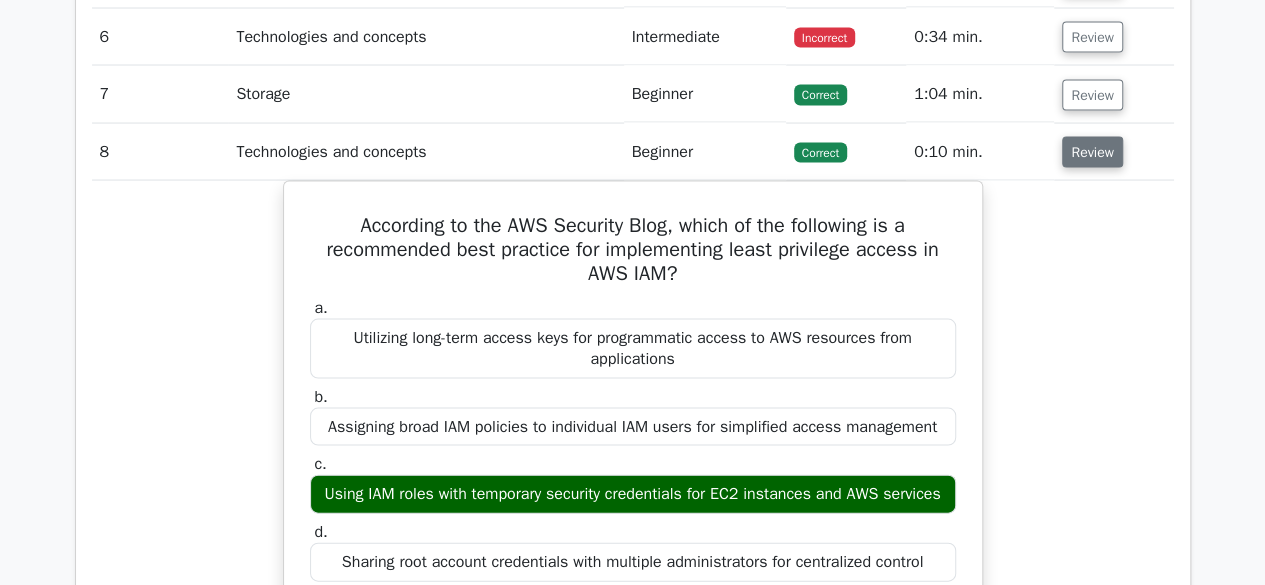 click on "Review" at bounding box center [1092, 152] 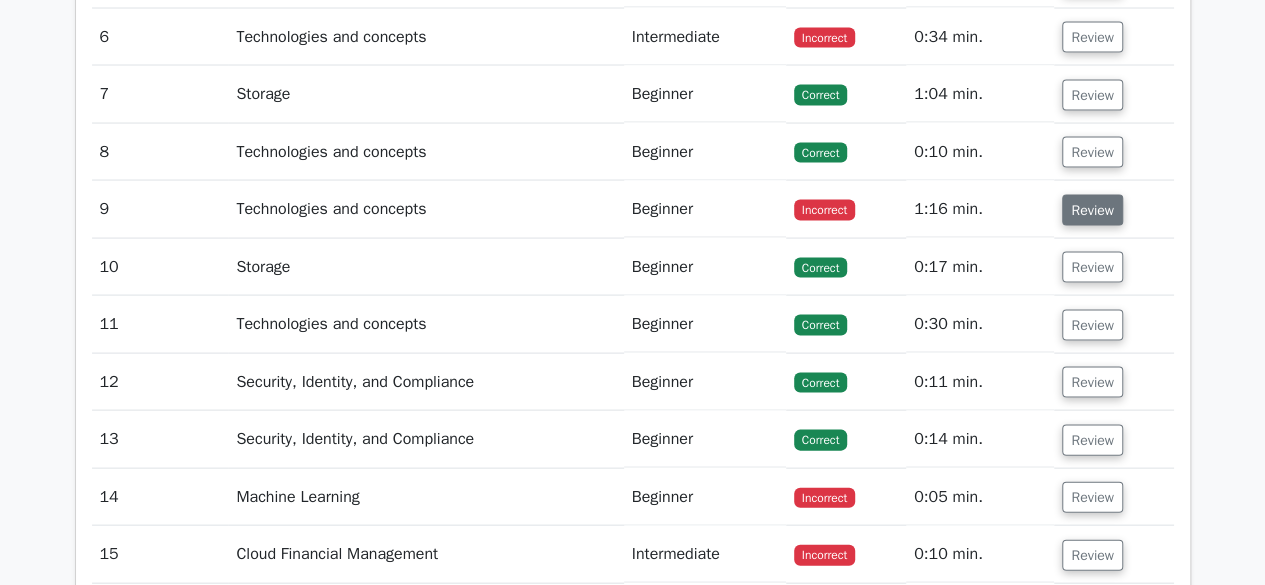 click on "Review" at bounding box center (1092, 210) 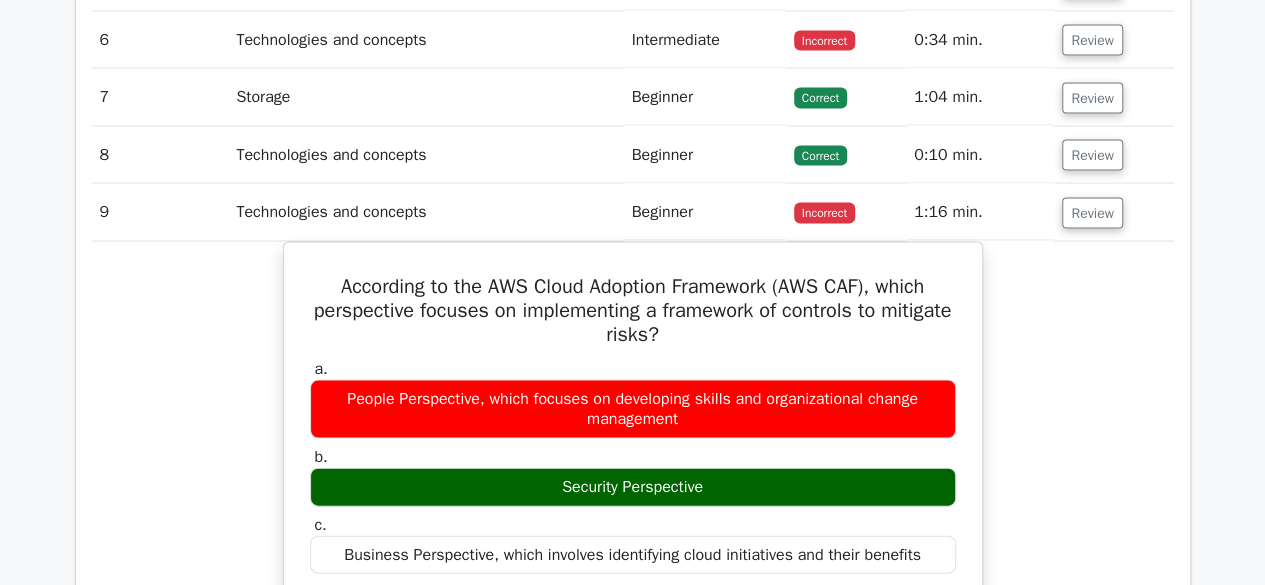 scroll, scrollTop: 1921, scrollLeft: 0, axis: vertical 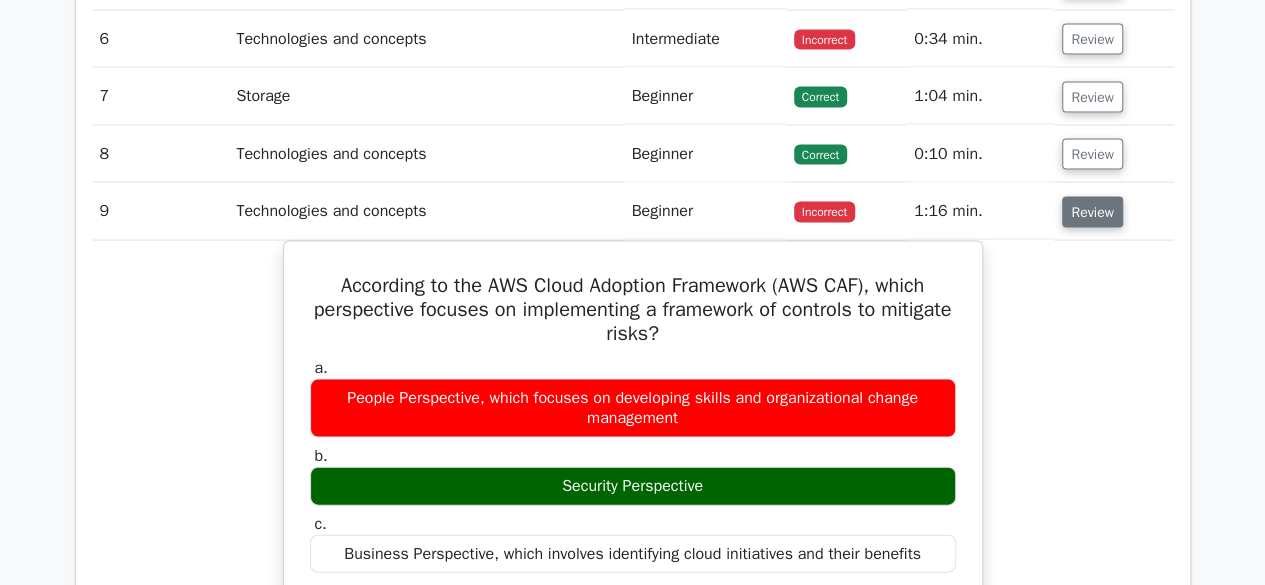 click on "Review" at bounding box center [1092, 212] 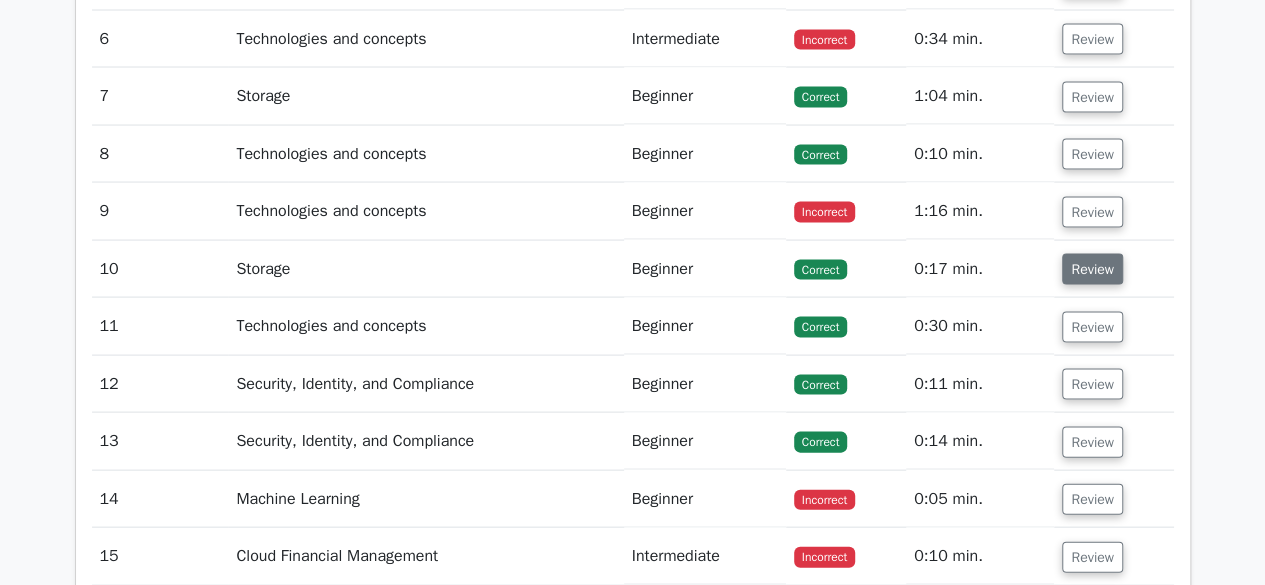 click on "Review" at bounding box center [1092, 269] 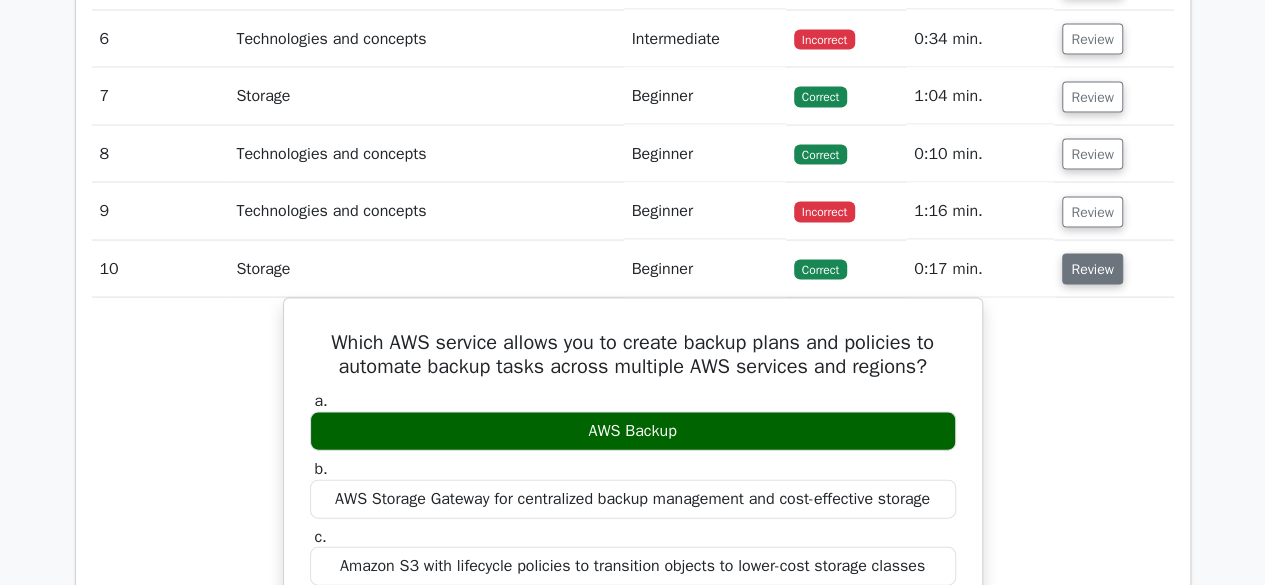 click on "Review" at bounding box center [1092, 269] 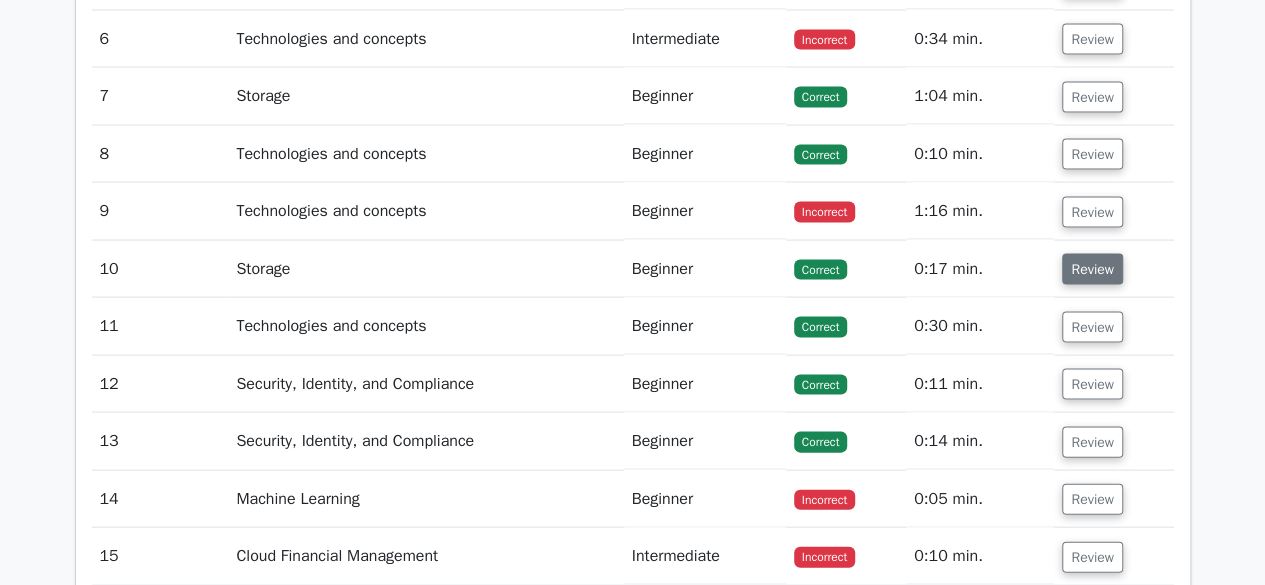 click on "Review" at bounding box center [1092, 269] 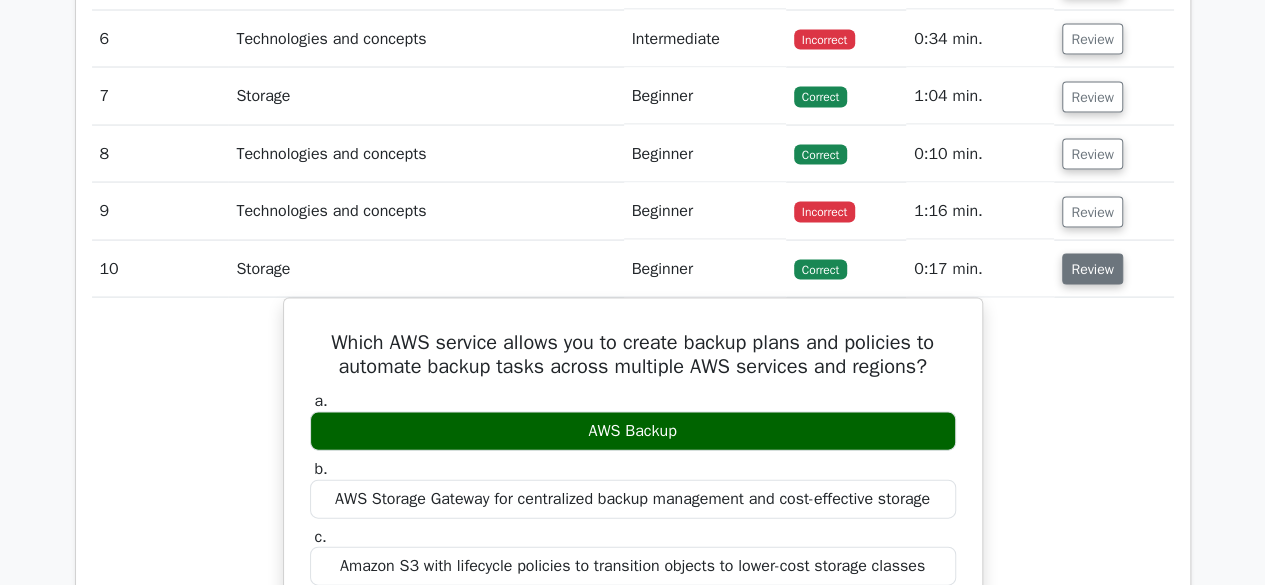 click on "Review" at bounding box center (1092, 269) 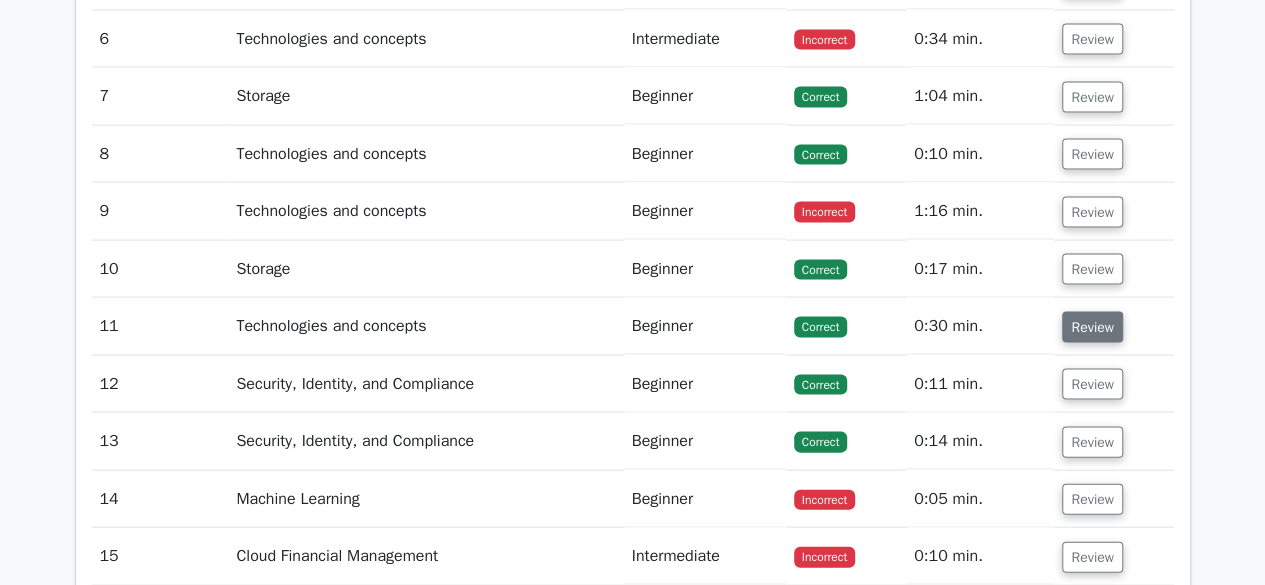 click on "Review" at bounding box center [1092, 327] 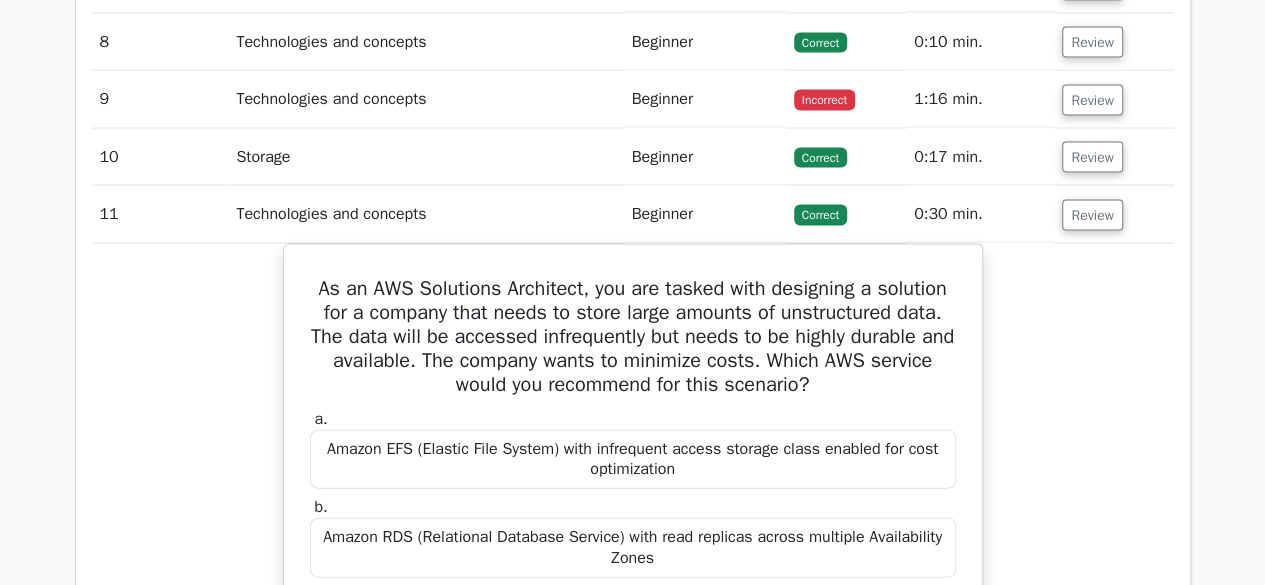 scroll, scrollTop: 2029, scrollLeft: 0, axis: vertical 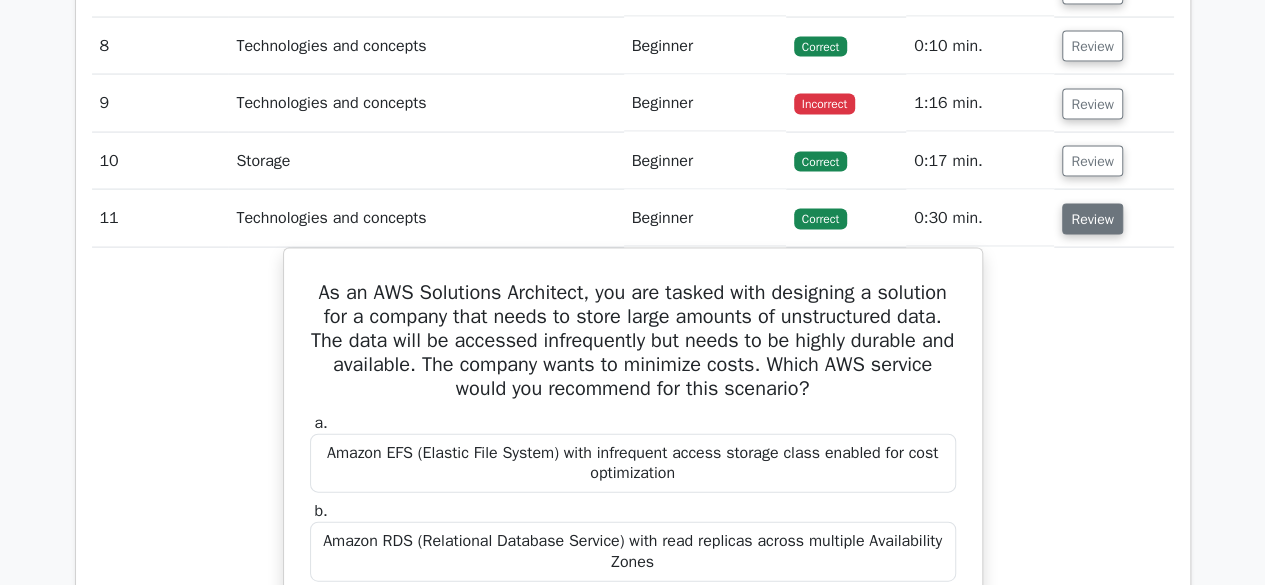click on "Review" at bounding box center [1092, 219] 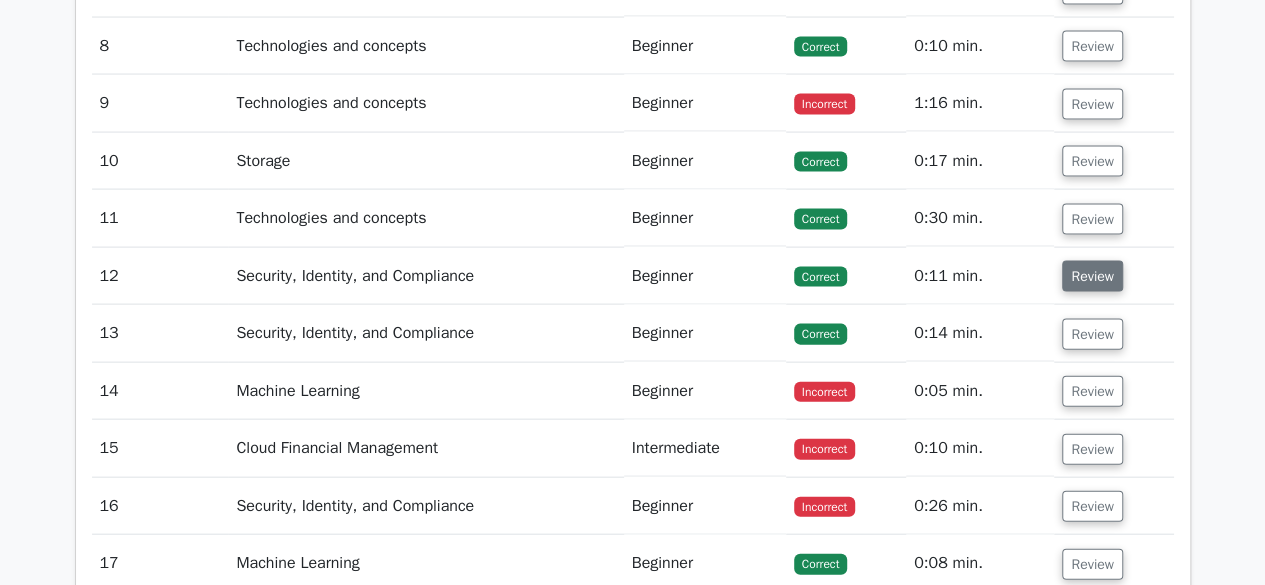 click on "Review" at bounding box center [1092, 276] 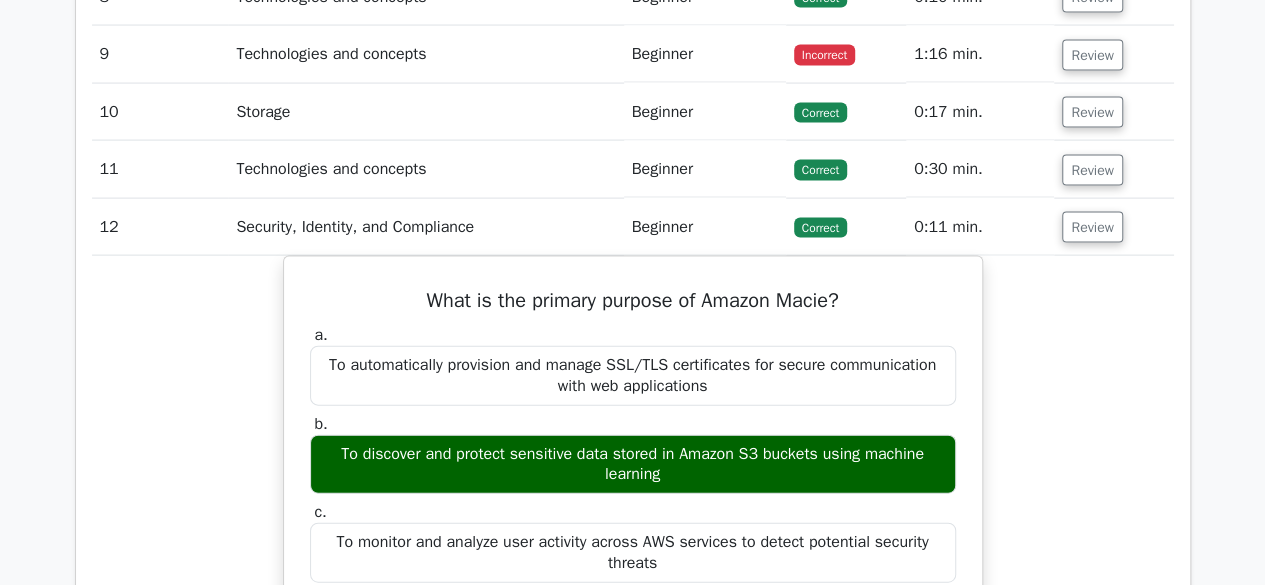 scroll, scrollTop: 2077, scrollLeft: 0, axis: vertical 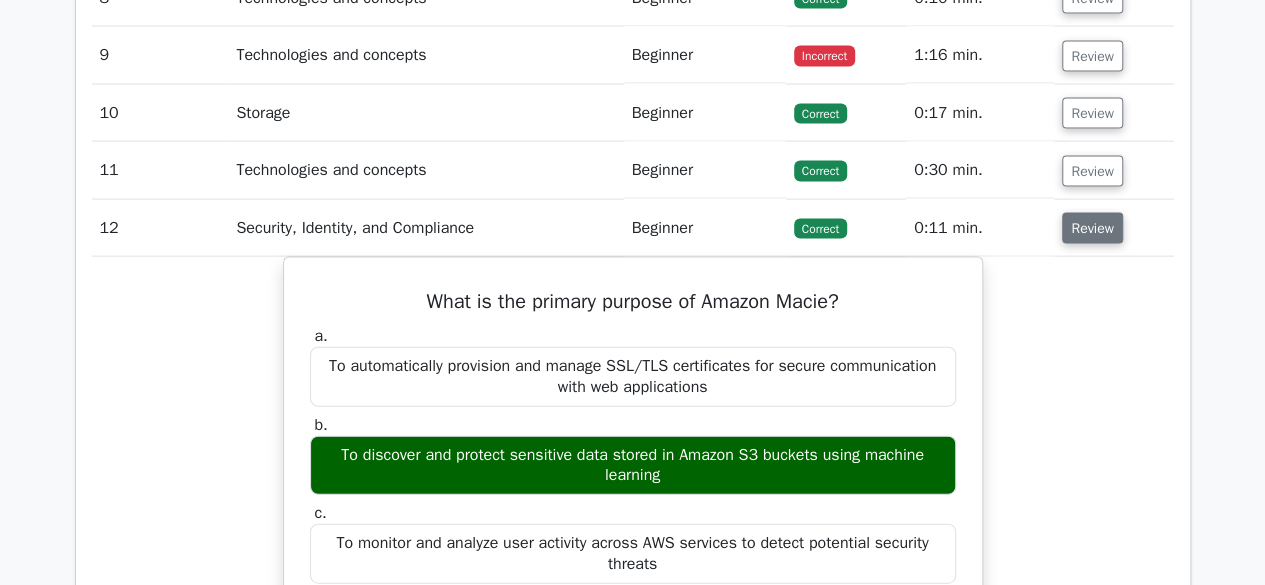 click on "Review" at bounding box center [1092, 228] 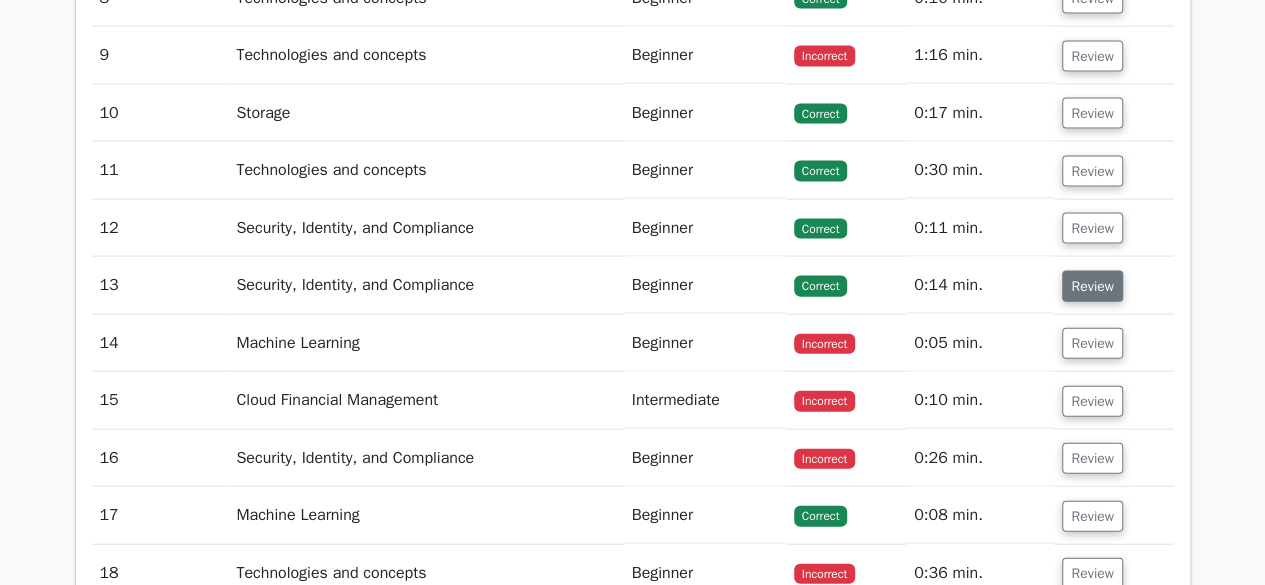 click on "Review" at bounding box center [1092, 286] 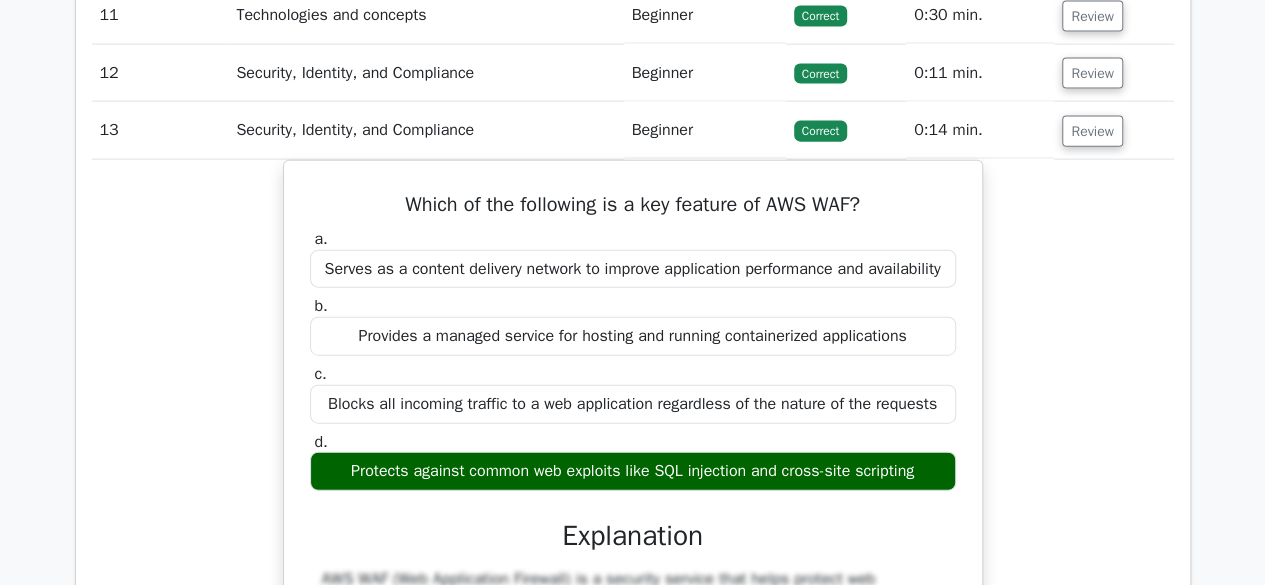 scroll, scrollTop: 2233, scrollLeft: 0, axis: vertical 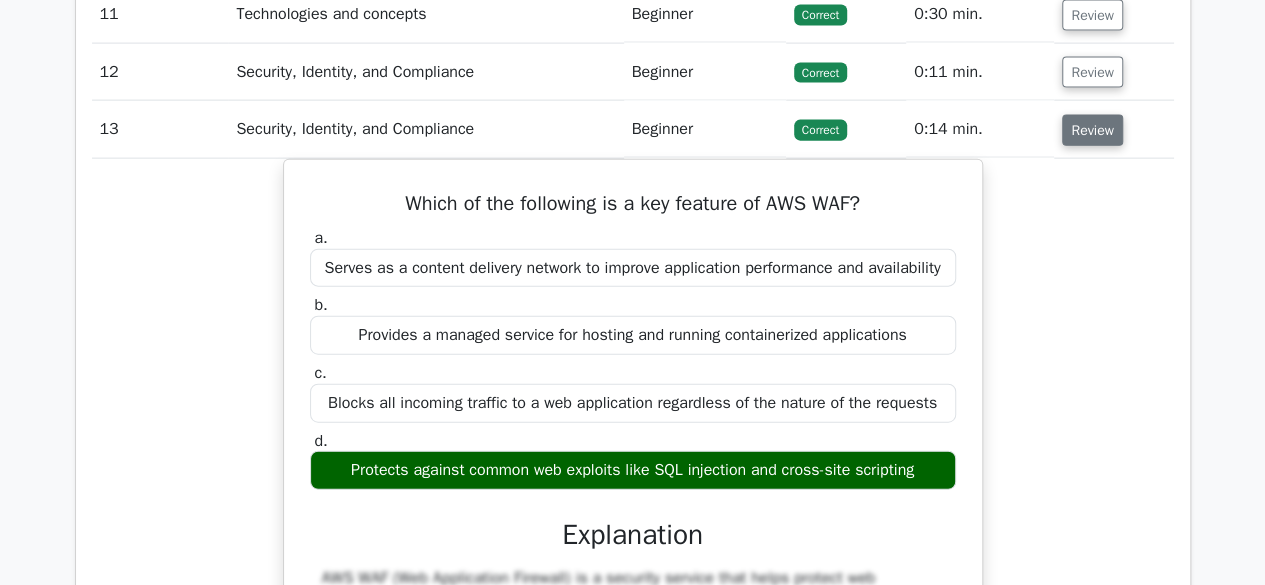click on "Review" at bounding box center [1092, 130] 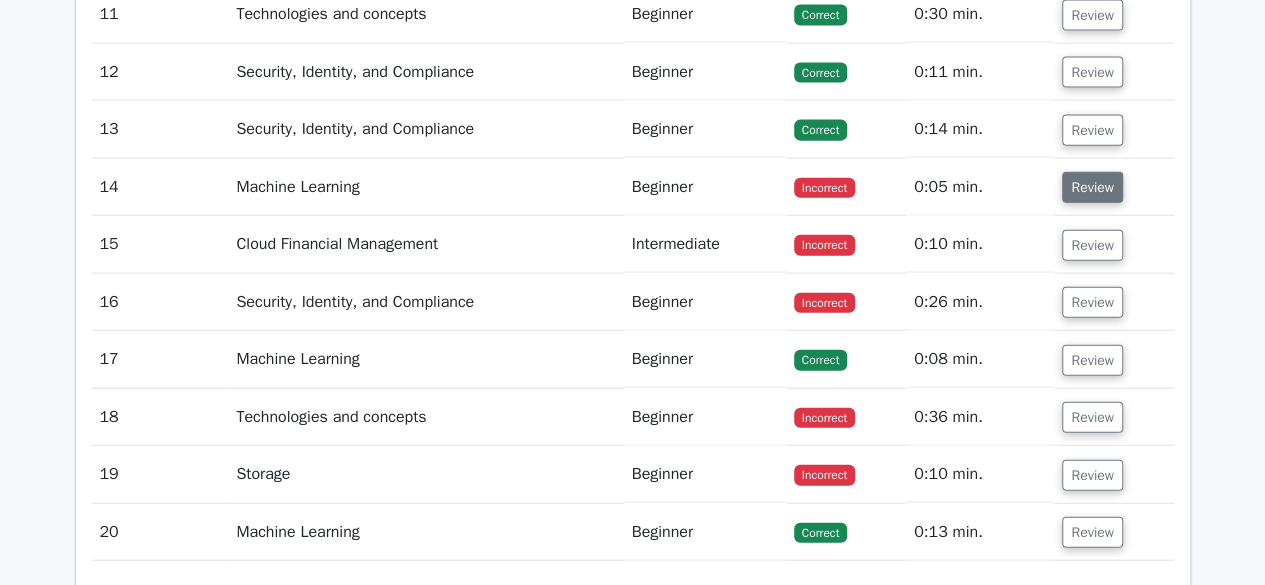 click on "Review" at bounding box center [1092, 187] 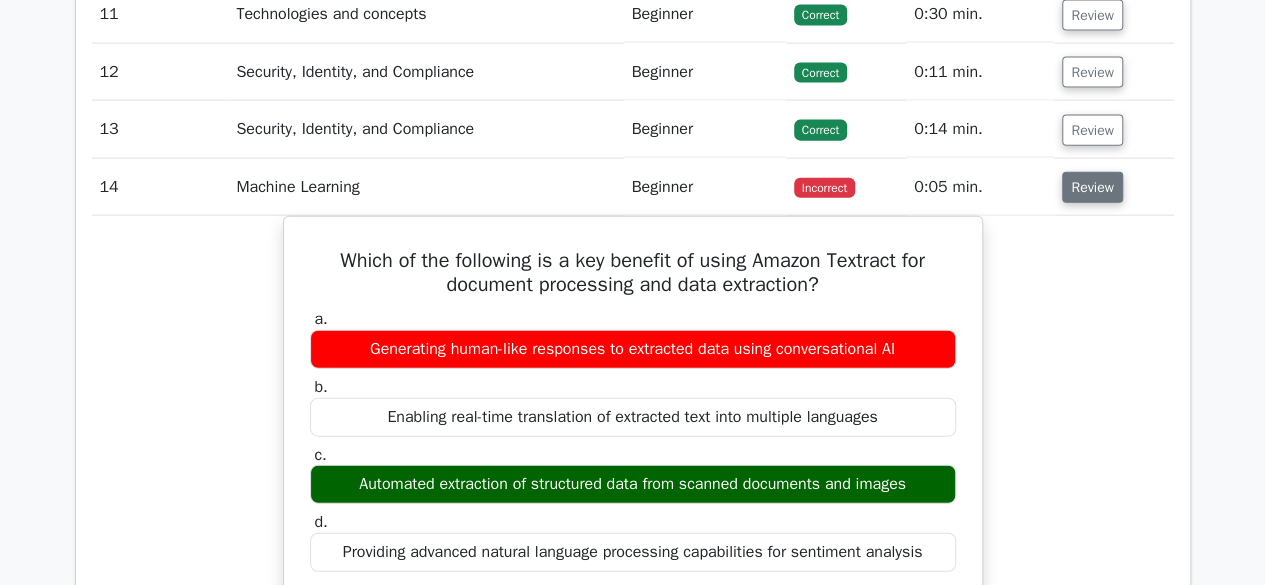 click on "Review" at bounding box center [1092, 187] 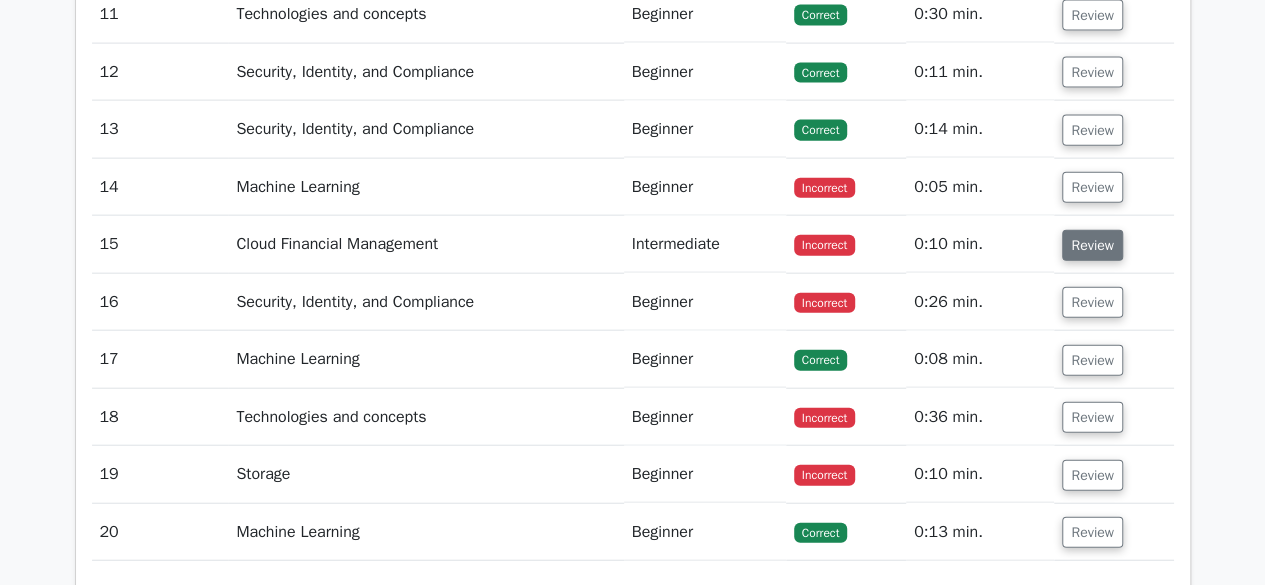 click on "Review" at bounding box center (1092, 245) 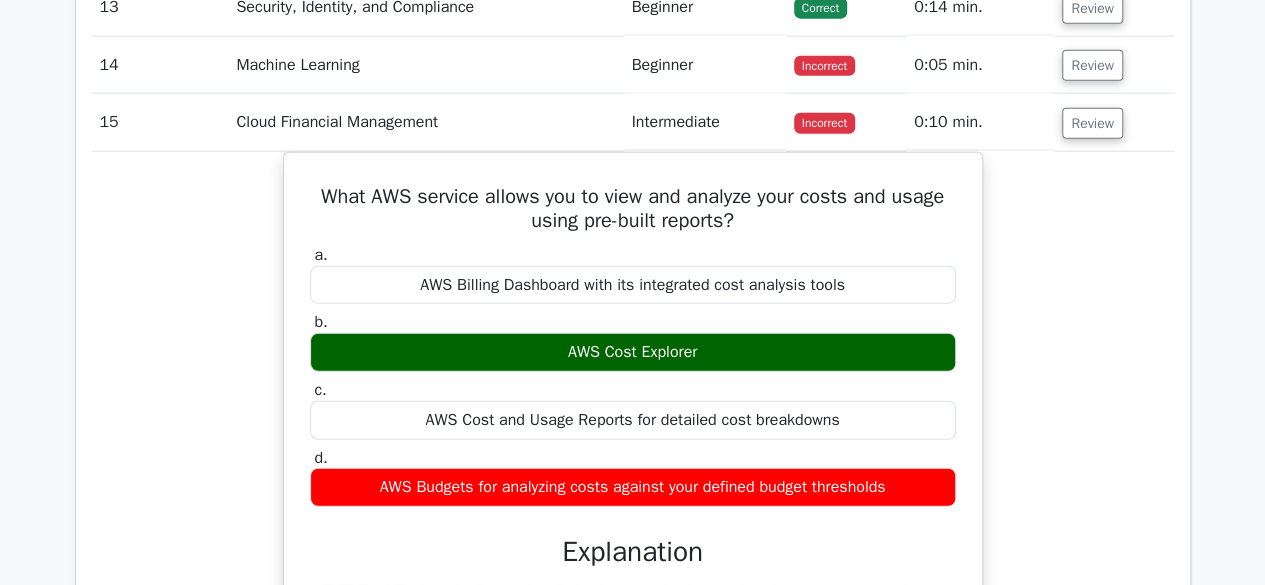 scroll, scrollTop: 2356, scrollLeft: 0, axis: vertical 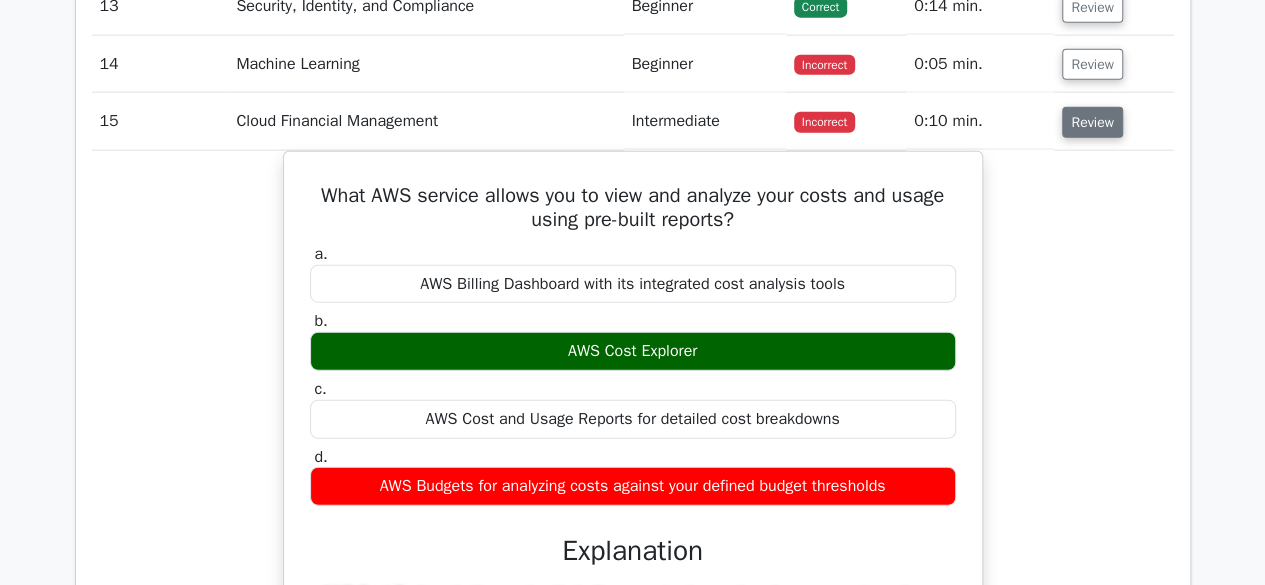 click on "Review" at bounding box center (1092, 122) 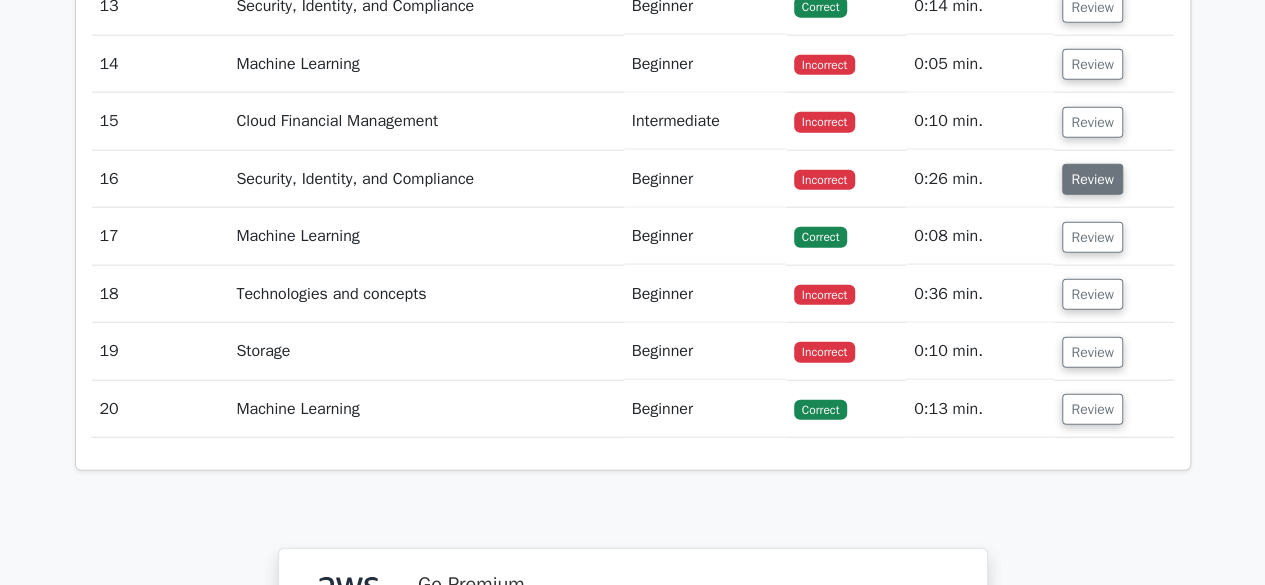 click on "Review" at bounding box center [1092, 179] 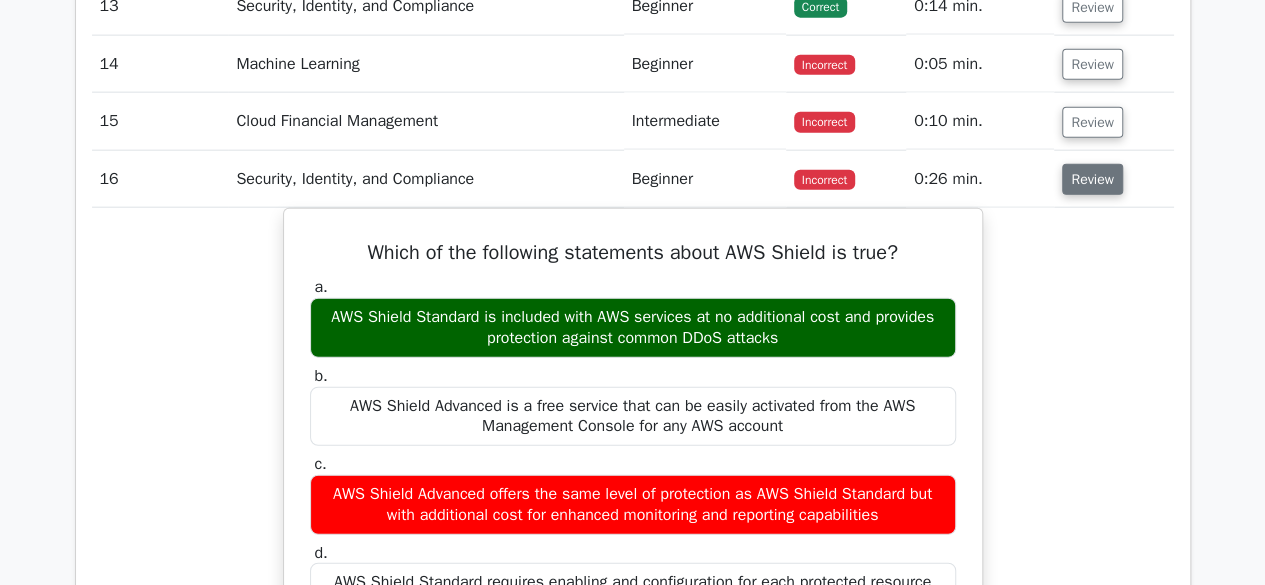click on "Review" at bounding box center [1092, 179] 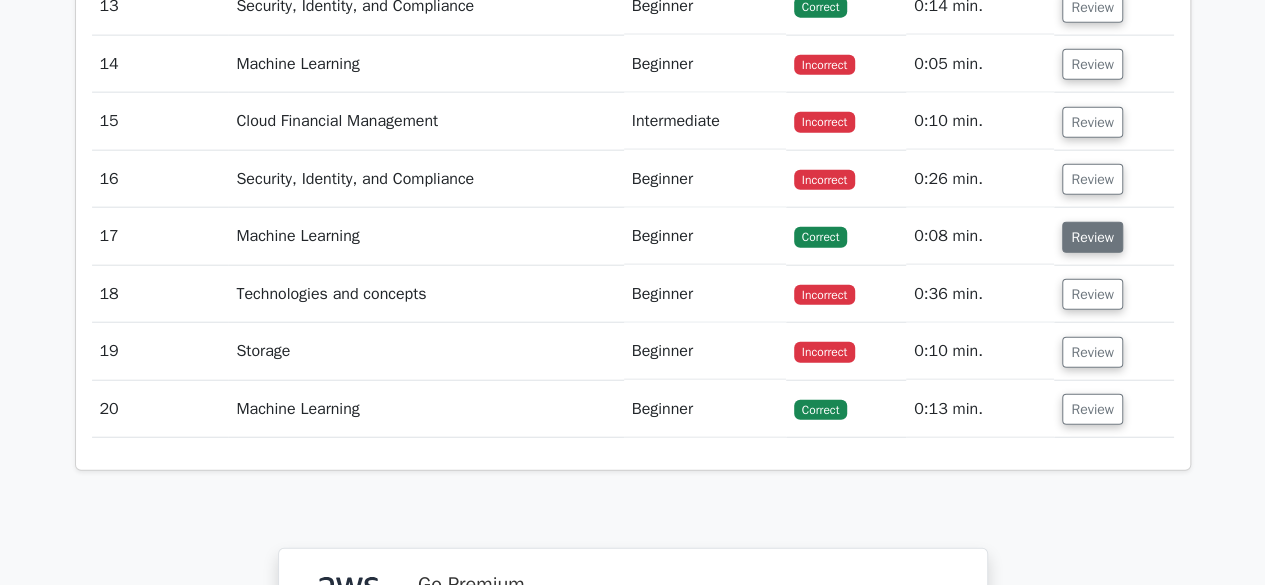 click on "Review" at bounding box center [1092, 237] 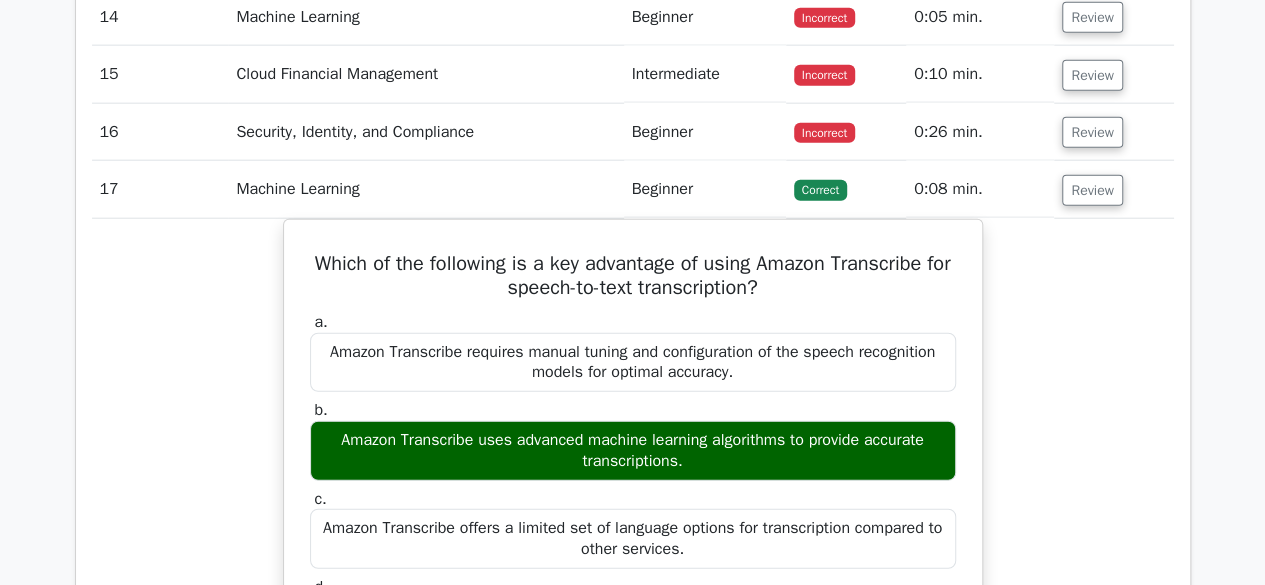 scroll, scrollTop: 2404, scrollLeft: 0, axis: vertical 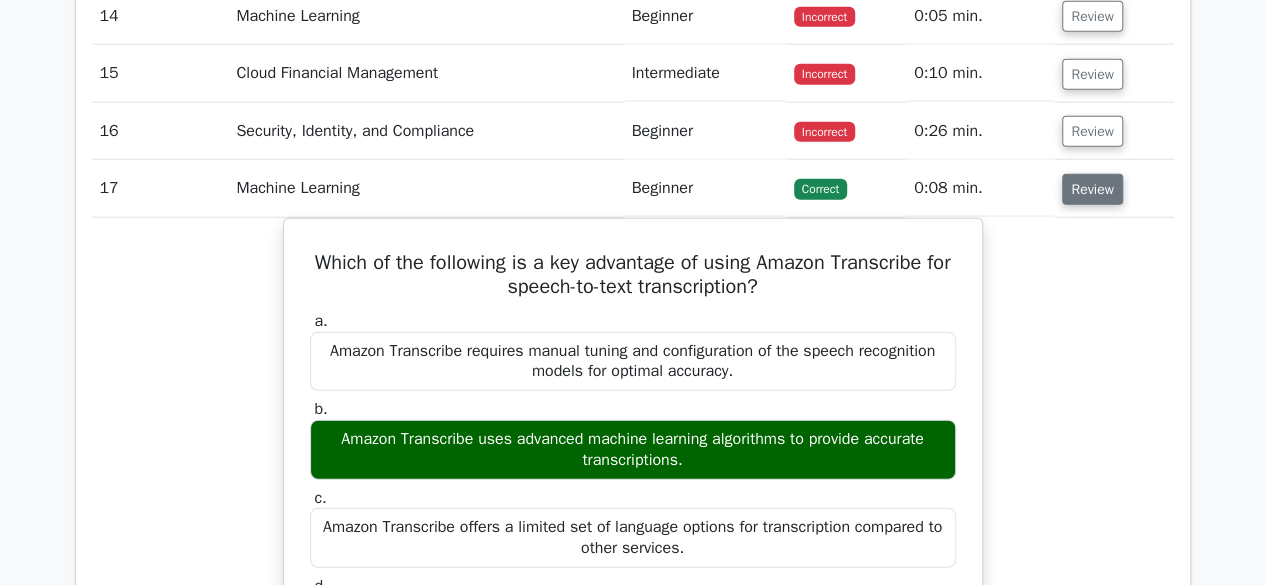 click on "Review" at bounding box center [1092, 189] 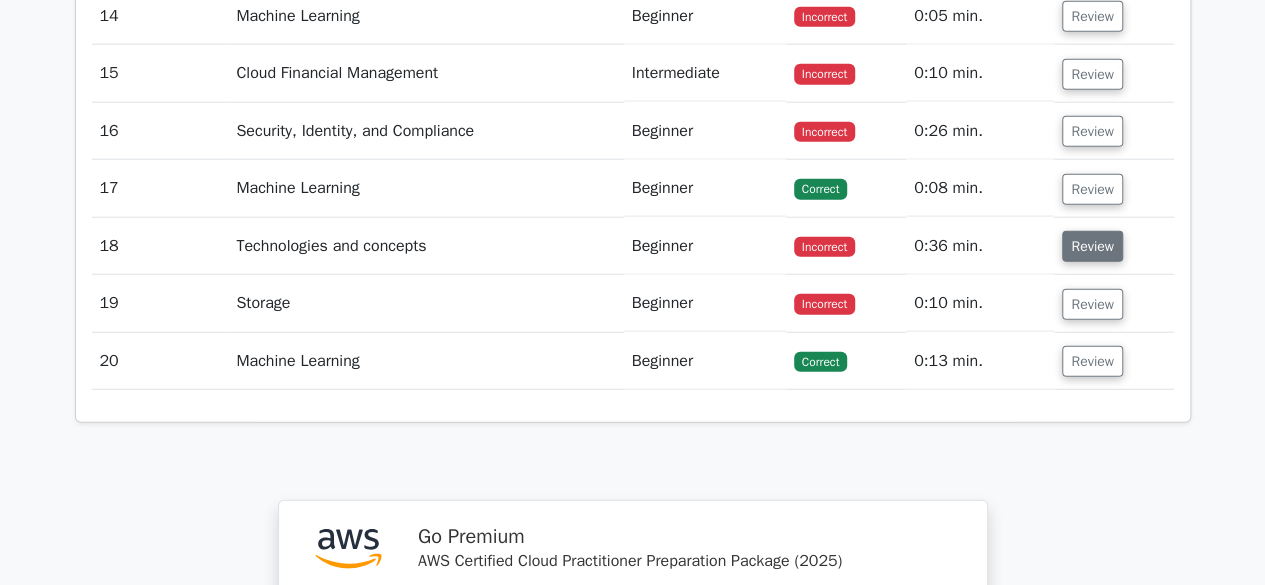 click on "Review" at bounding box center (1092, 246) 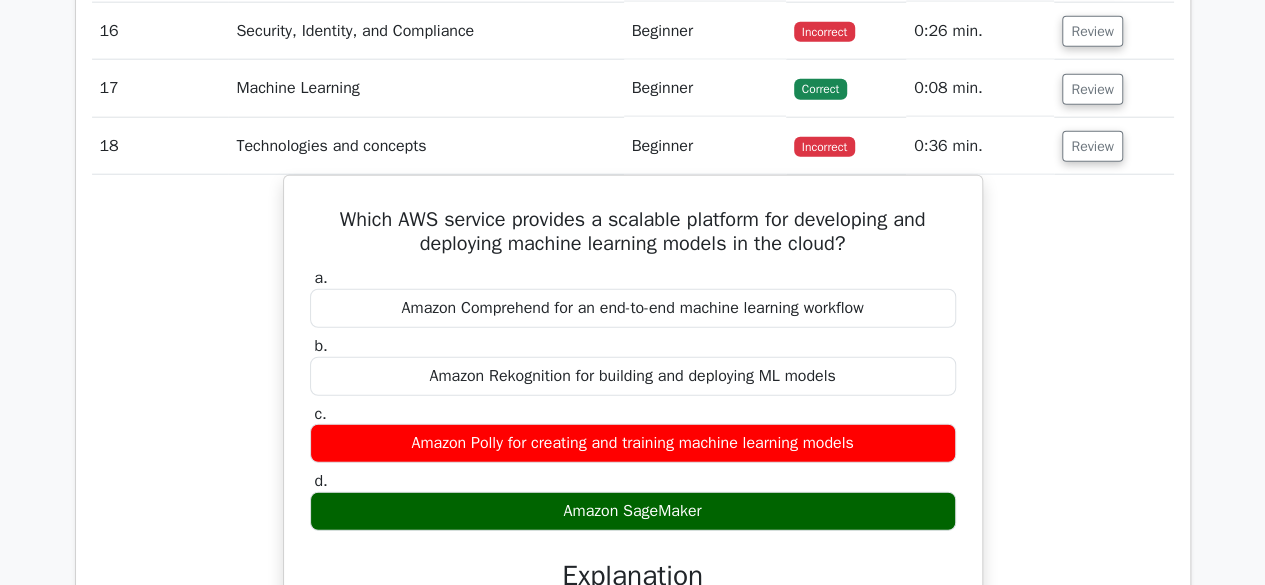 scroll, scrollTop: 2505, scrollLeft: 0, axis: vertical 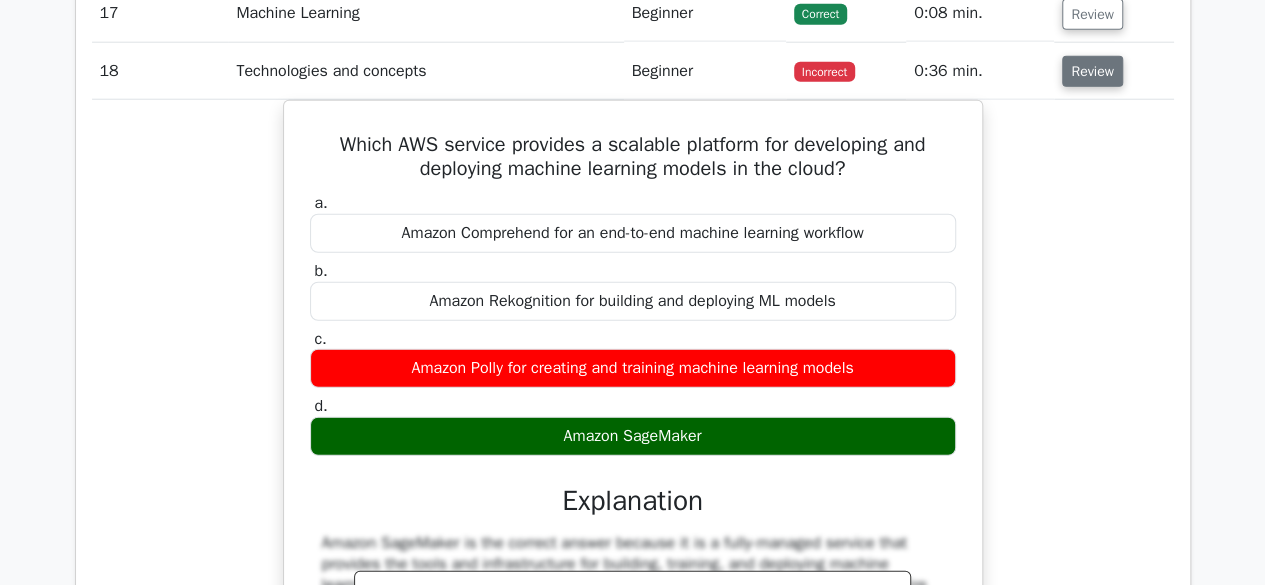click on "Review" at bounding box center (1092, 71) 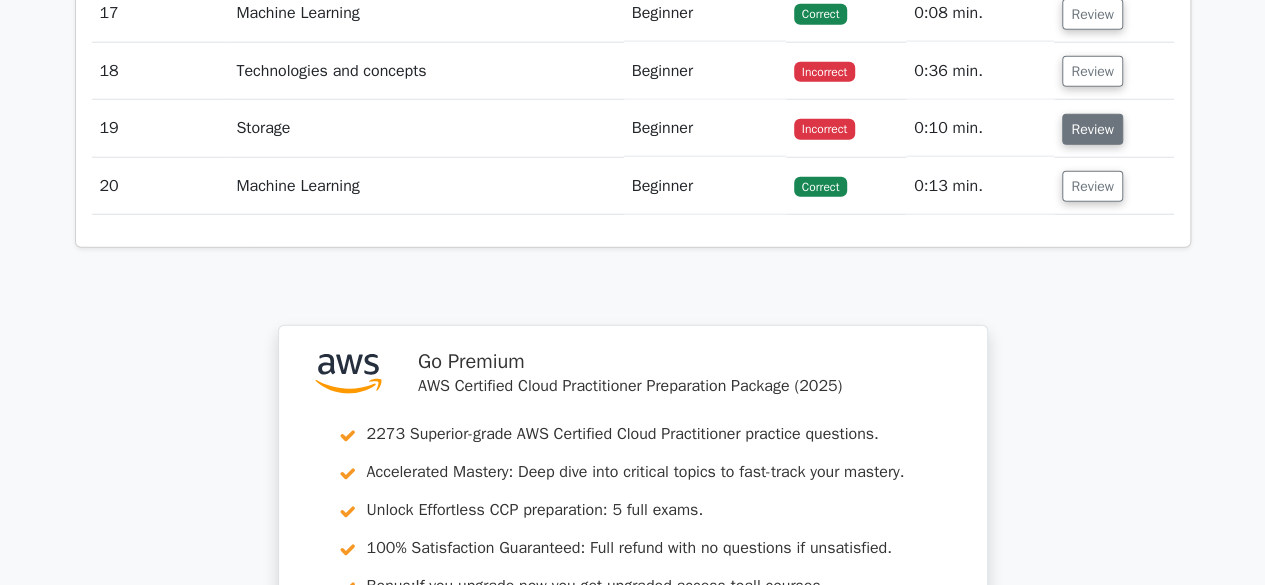 click on "Review" at bounding box center (1092, 129) 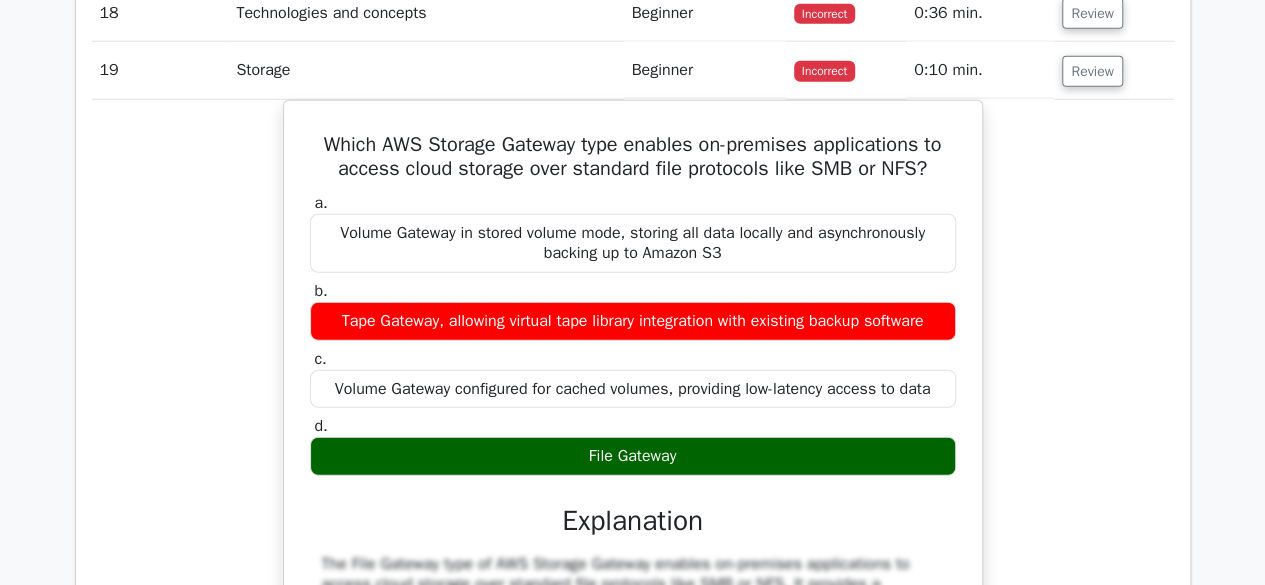 scroll, scrollTop: 2638, scrollLeft: 0, axis: vertical 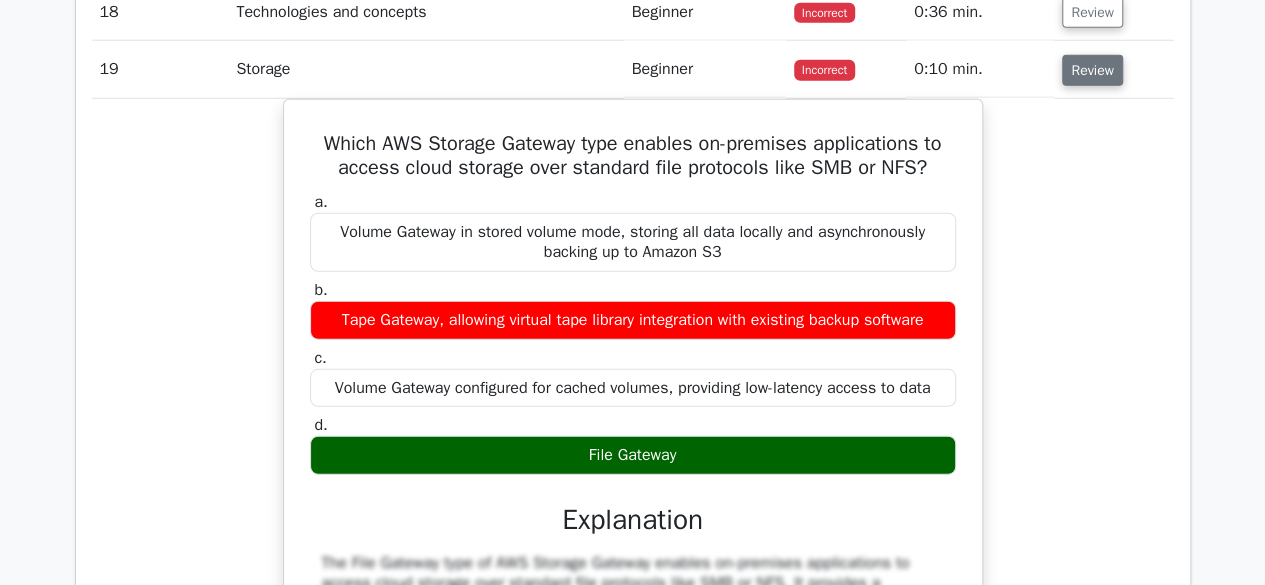 click on "Review" at bounding box center [1092, 70] 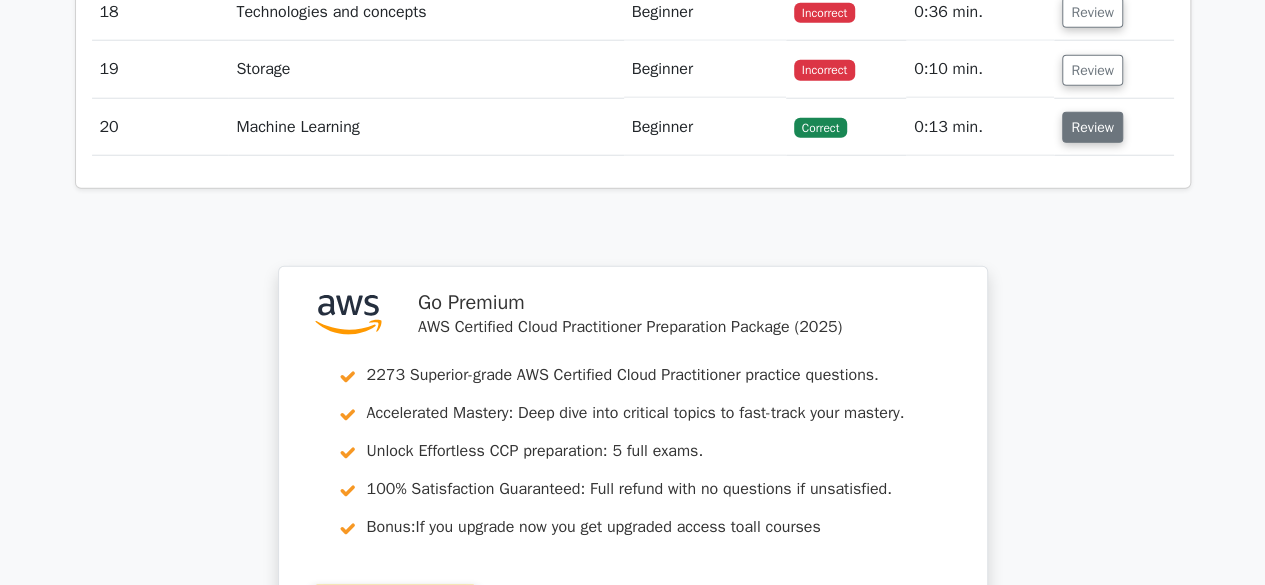 click on "Review" at bounding box center [1092, 127] 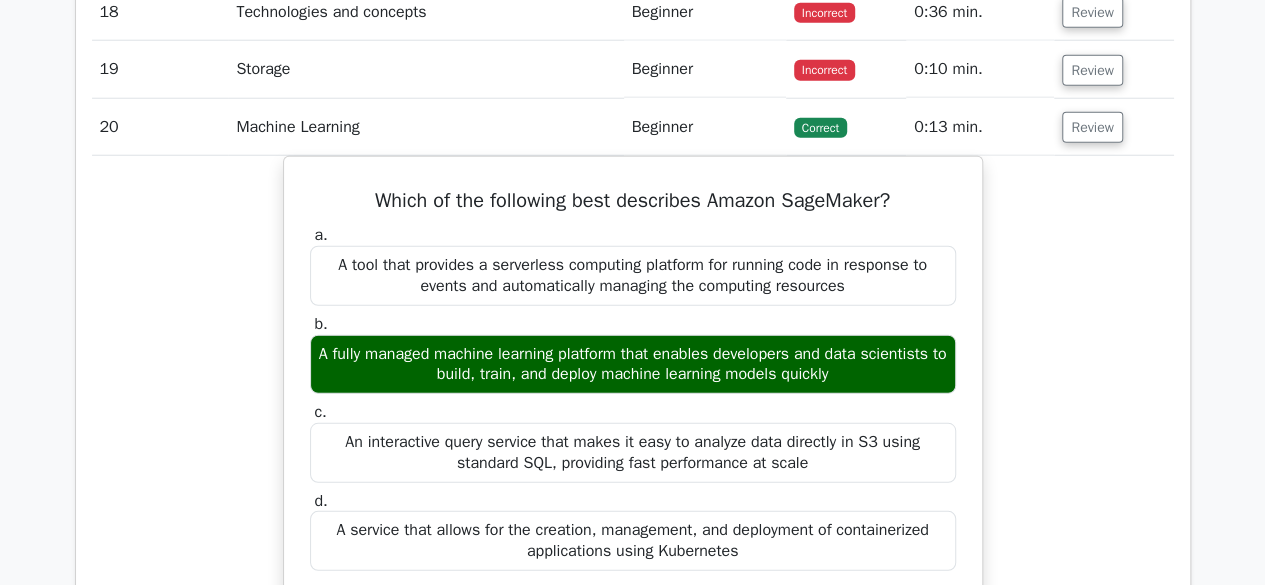 scroll, scrollTop: 2648, scrollLeft: 0, axis: vertical 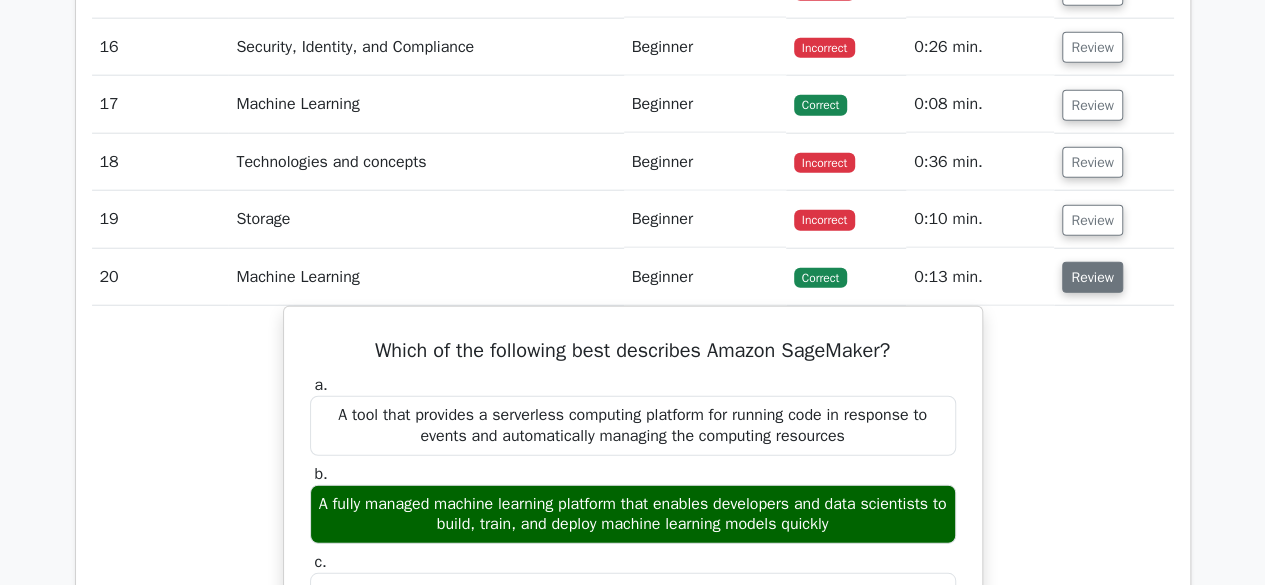 click on "Review" at bounding box center [1092, 277] 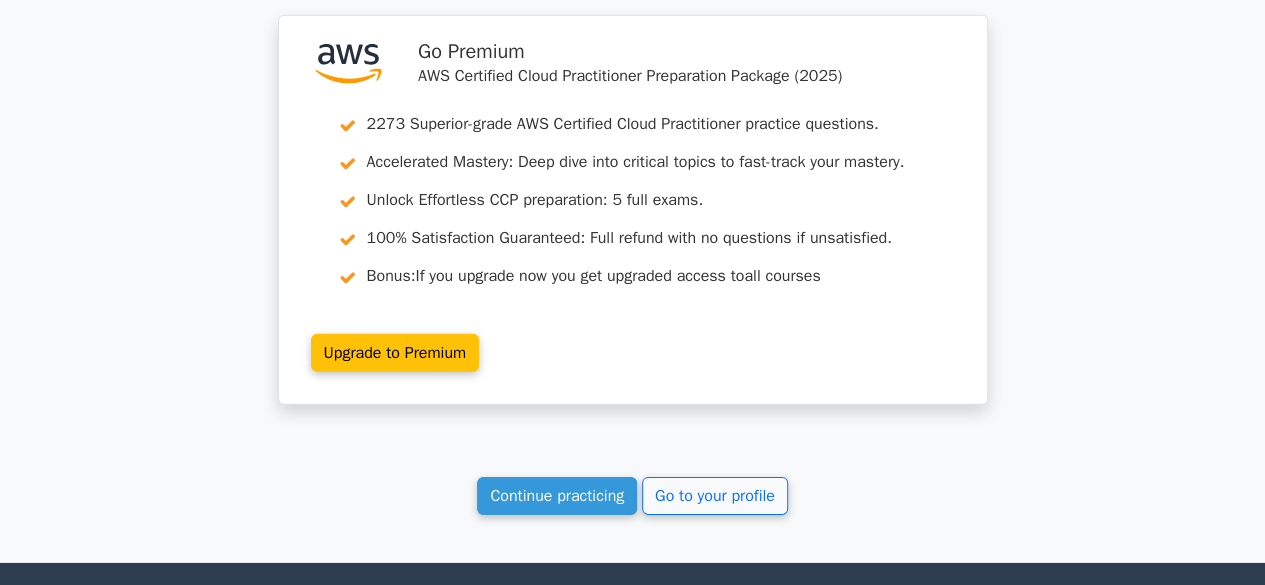 scroll, scrollTop: 2890, scrollLeft: 0, axis: vertical 